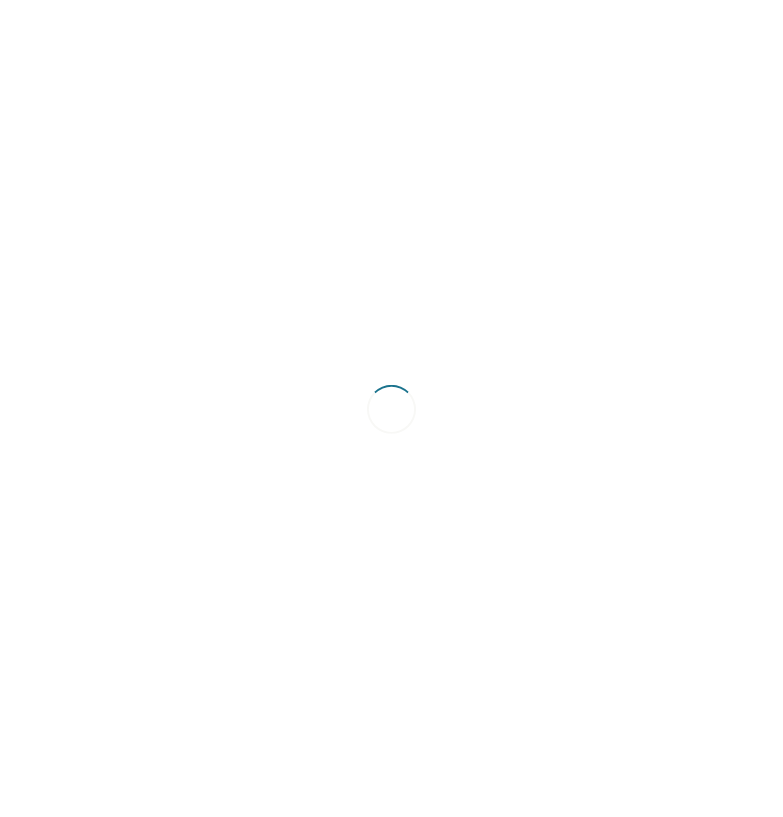 scroll, scrollTop: 0, scrollLeft: 0, axis: both 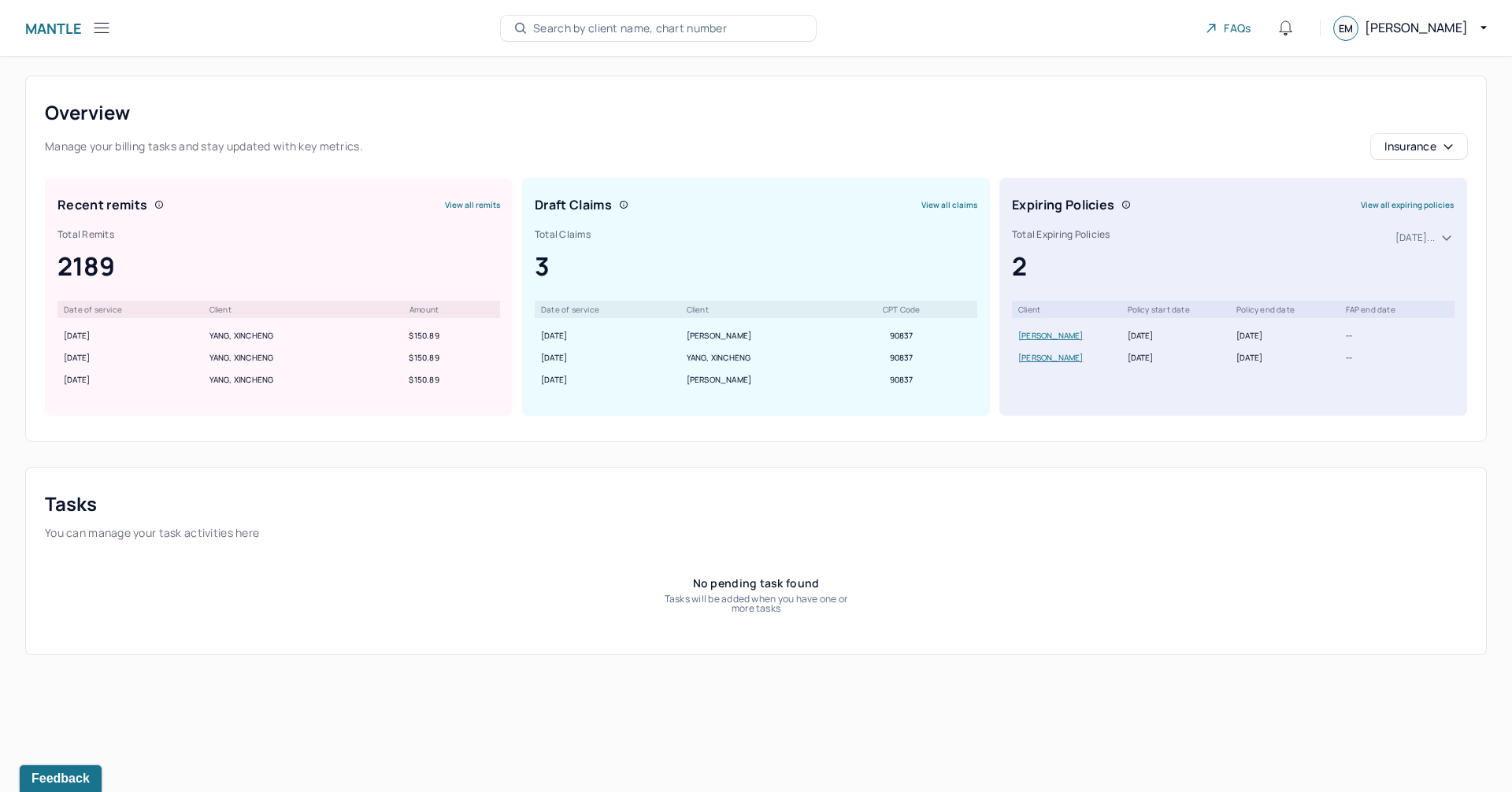 click on "Search by client name, chart number" at bounding box center (630, 28) 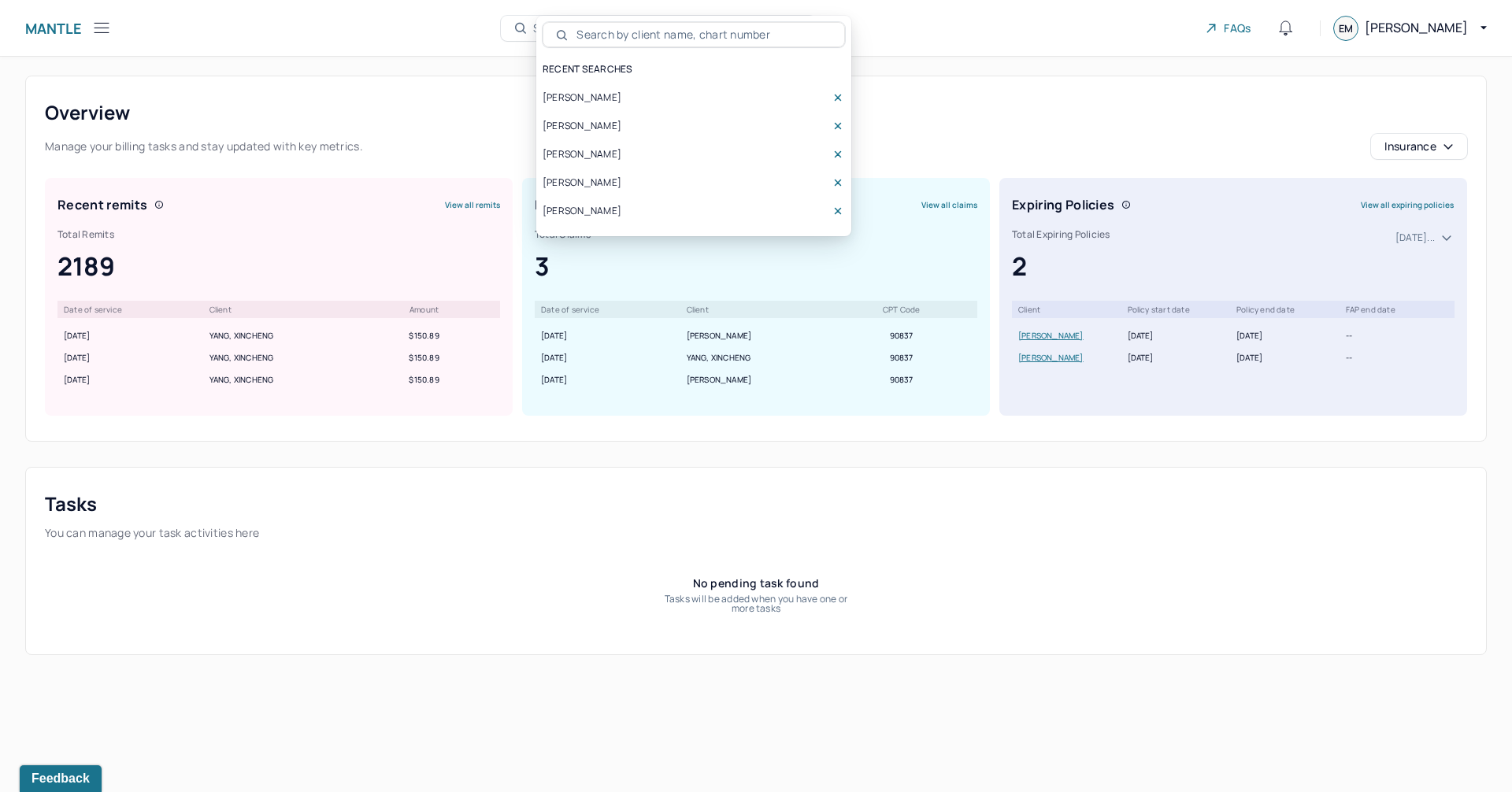 click at bounding box center [702, 35] 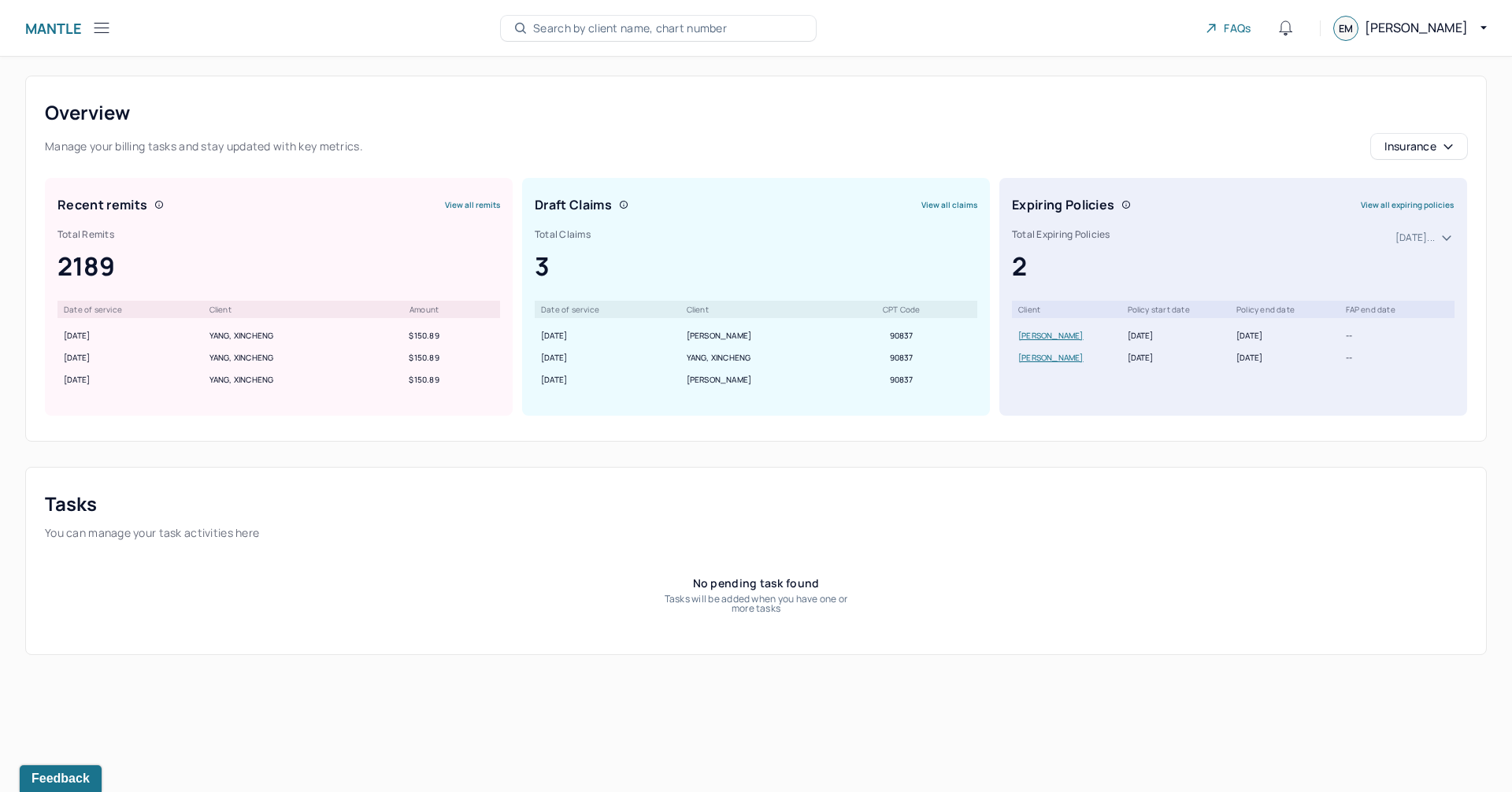 click on "Mantle       Search by client name, chart number     FAQs     EM Emily" at bounding box center [756, 28] 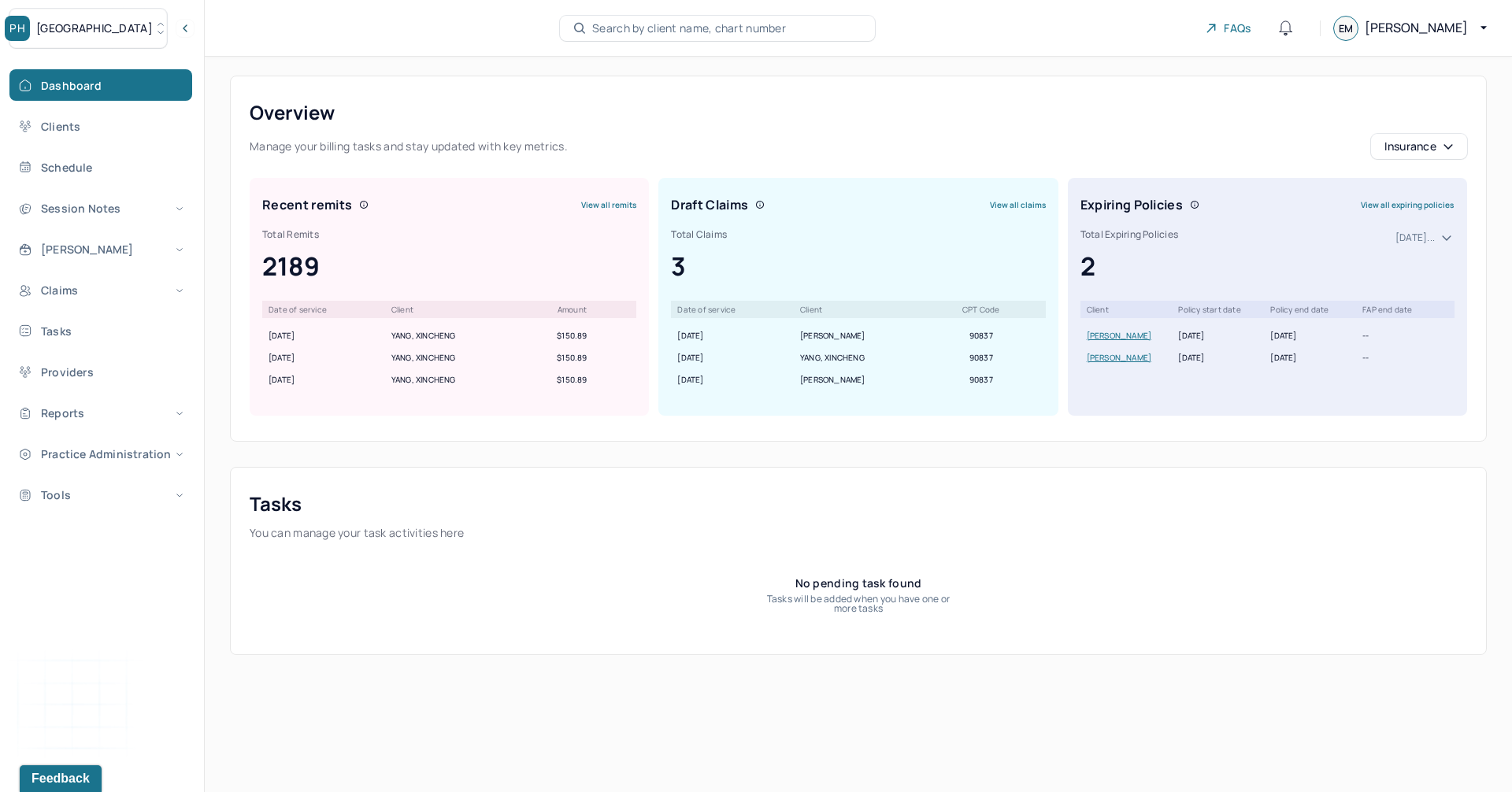 click on "PH Park Hill" at bounding box center [88, 28] 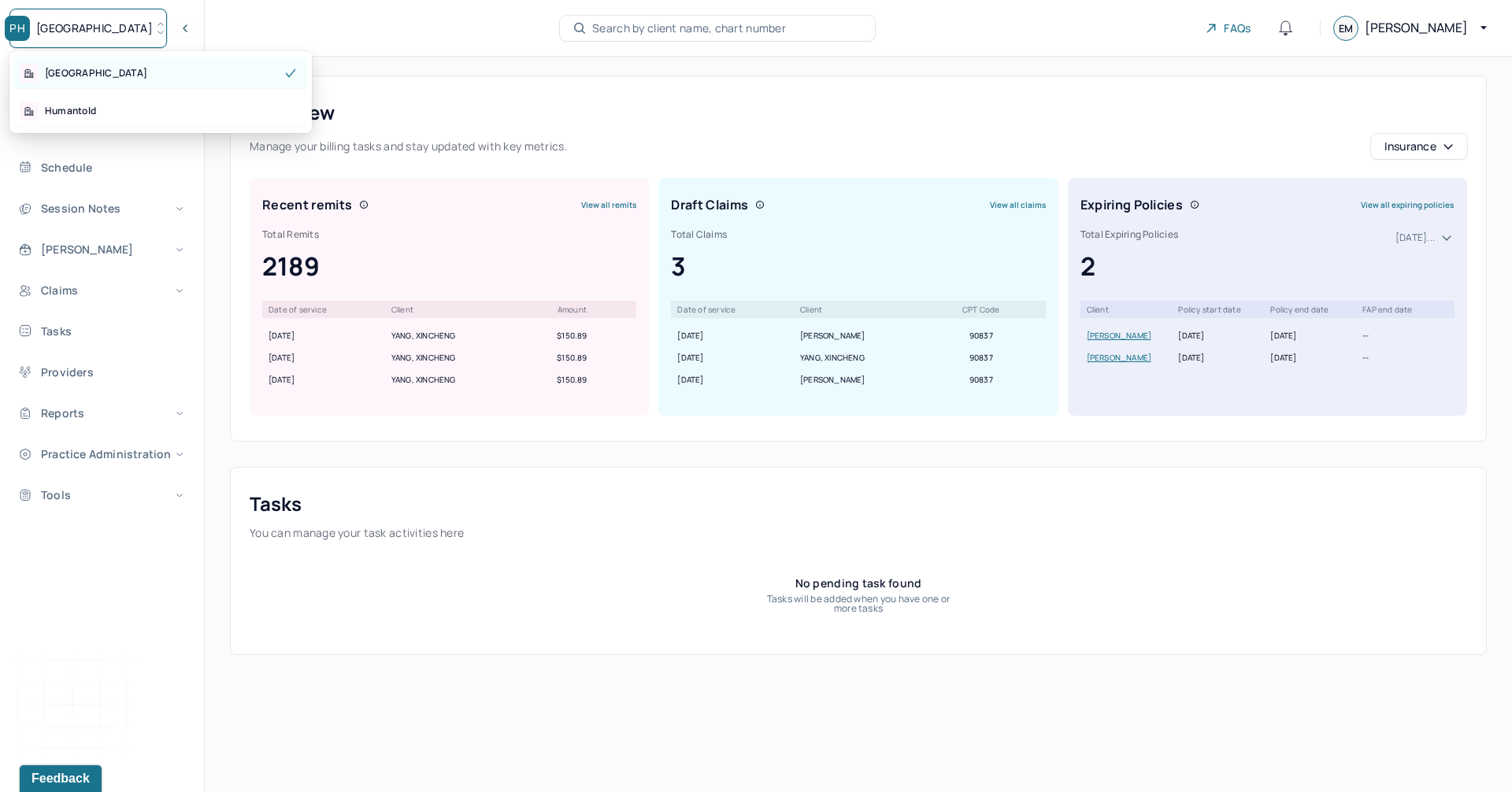 click on "[GEOGRAPHIC_DATA]" at bounding box center (96, 73) 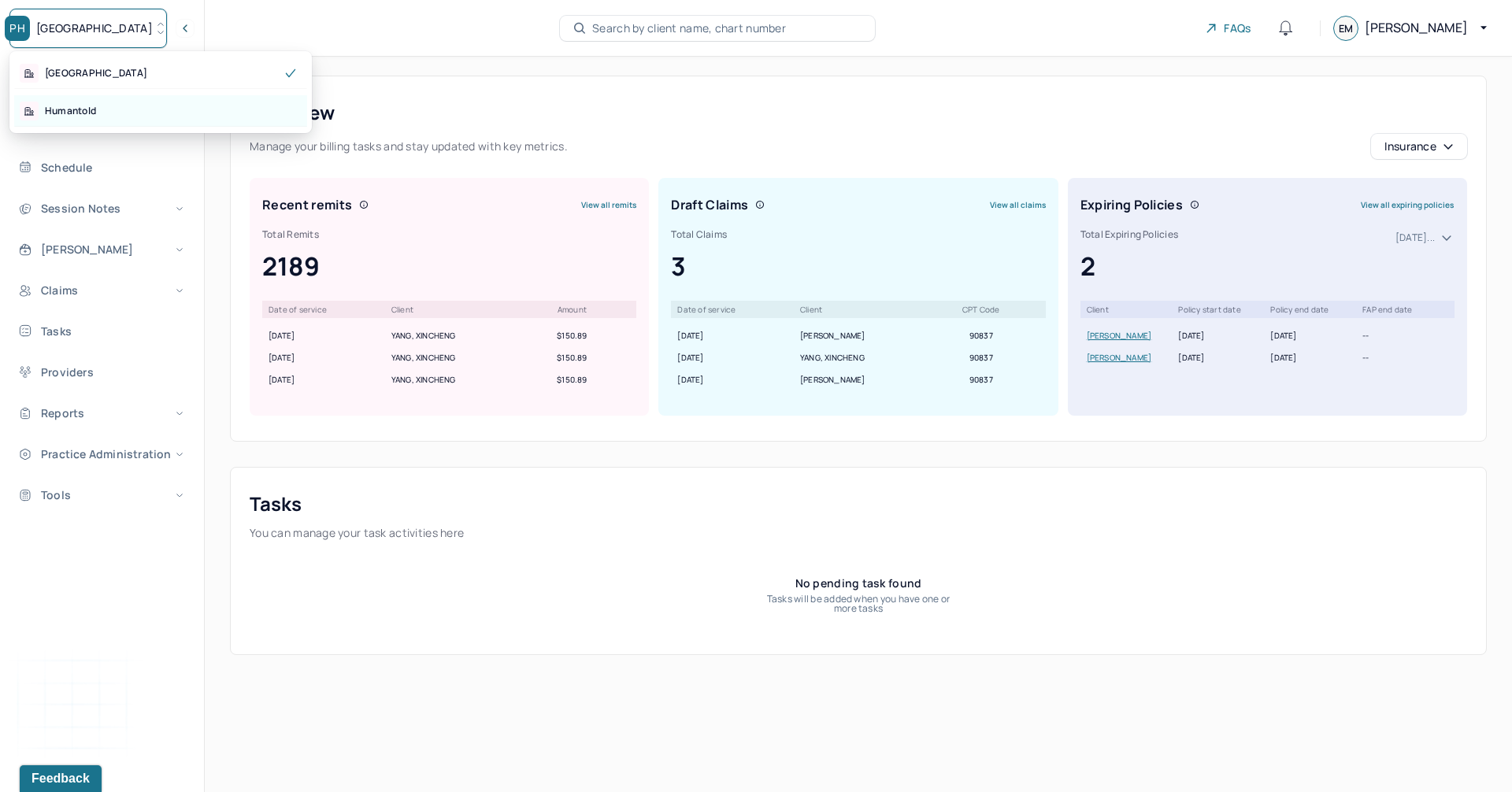 click on "Humantold" at bounding box center (70, 111) 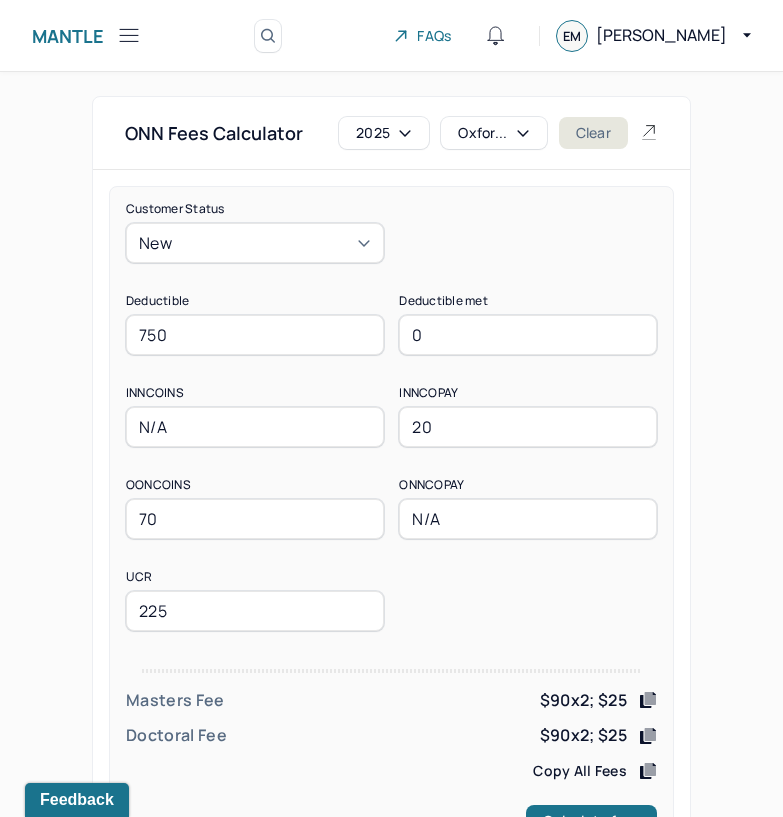 scroll, scrollTop: 78, scrollLeft: 0, axis: vertical 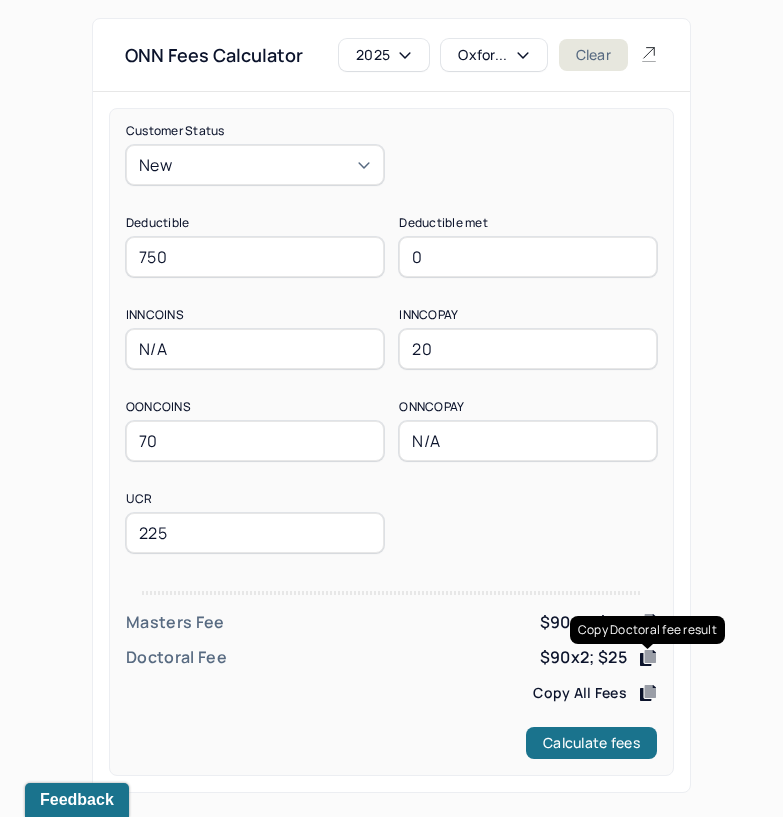 click on "Oxfor..." at bounding box center [493, 55] 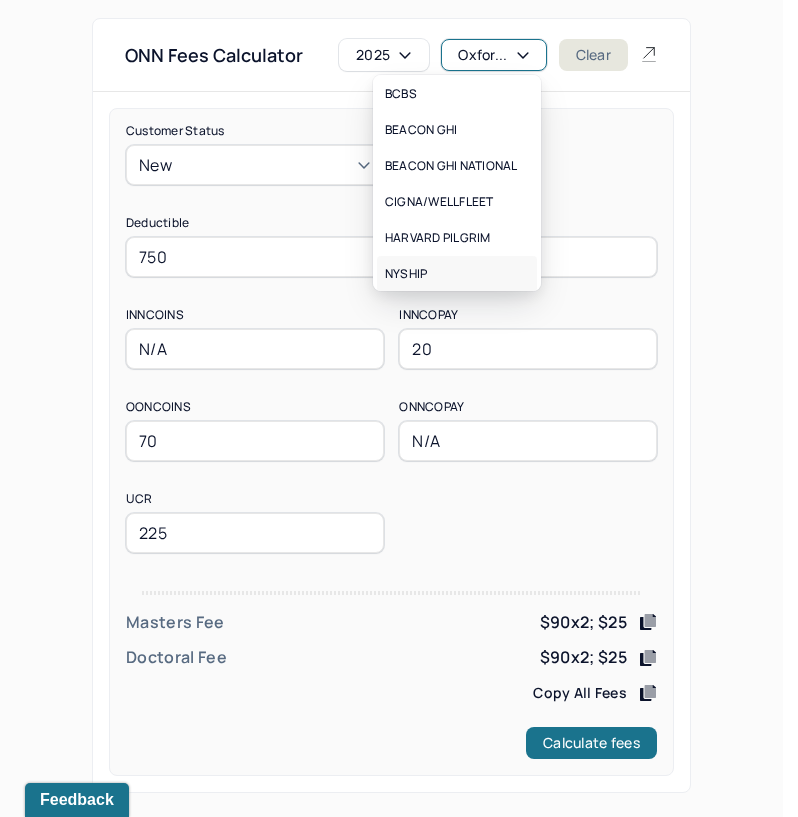 scroll, scrollTop: 112, scrollLeft: 0, axis: vertical 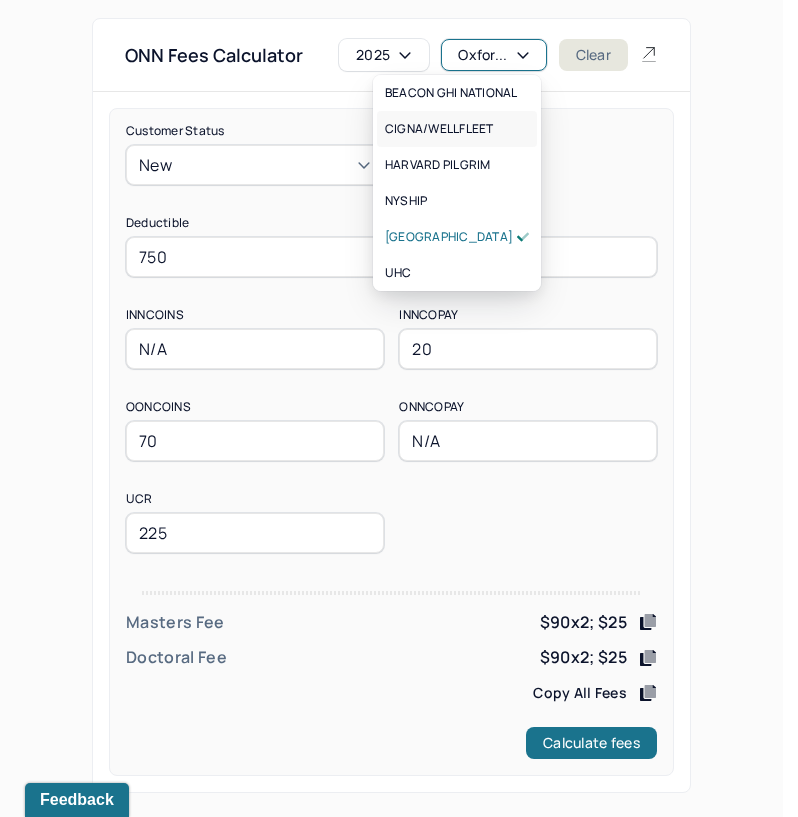 click on "CIGNA/WELLFLEET" at bounding box center [439, 129] 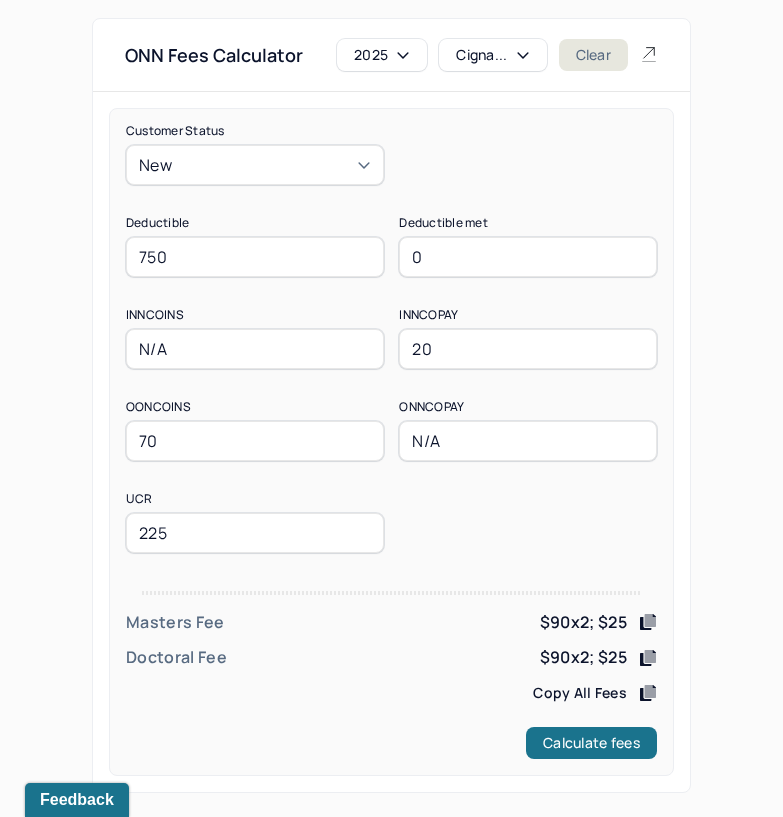 drag, startPoint x: 176, startPoint y: 253, endPoint x: 6, endPoint y: 263, distance: 170.29387 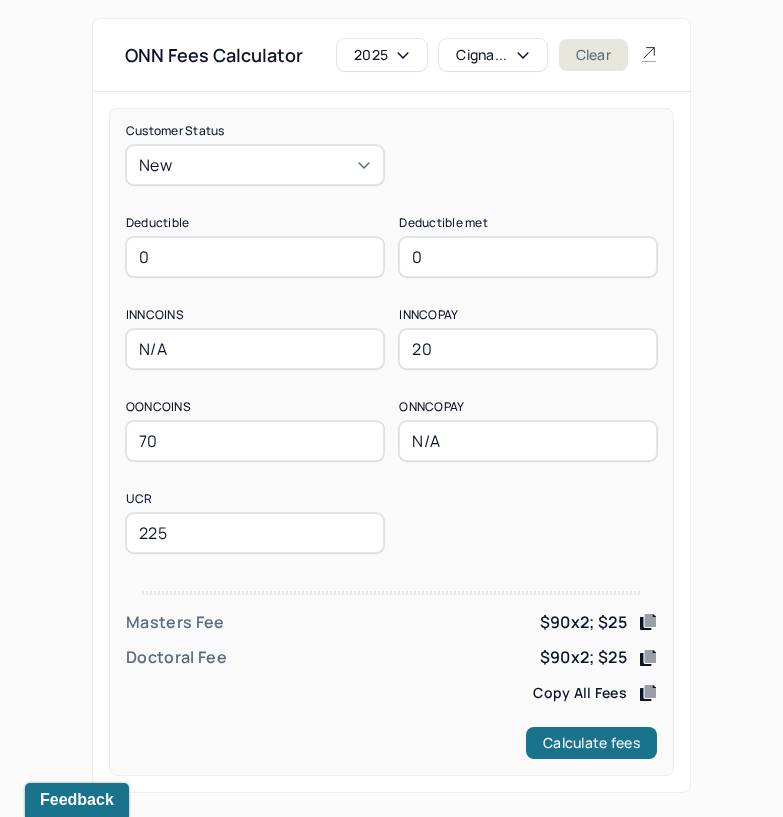 type on "0" 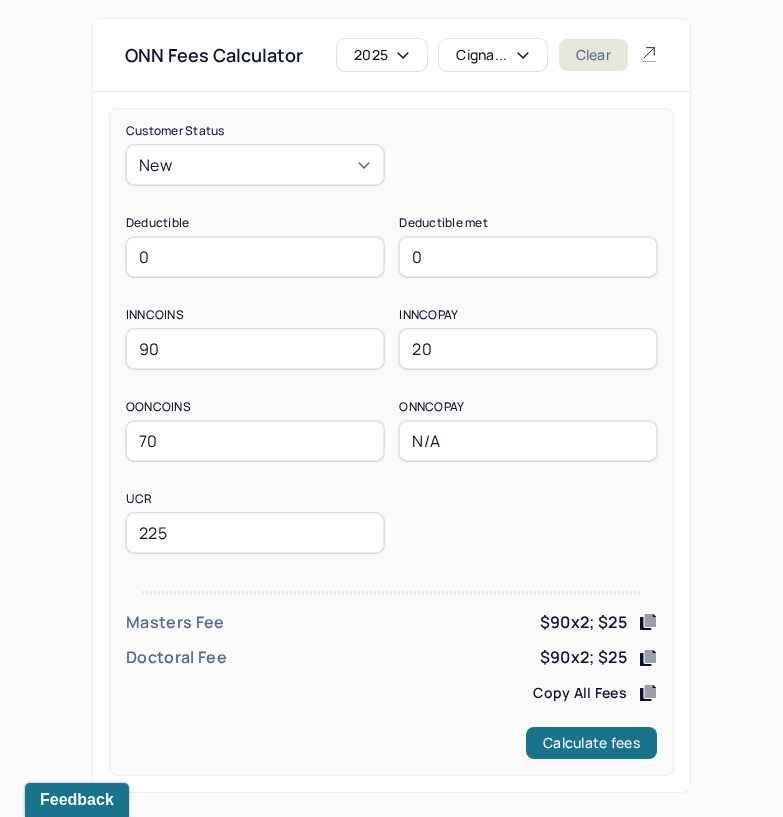 type on "90" 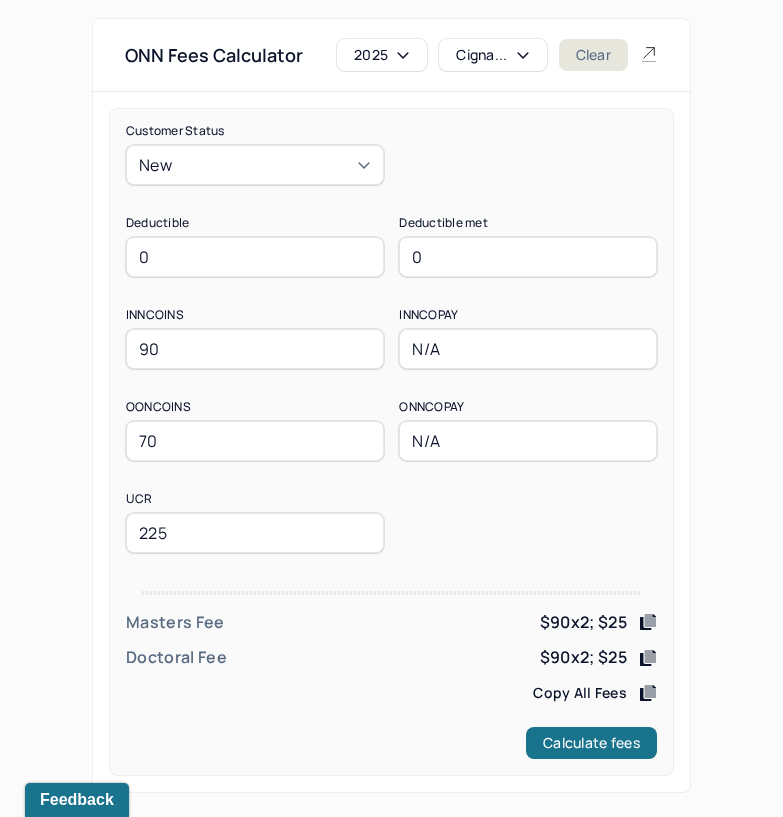 type on "N/A" 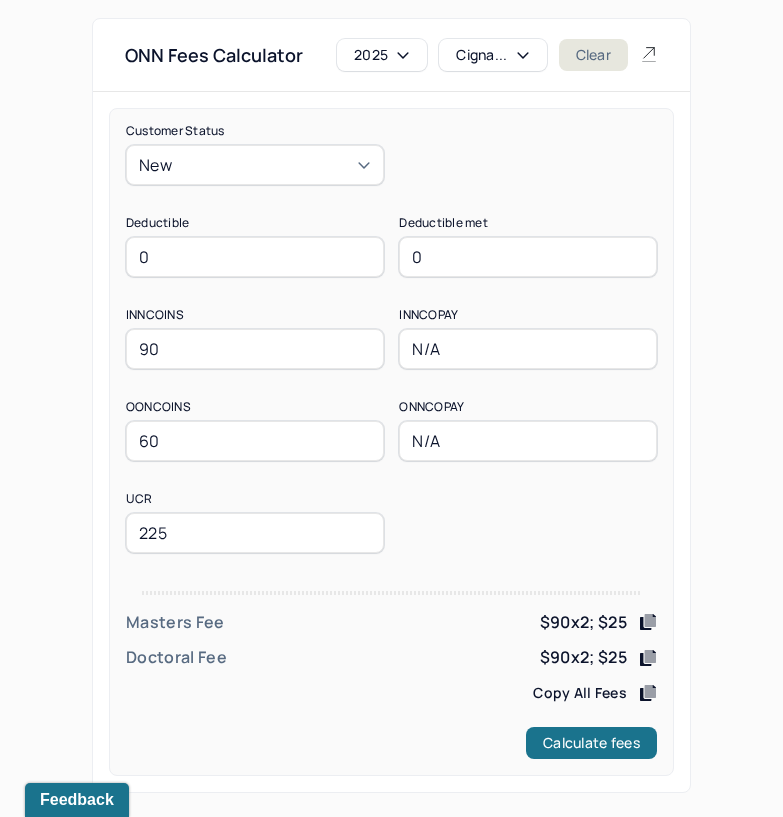 type on "60" 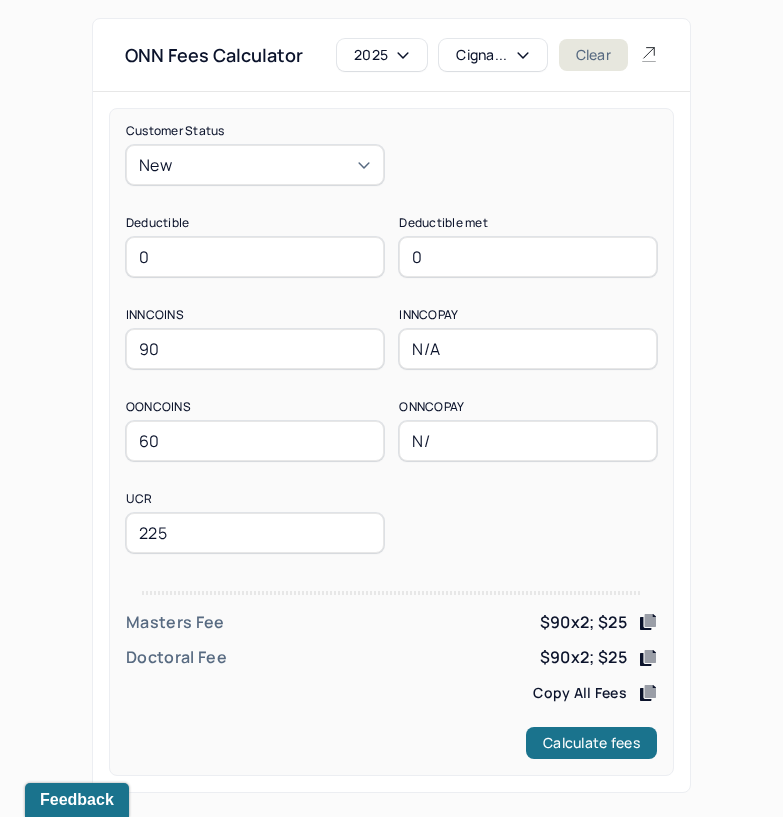 type on "N/A" 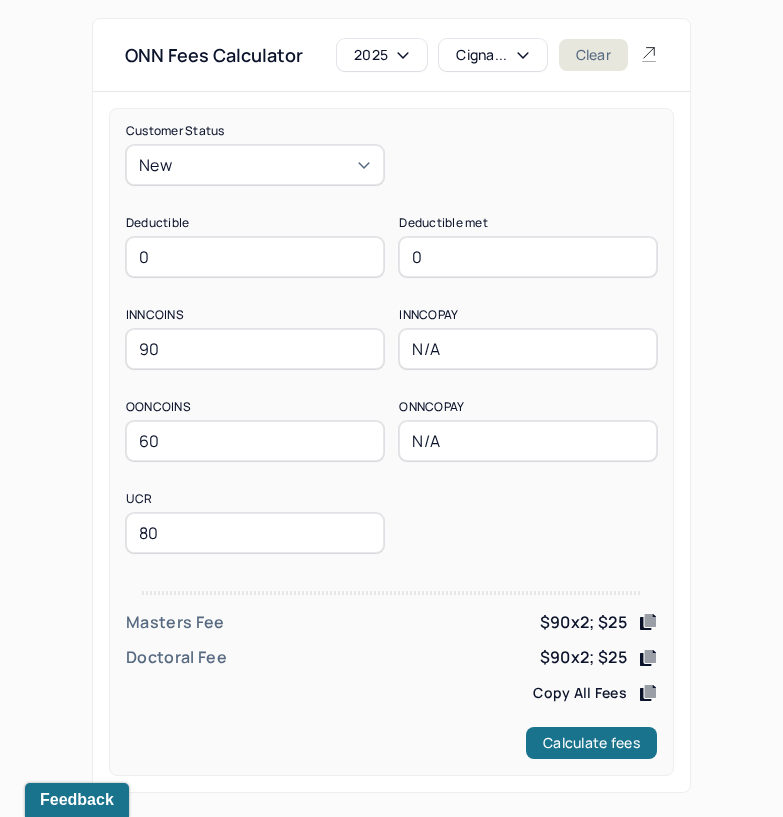 type on "80" 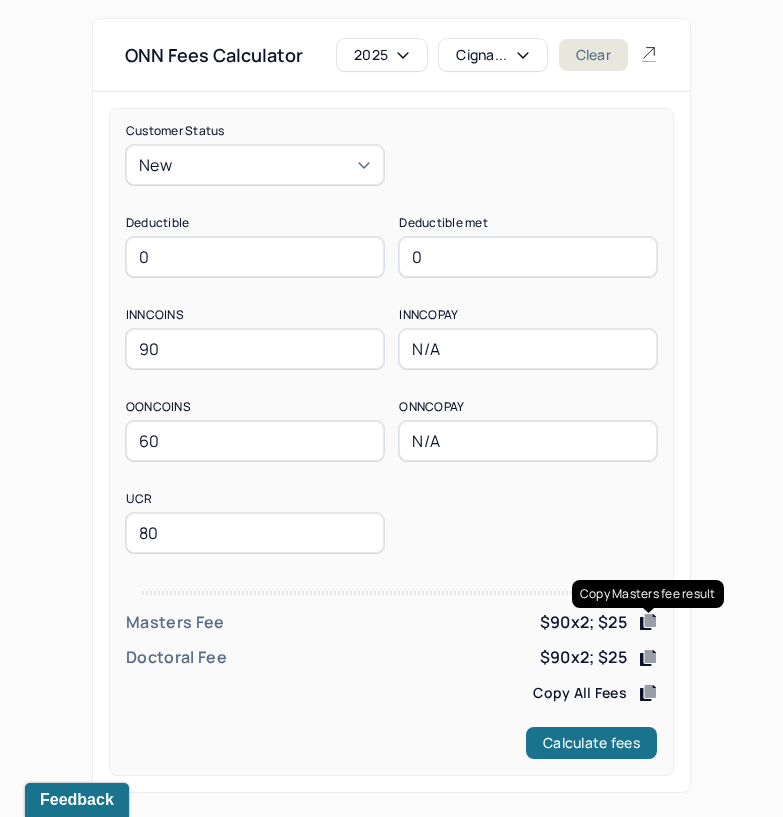 type 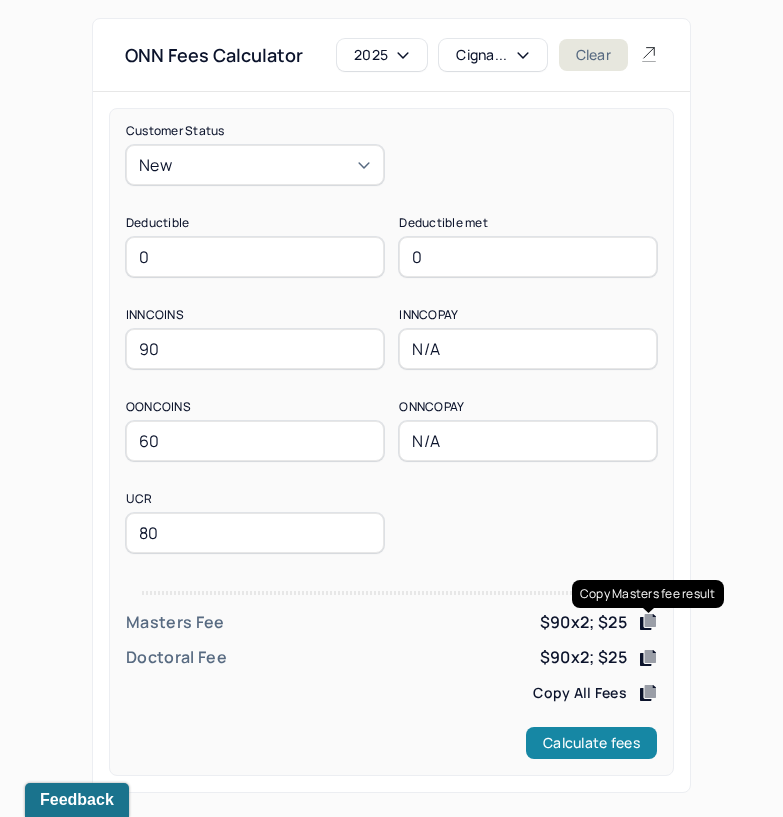 click on "Calculate fees" at bounding box center (591, 743) 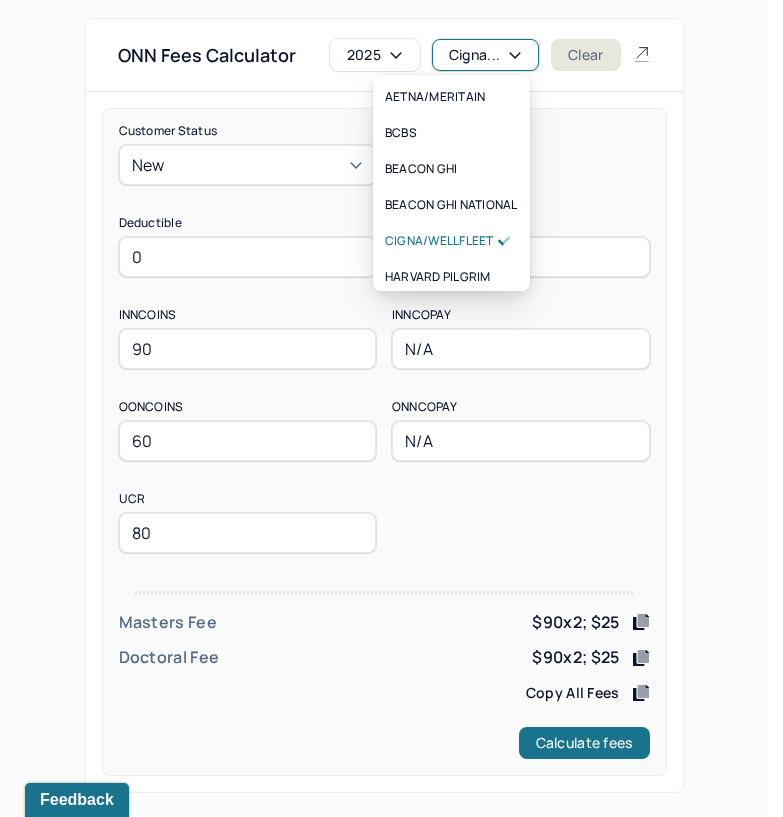 click on "Cigna..." at bounding box center (485, 55) 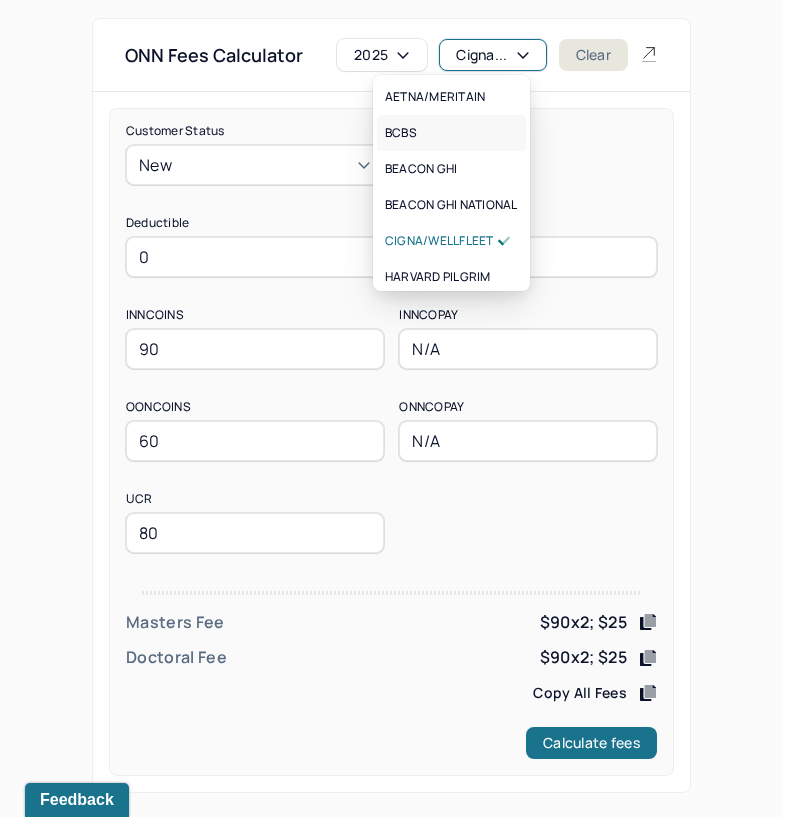 click on "BCBS" at bounding box center (451, 133) 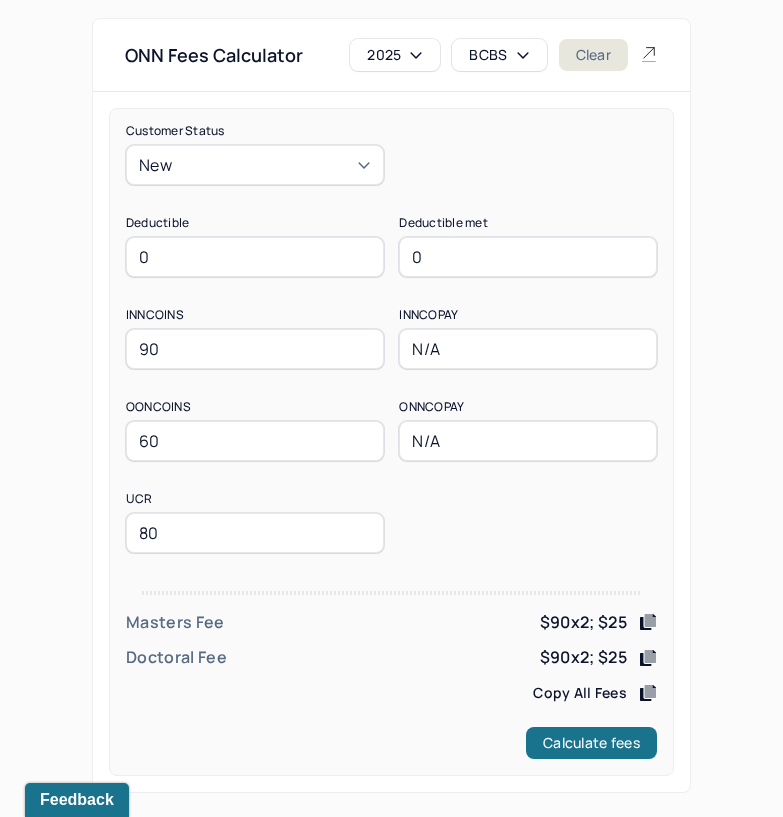 drag, startPoint x: 174, startPoint y: 248, endPoint x: 48, endPoint y: 264, distance: 127.01181 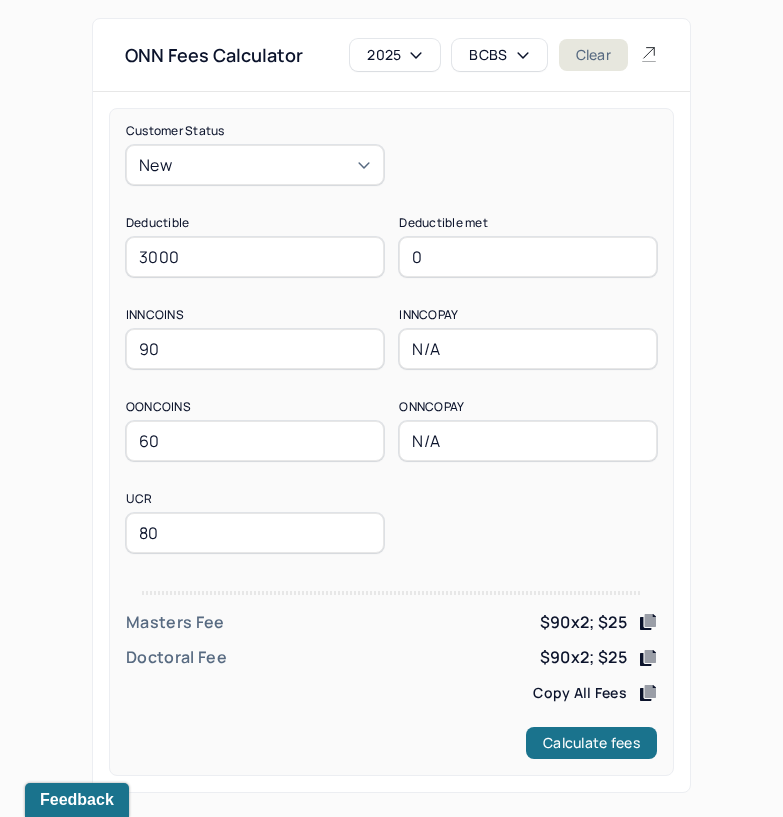 type on "3000" 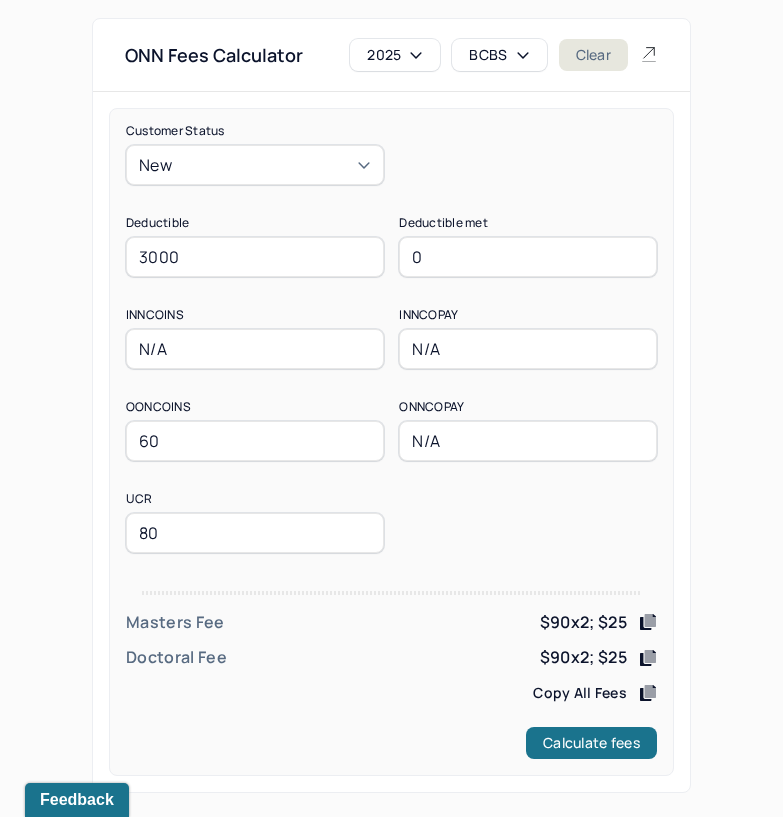 type on "N/A" 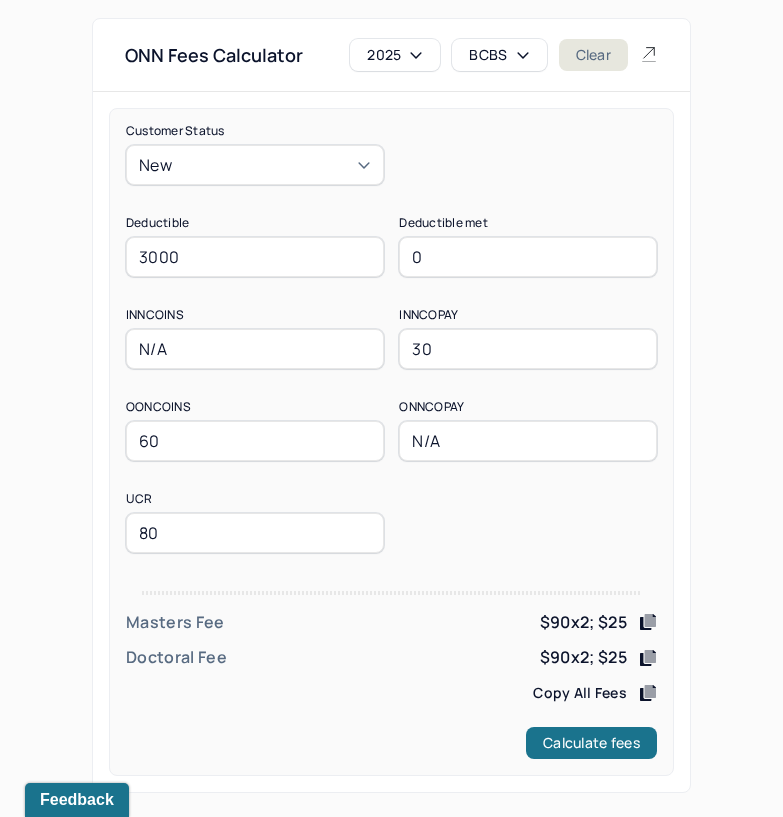 type on "30" 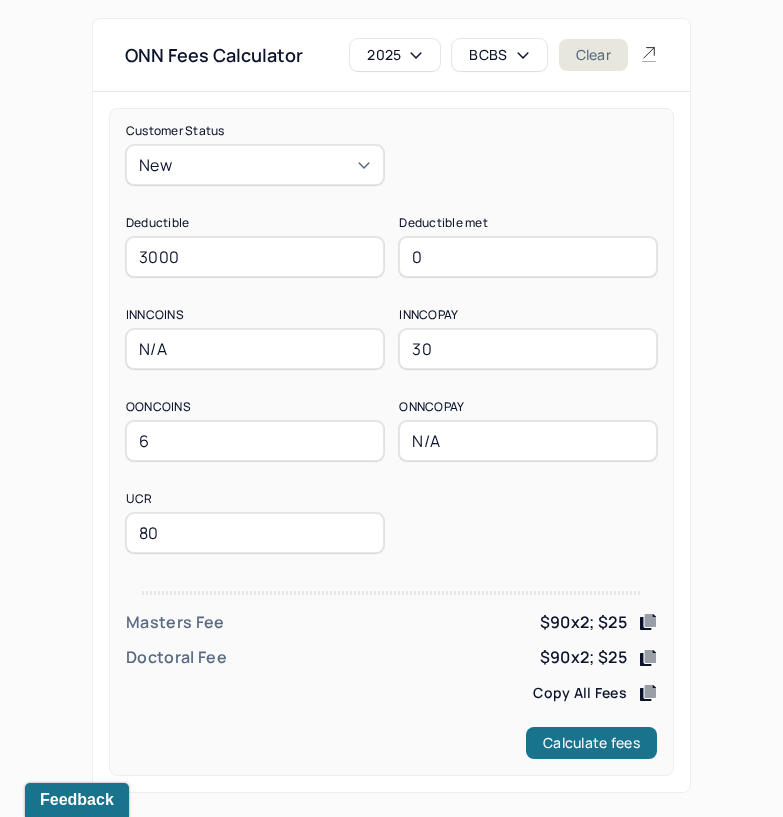 type on "60" 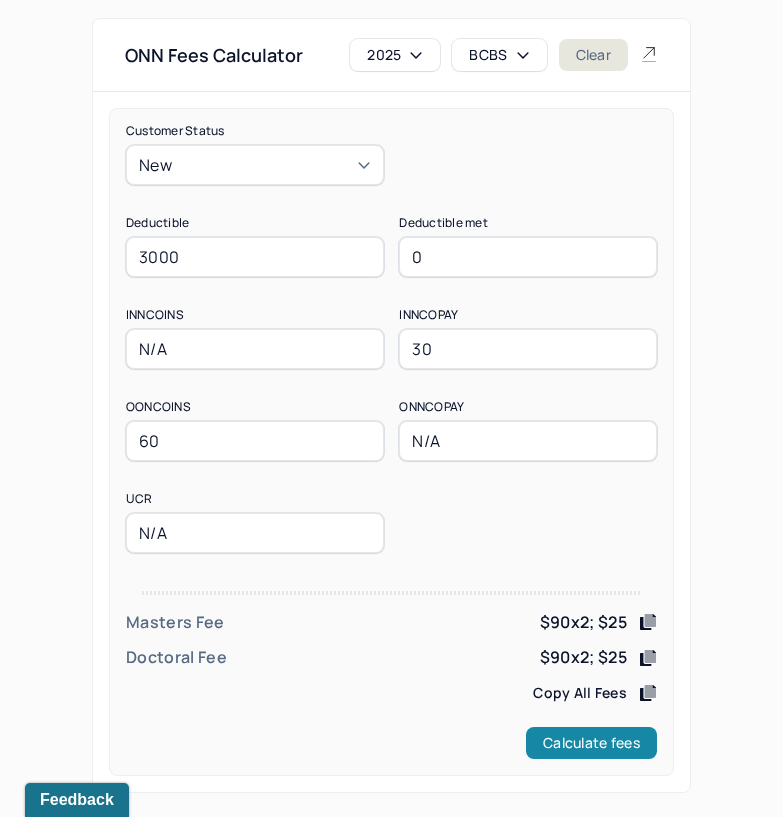 type on "N/A" 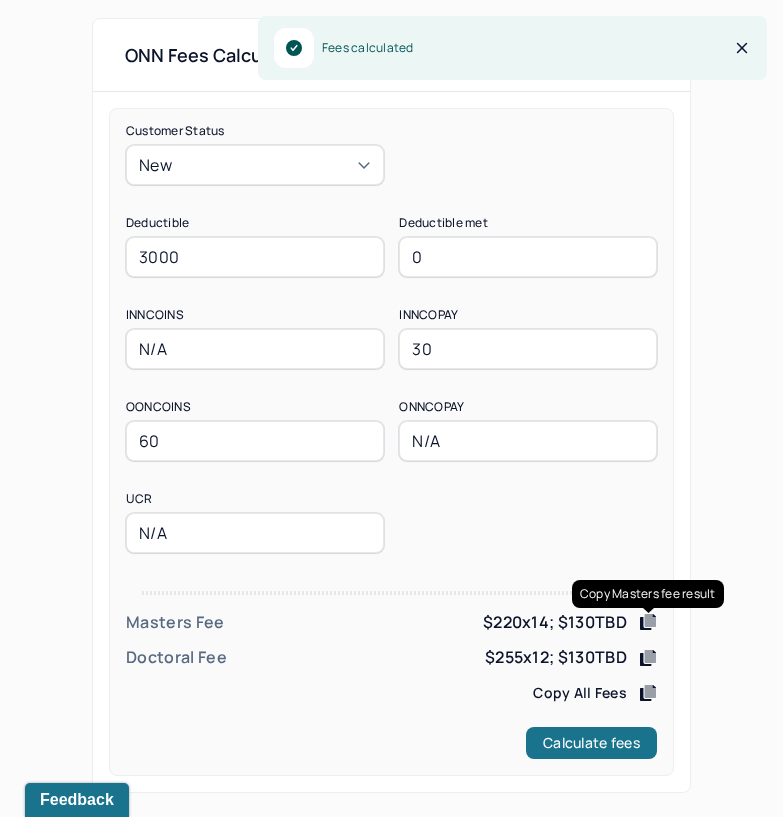 click 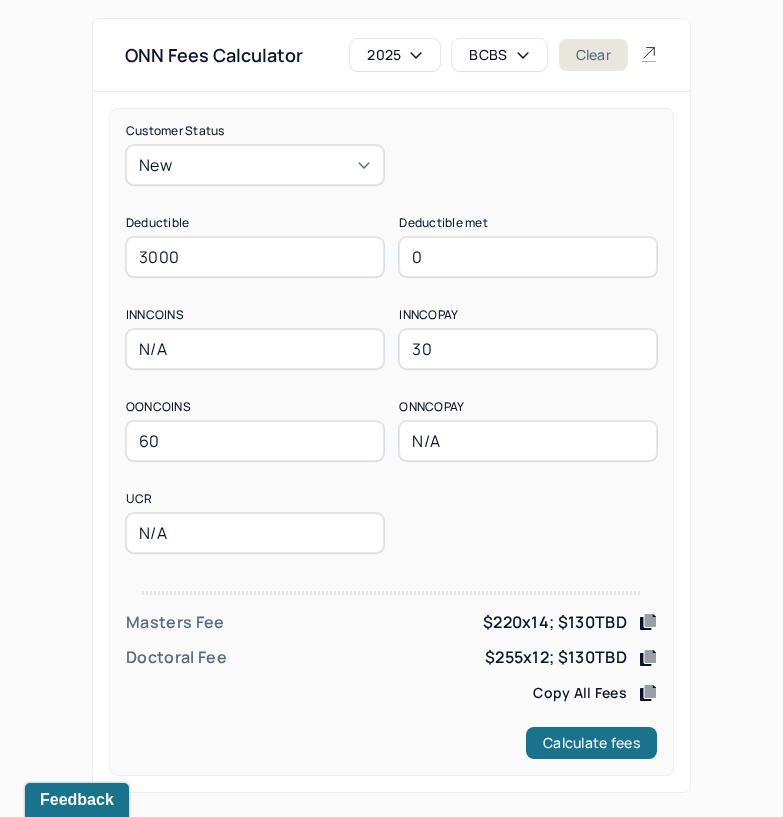 click 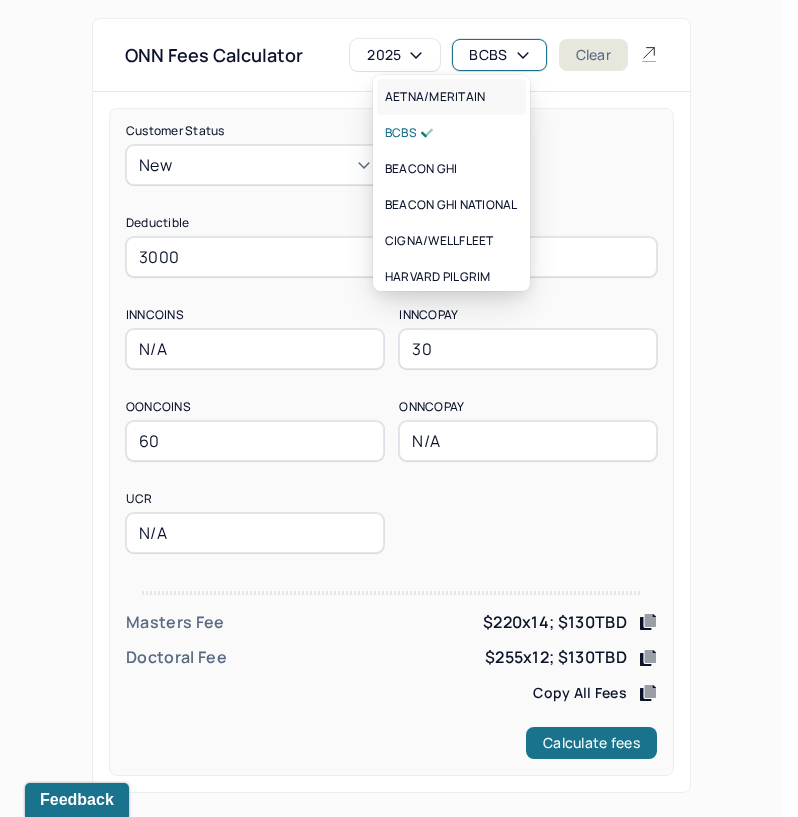 click on "AETNA/MERITAIN" at bounding box center [435, 97] 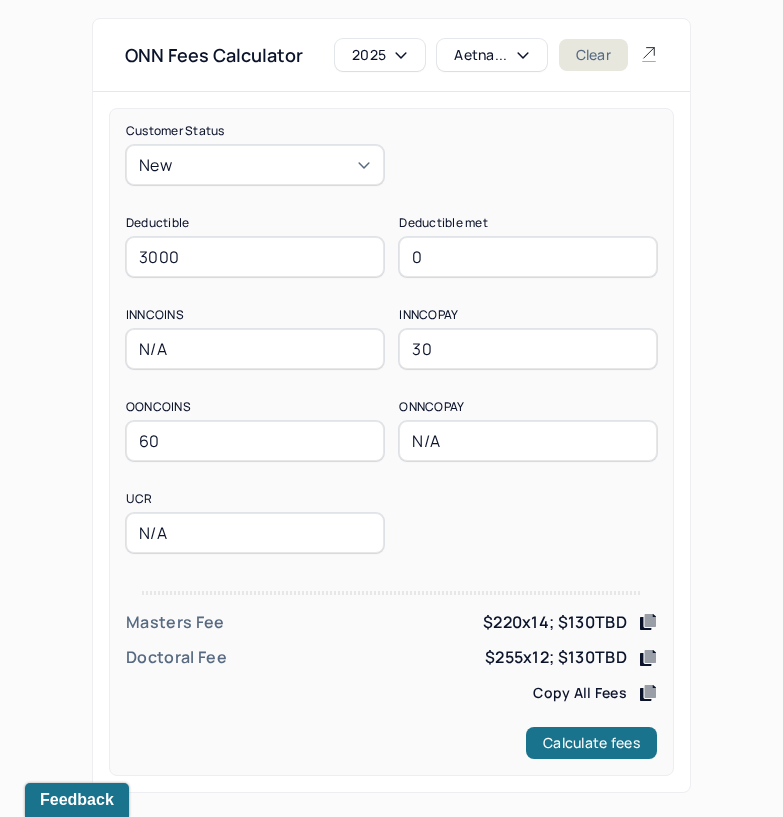 drag, startPoint x: 215, startPoint y: 263, endPoint x: 67, endPoint y: 274, distance: 148.40822 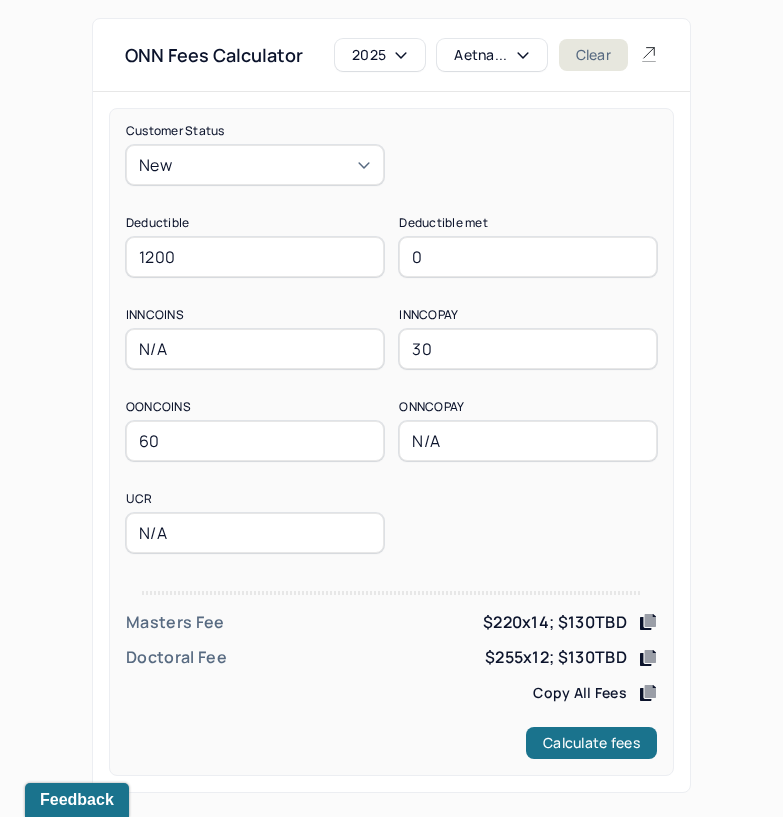 type on "1200" 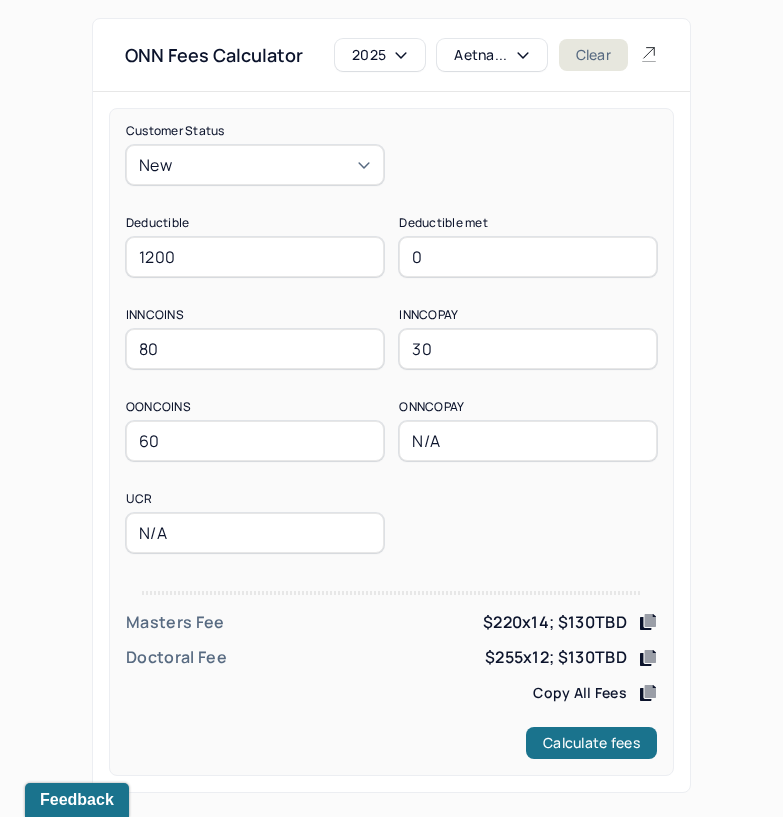 type on "80" 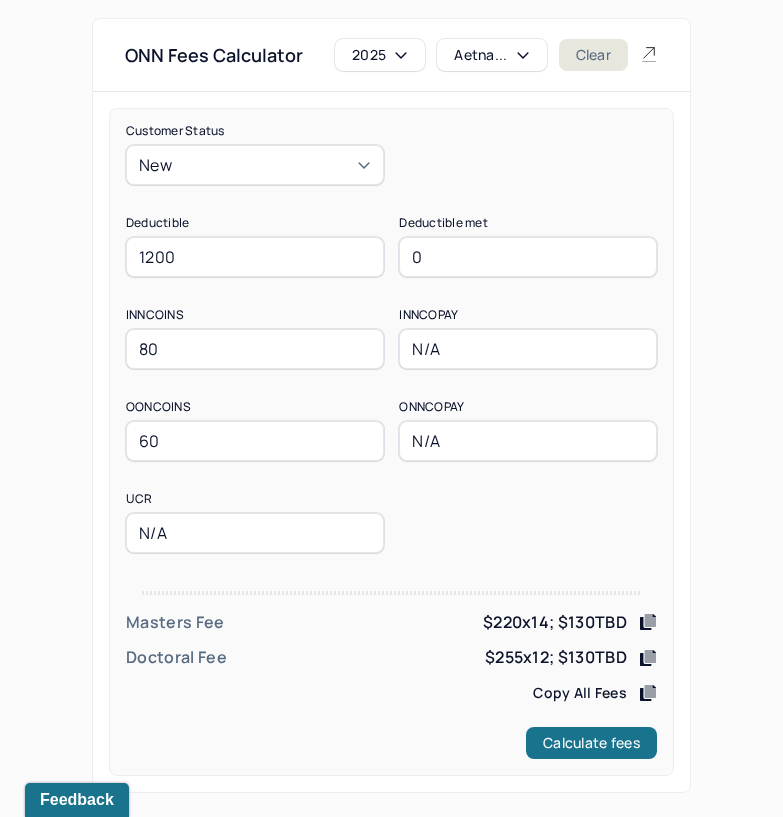 type on "N/A" 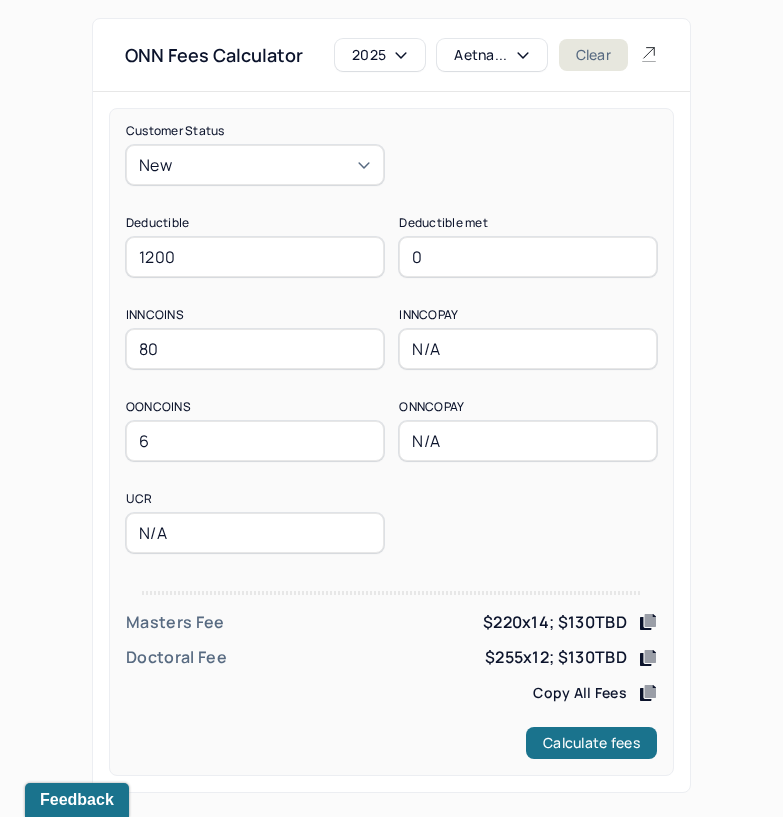 type on "60" 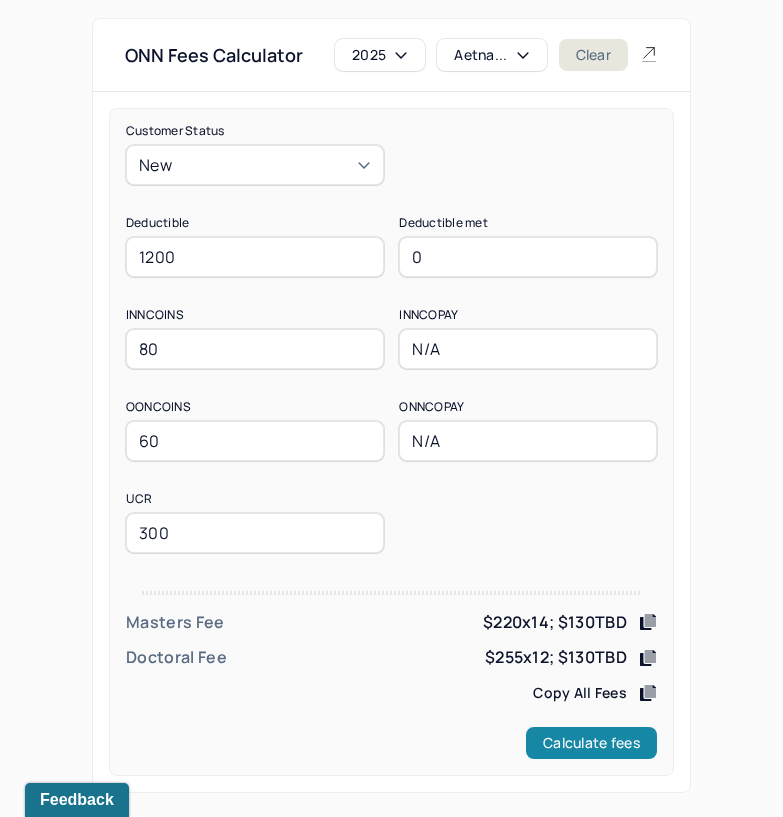 type on "300" 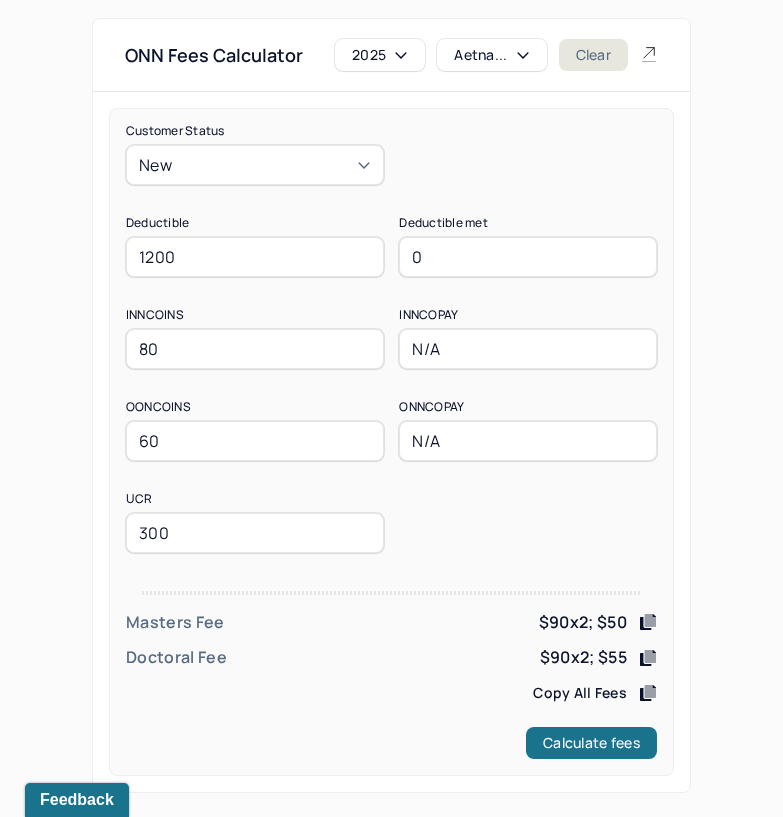 click on "Aetna..." at bounding box center [491, 55] 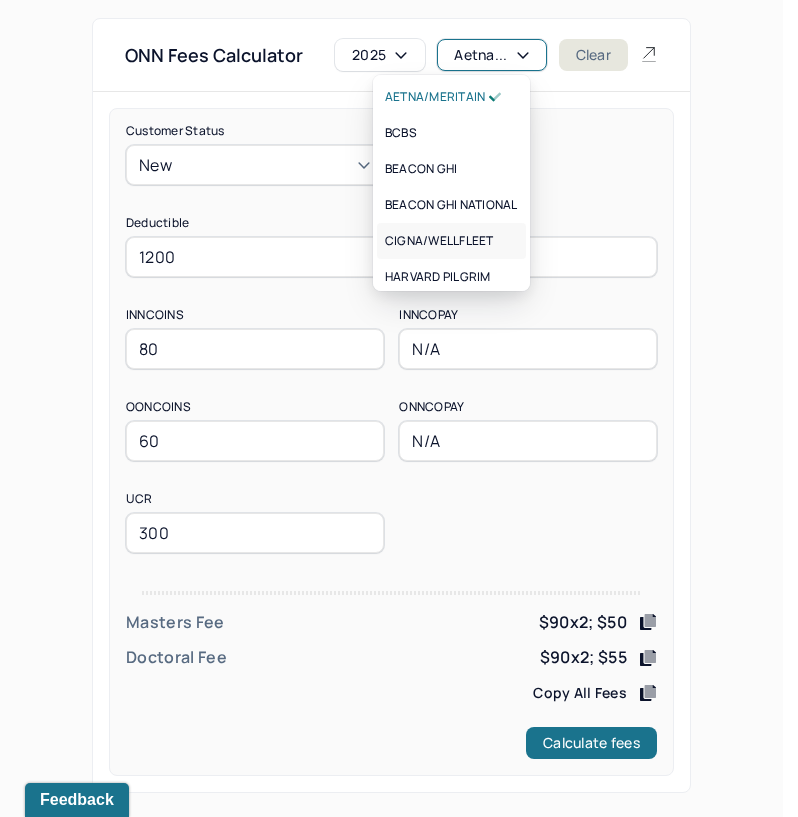 click on "CIGNA/WELLFLEET" at bounding box center [439, 241] 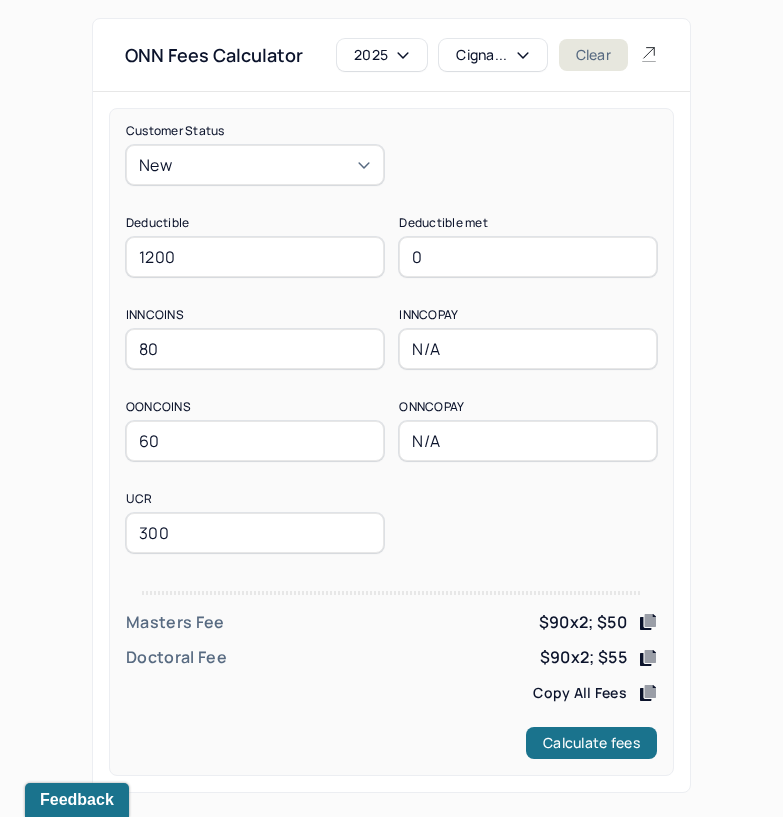 drag, startPoint x: 185, startPoint y: 266, endPoint x: 53, endPoint y: 267, distance: 132.00378 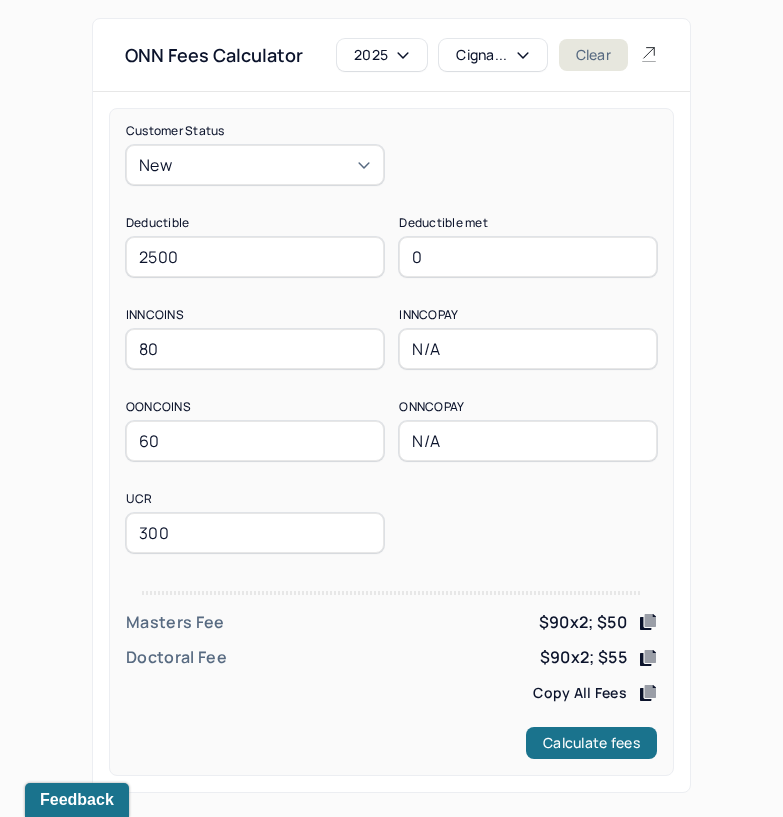 type on "2500" 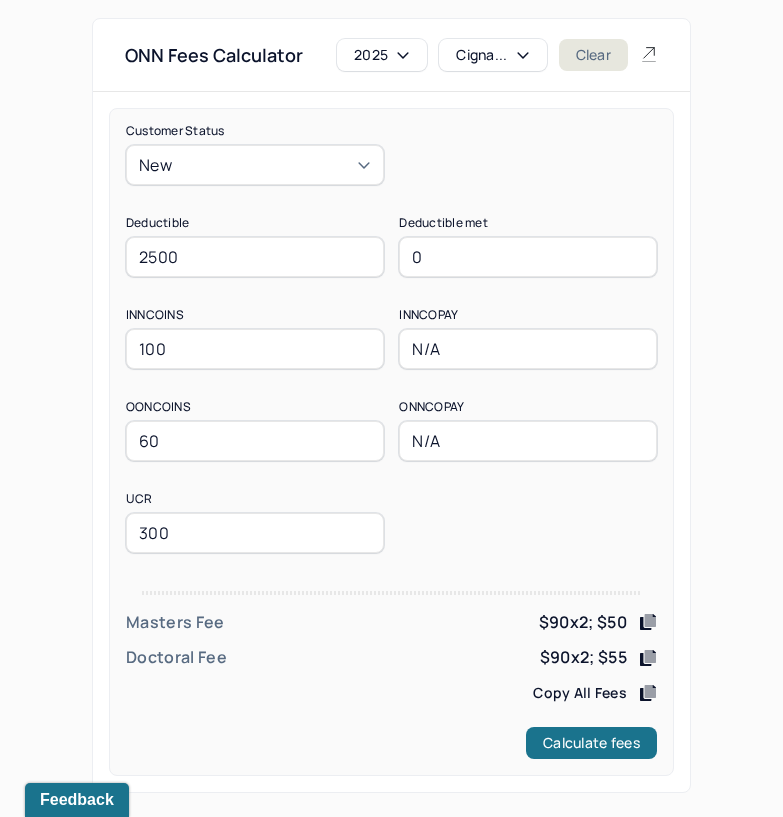 type on "100" 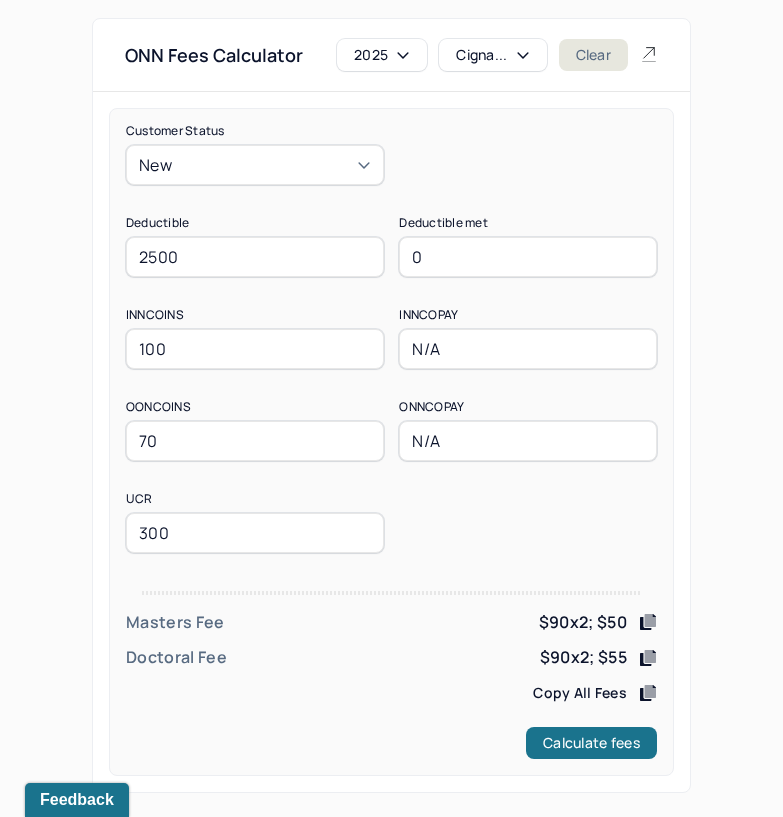 type on "70" 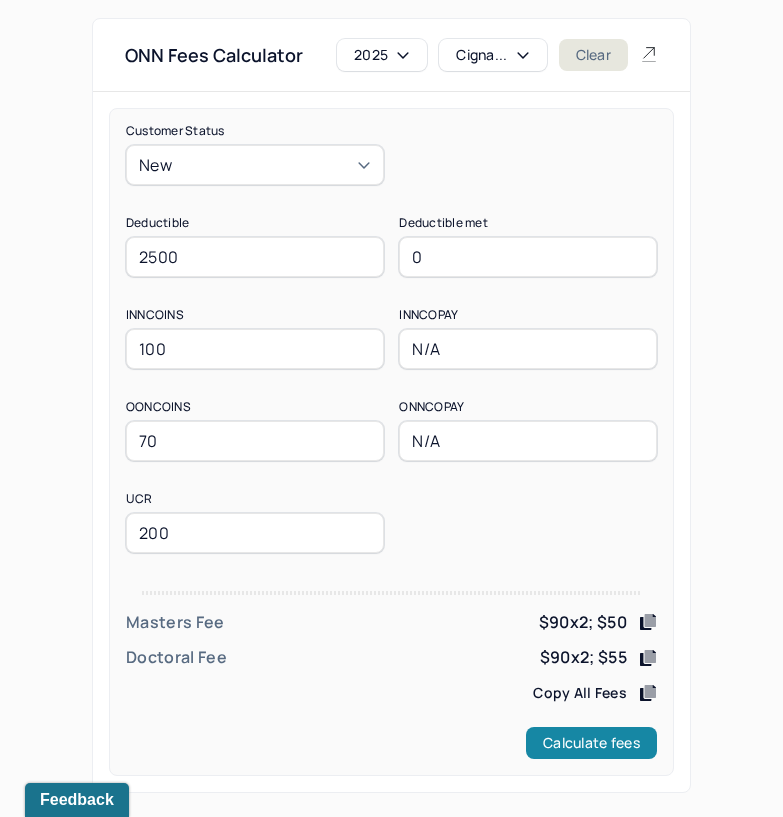 type on "200" 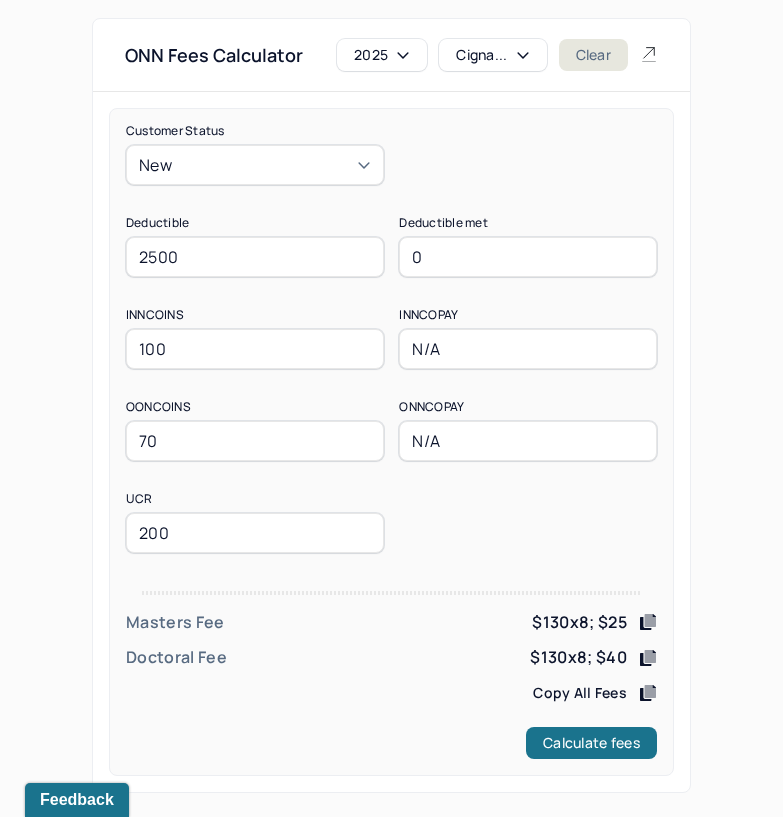 click on "Cigna..." at bounding box center (492, 55) 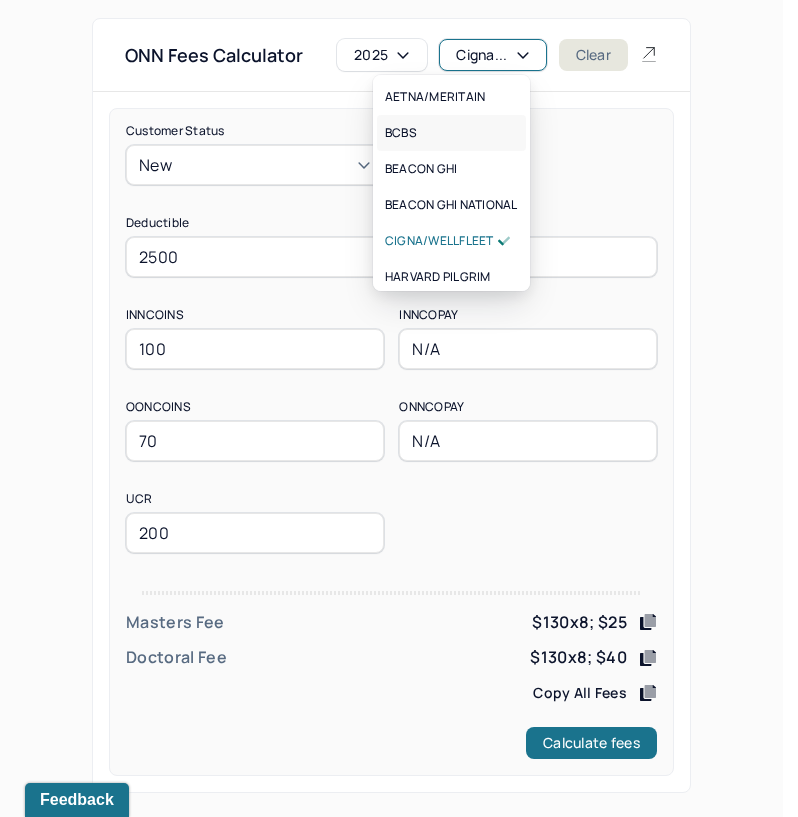 click on "BCBS" at bounding box center [451, 133] 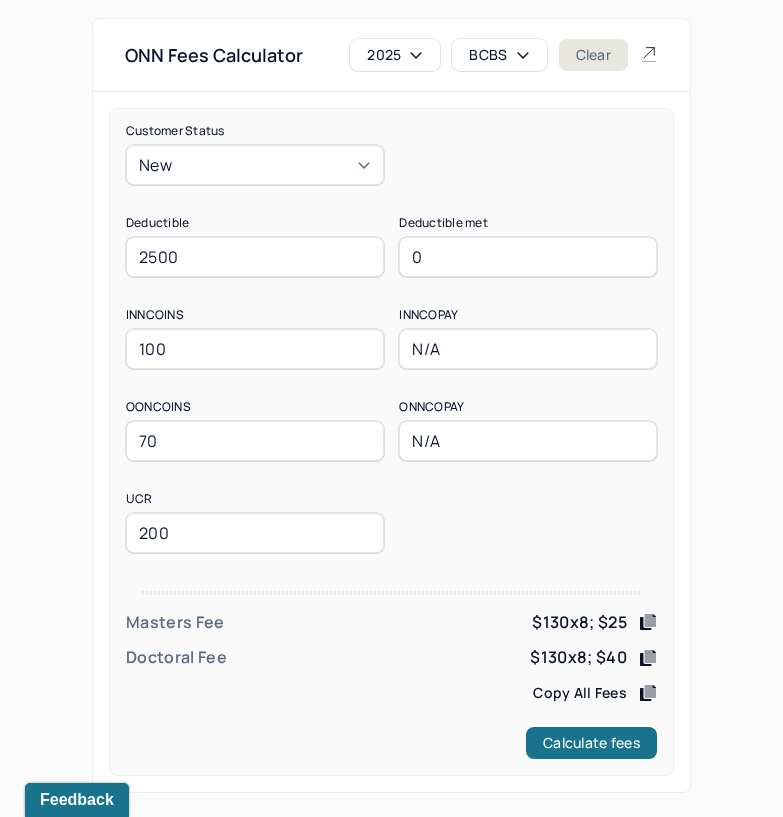 drag, startPoint x: 219, startPoint y: 252, endPoint x: 67, endPoint y: 263, distance: 152.3975 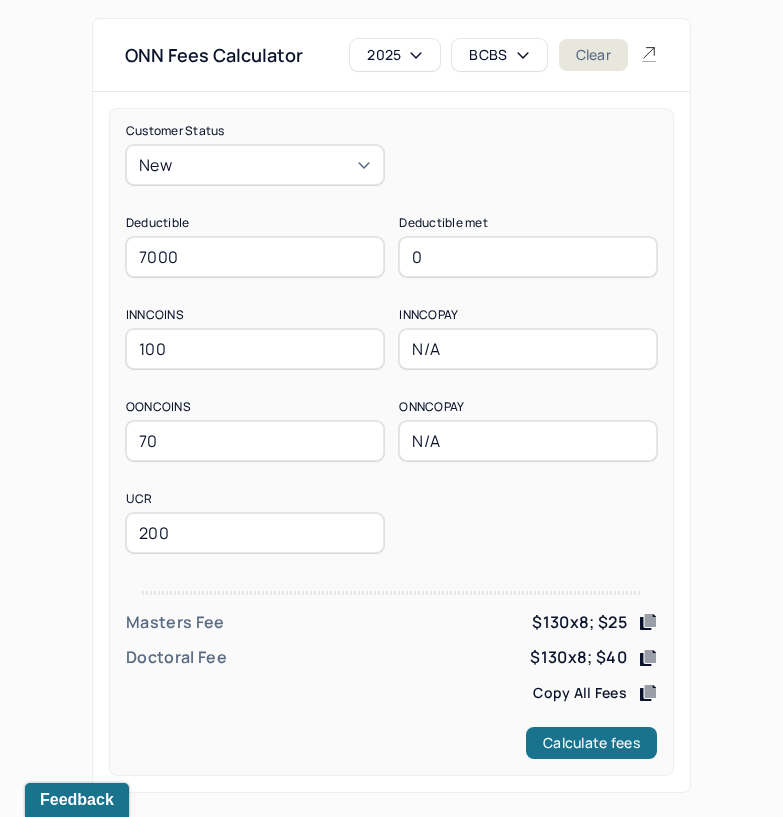 type on "7000" 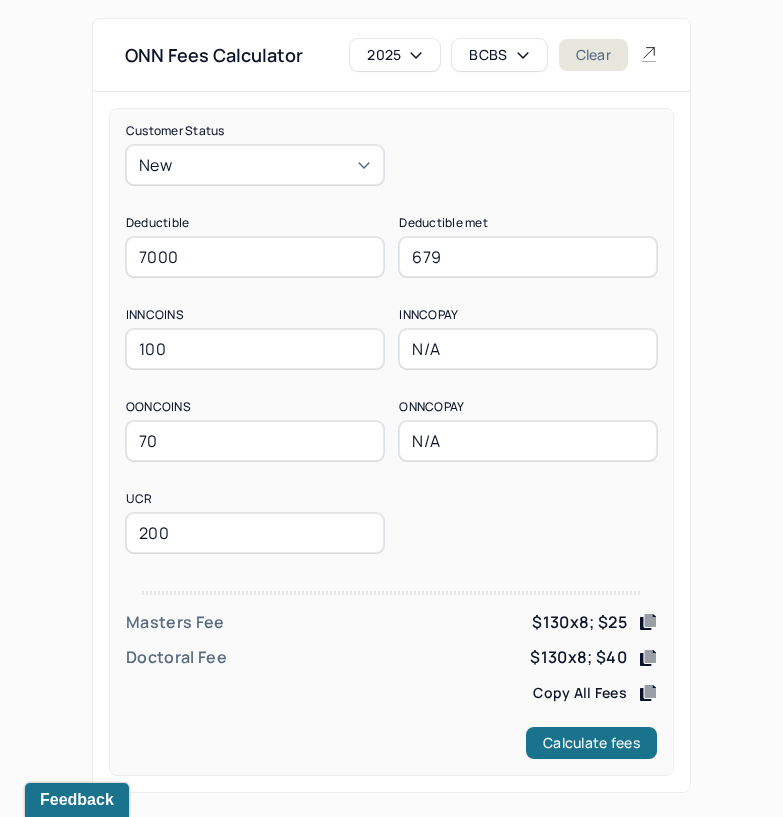 type on "679" 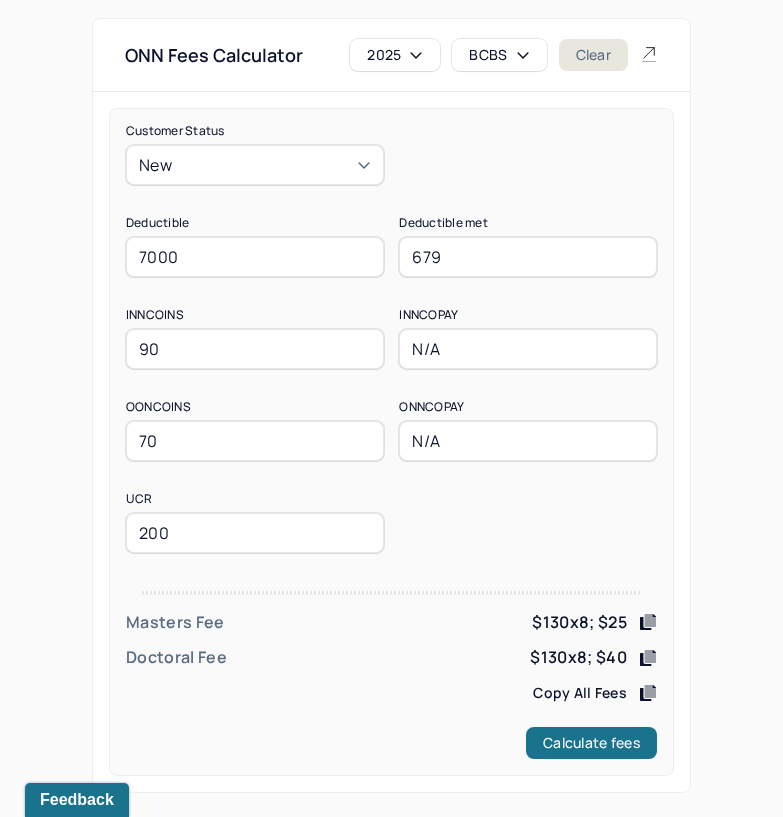 type on "90" 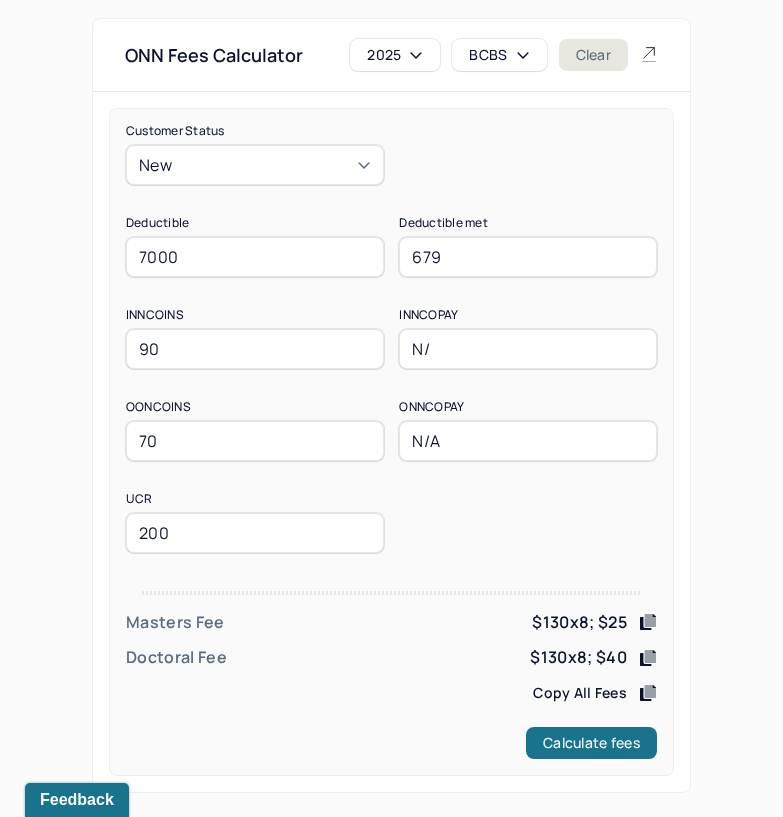 type on "N/A" 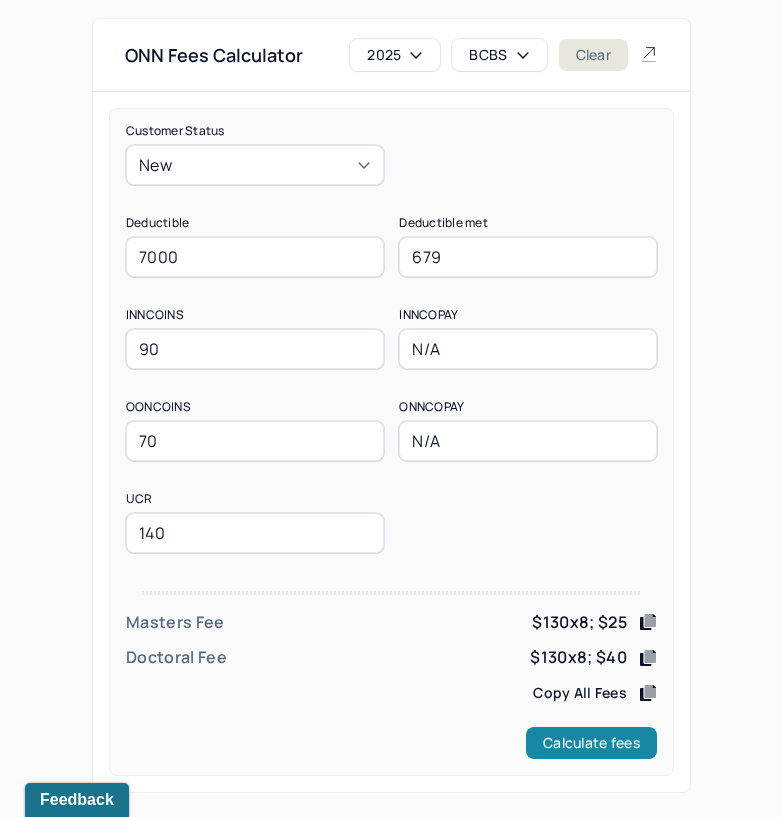 type on "140" 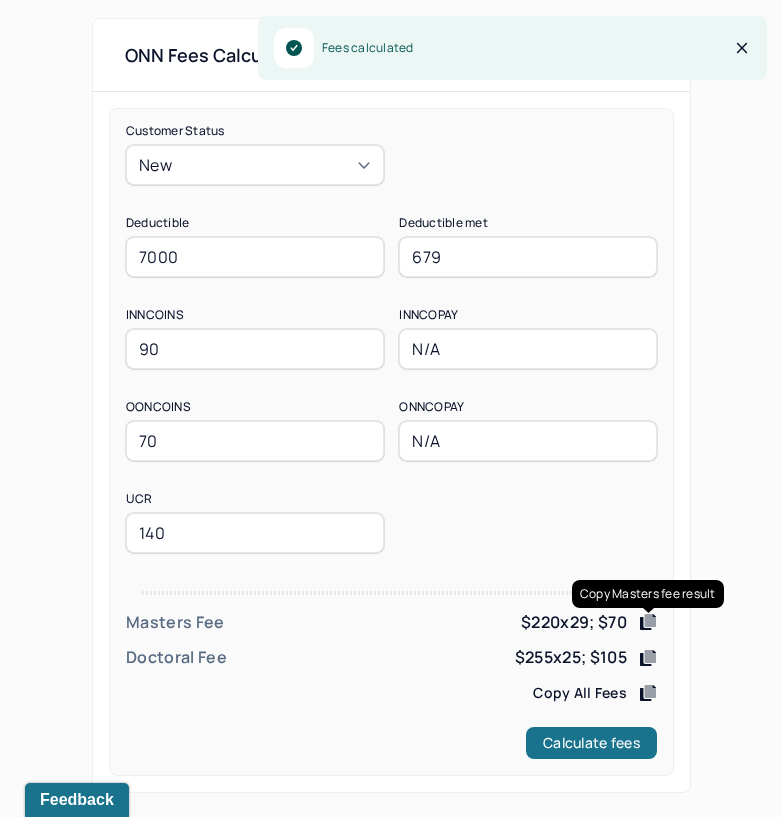 click 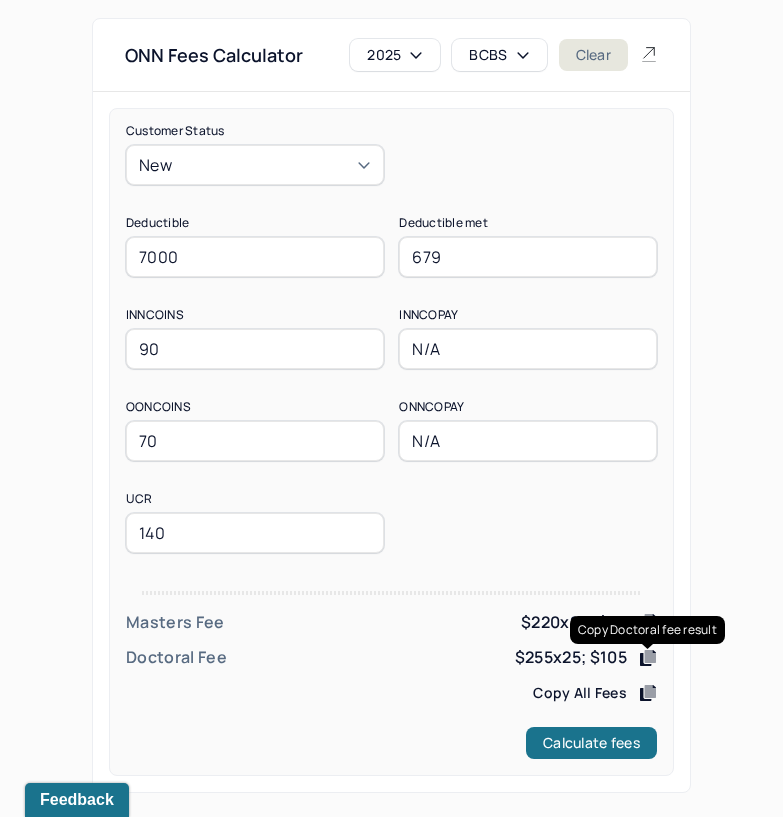 click 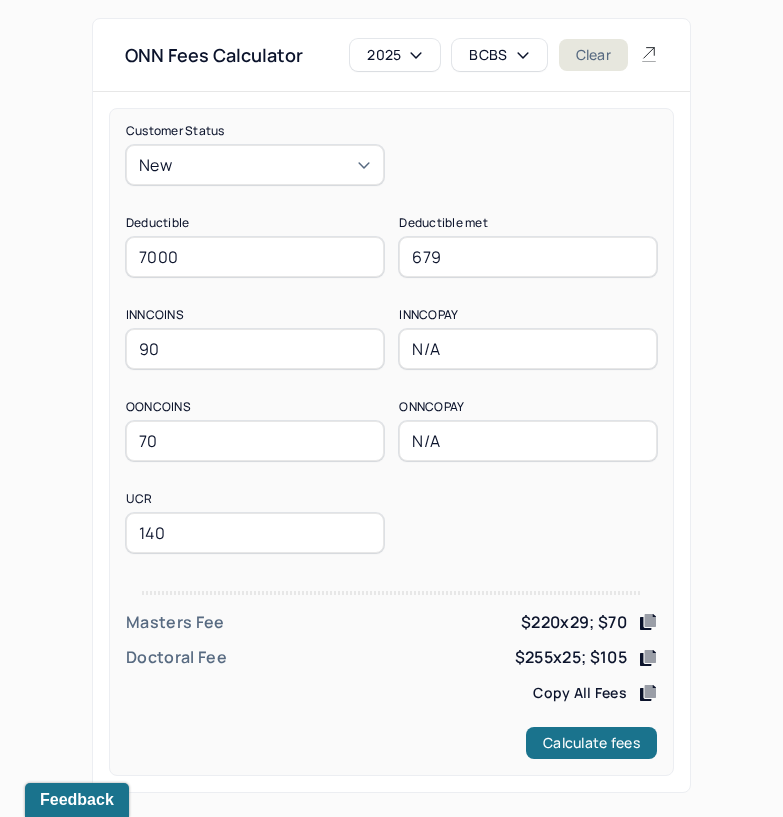 click on "BCBS" at bounding box center [499, 55] 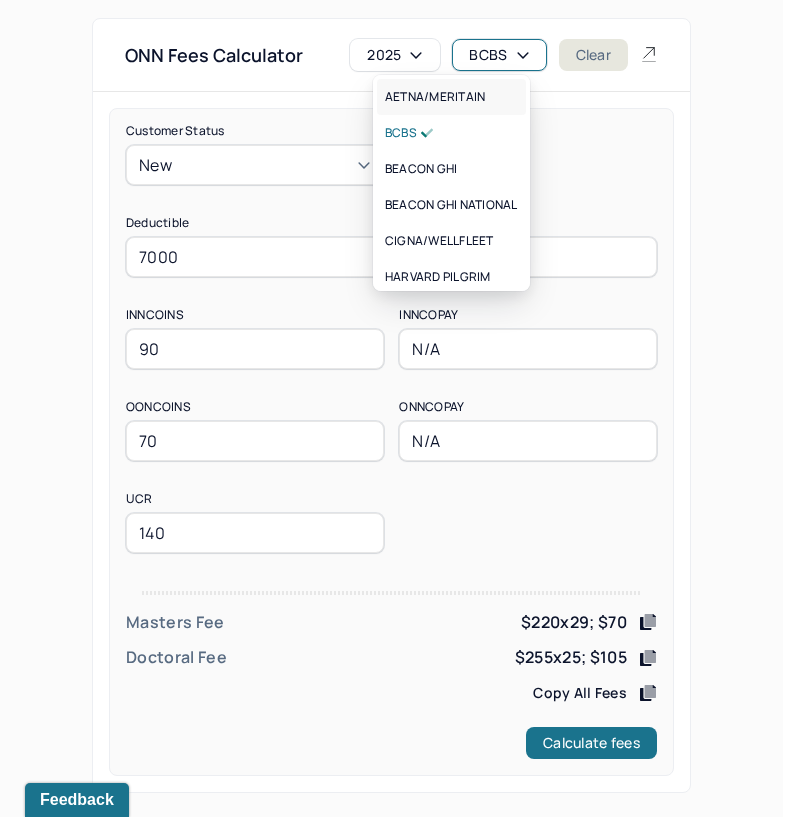click on "AETNA/MERITAIN" at bounding box center (435, 97) 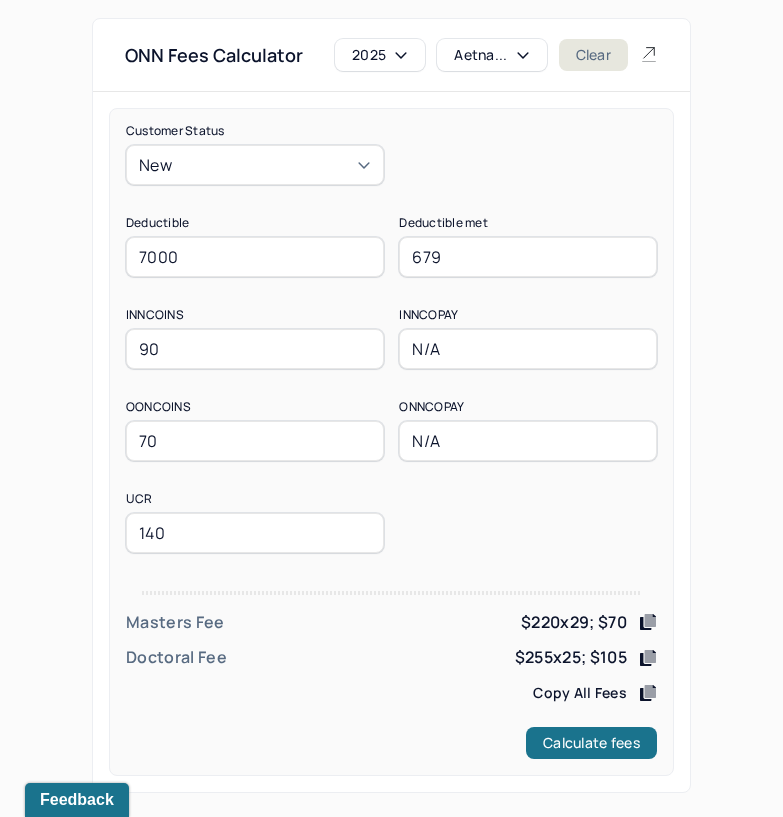 drag, startPoint x: 258, startPoint y: 261, endPoint x: 114, endPoint y: 261, distance: 144 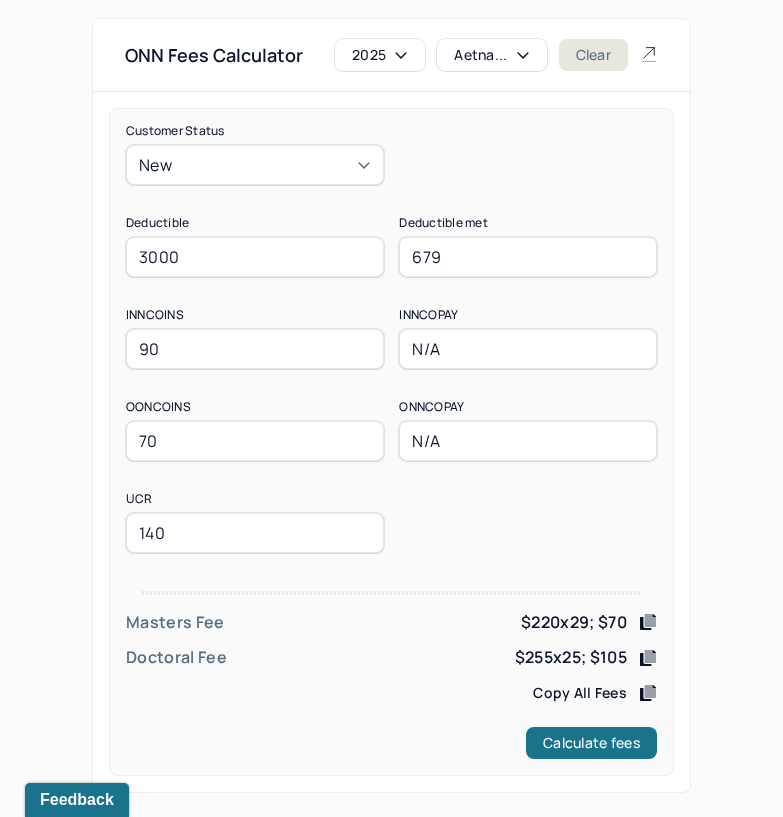 type on "3000" 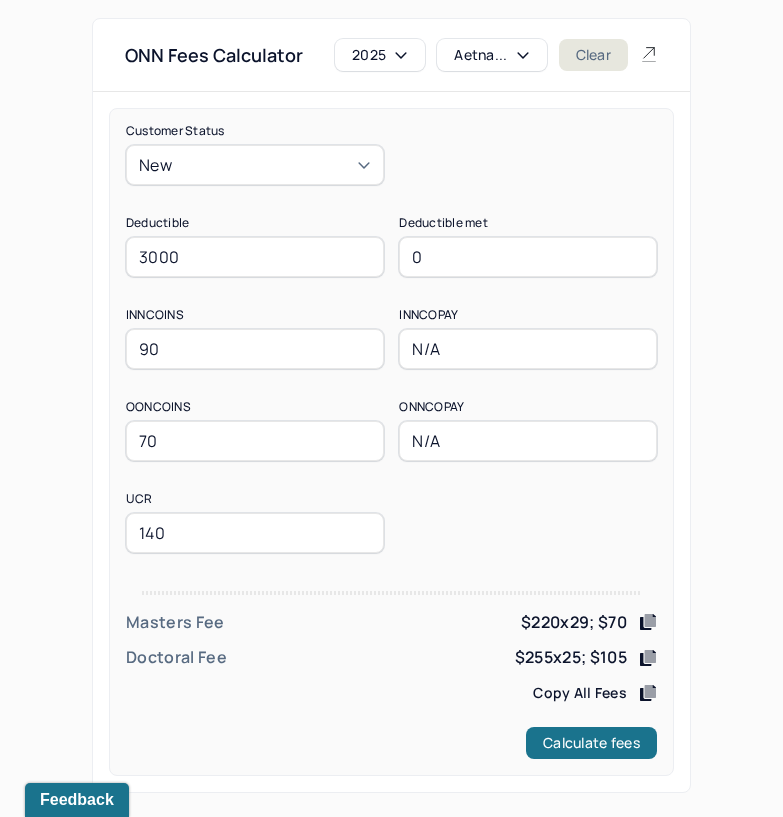 type on "0" 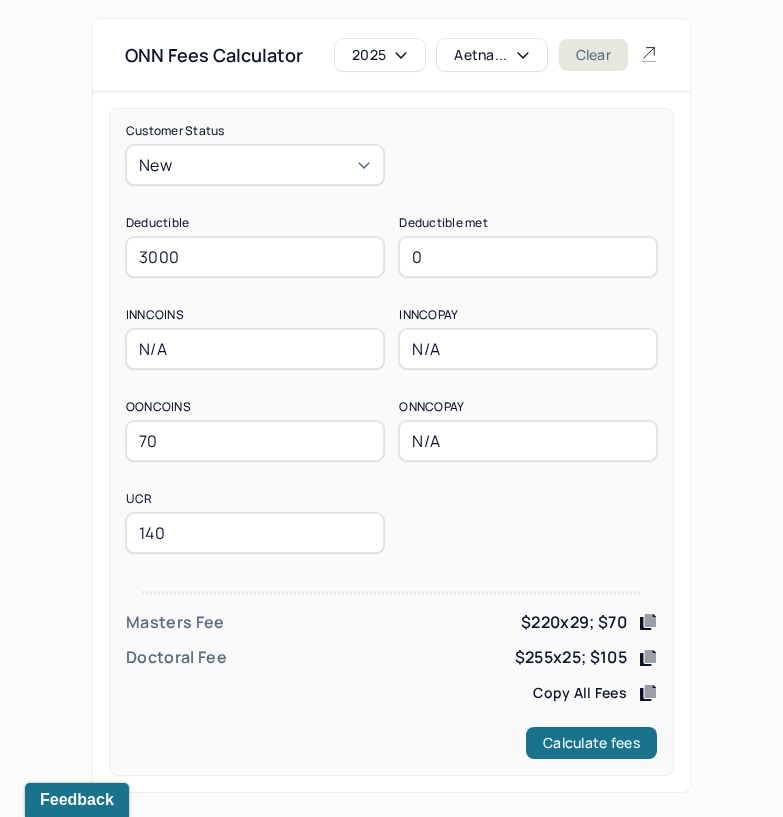 type on "N/A" 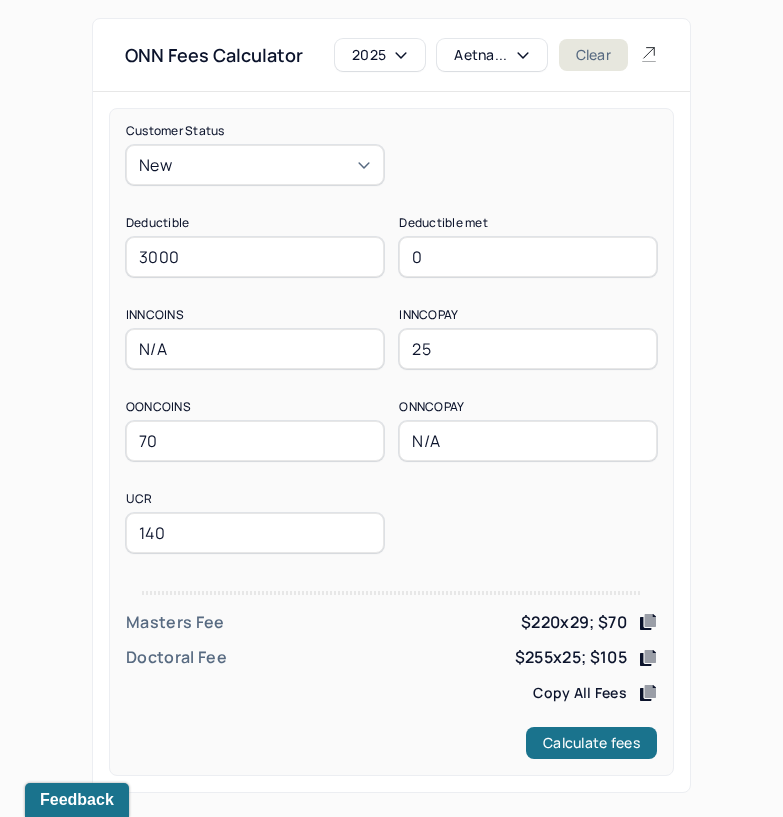 type on "25" 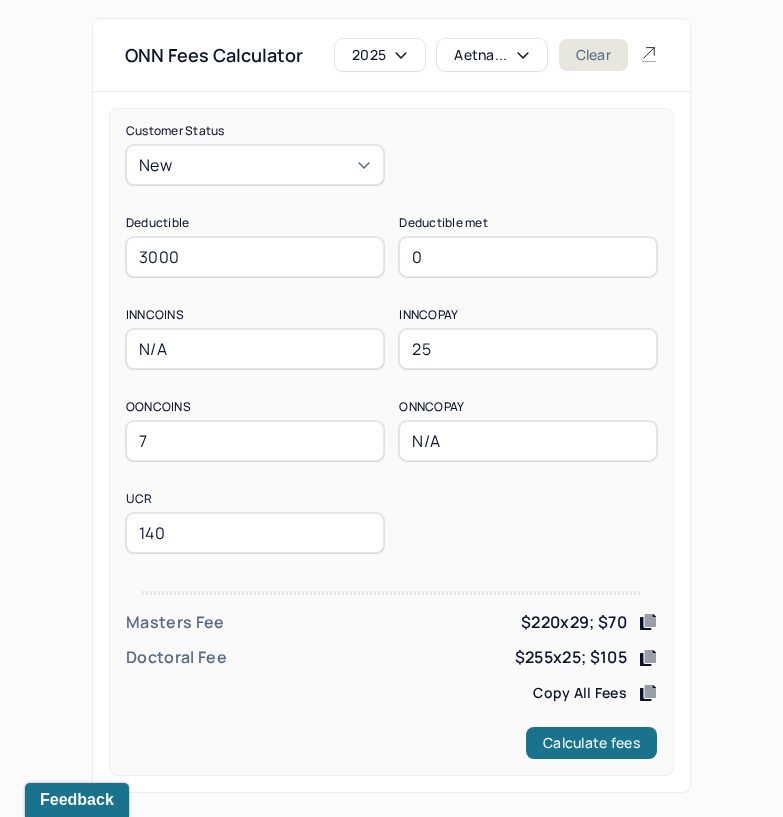 type on "70" 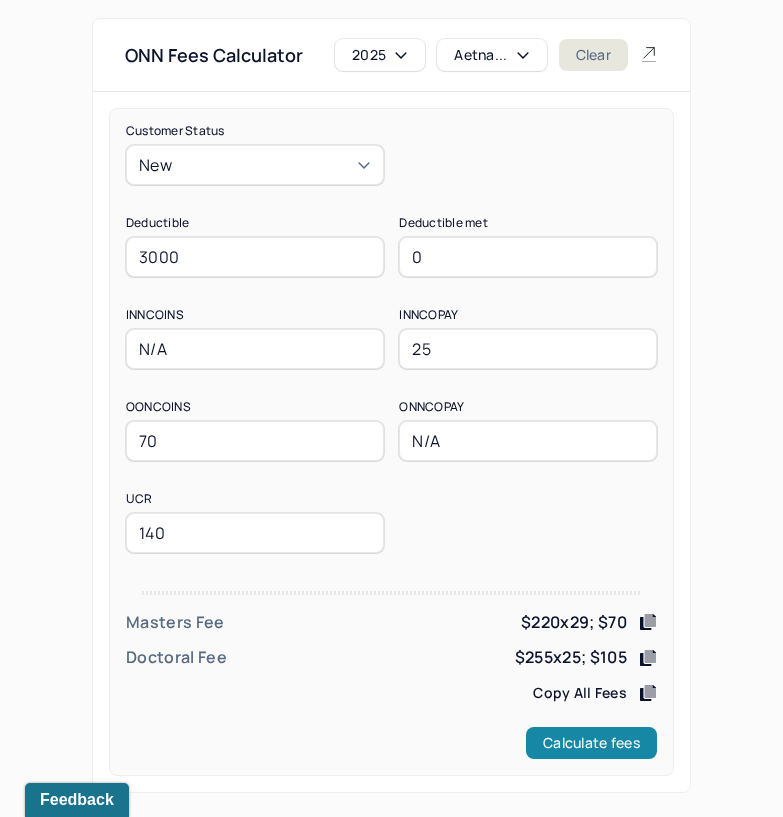 click on "Calculate fees" at bounding box center (591, 743) 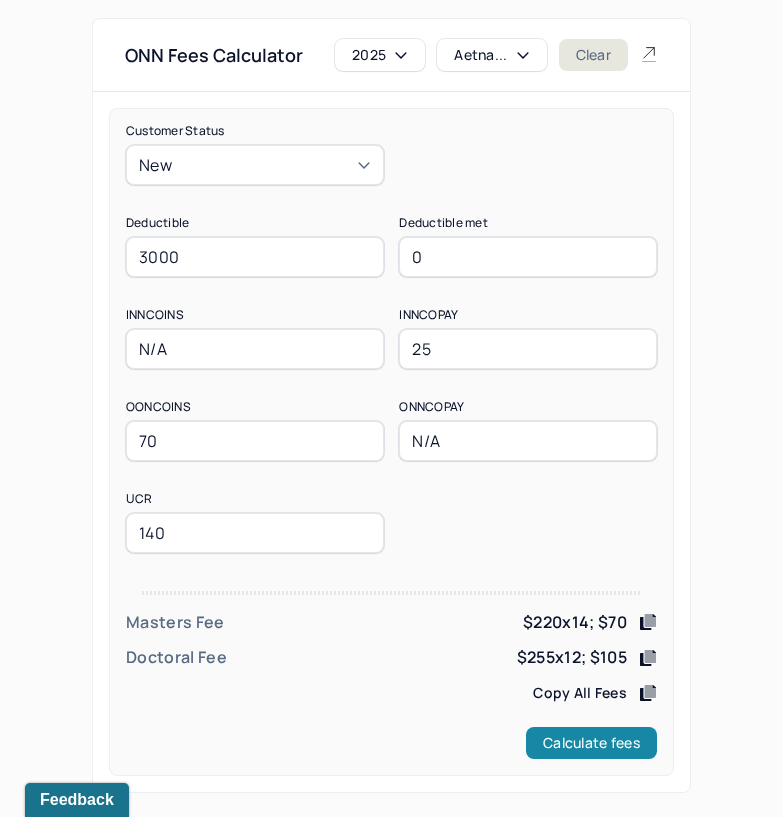 click on "Calculate fees" at bounding box center [591, 743] 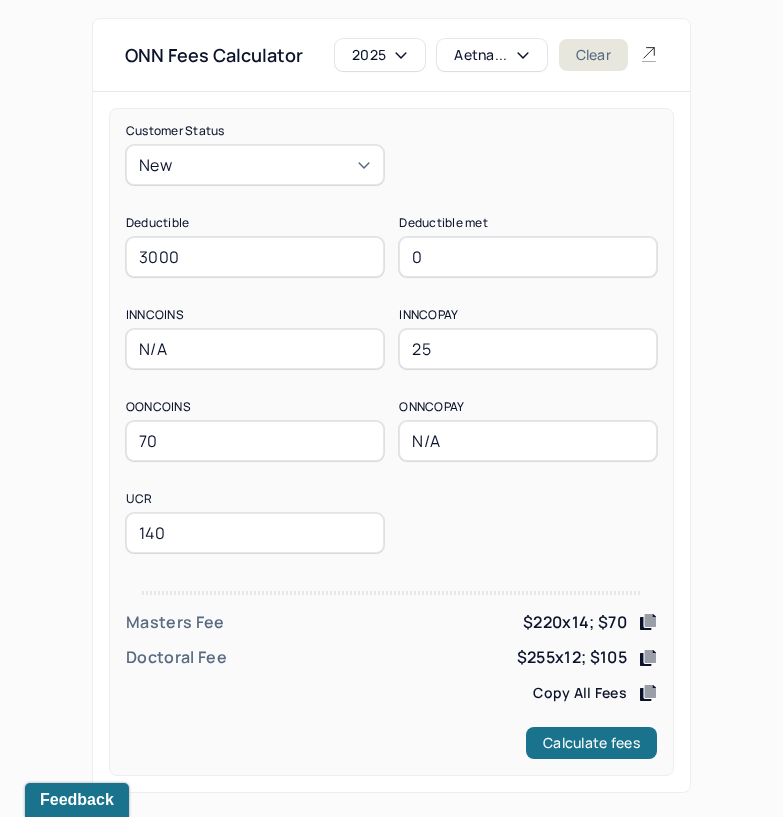 click on "$220x14; $70" at bounding box center (575, 622) 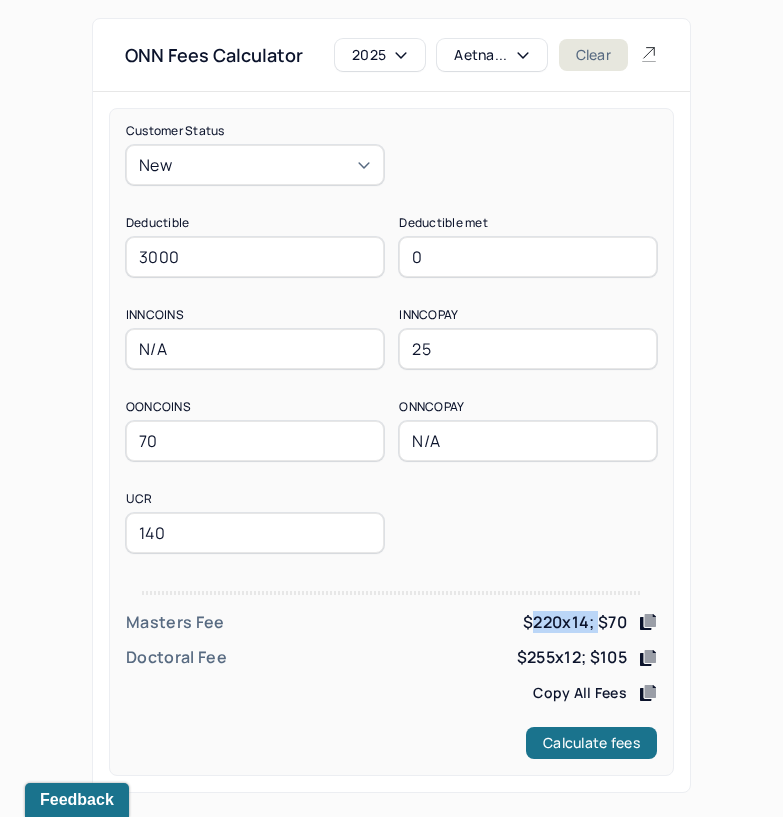 drag, startPoint x: 544, startPoint y: 621, endPoint x: 593, endPoint y: 626, distance: 49.25444 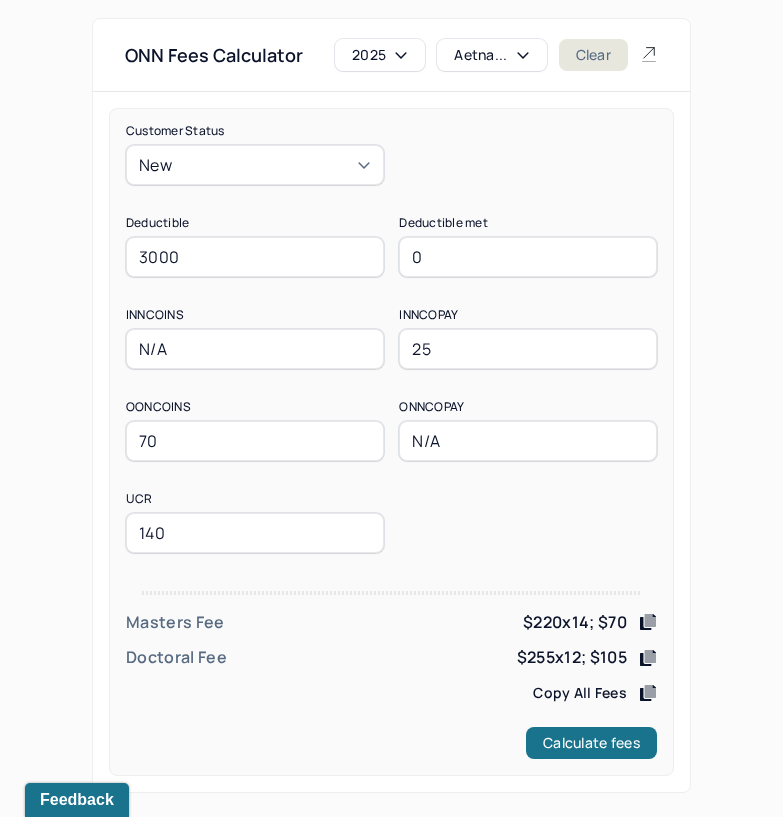 click on "$255x12; $105" at bounding box center (572, 657) 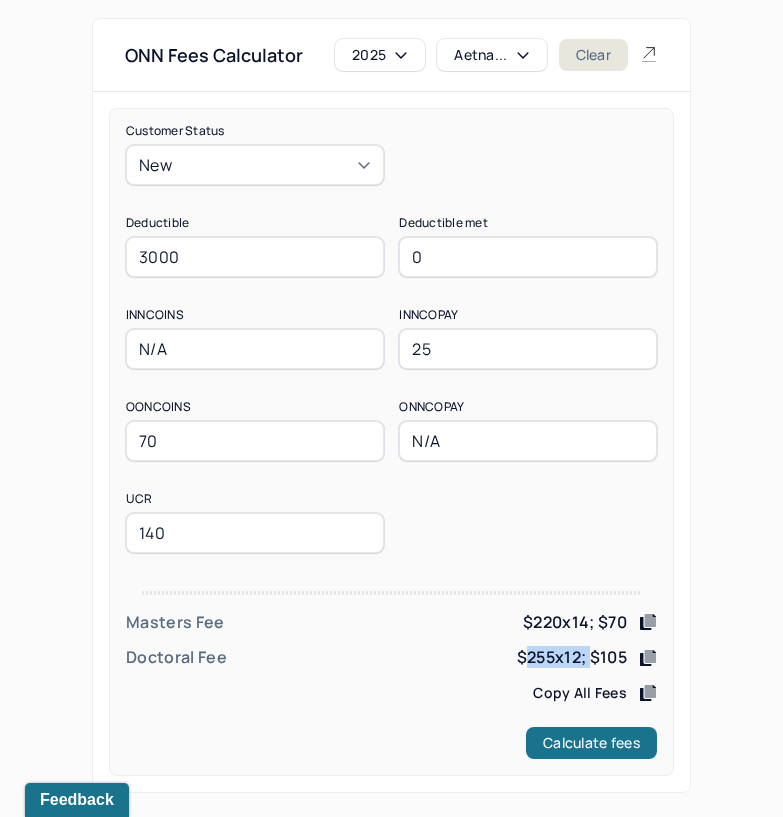 drag, startPoint x: 537, startPoint y: 657, endPoint x: 586, endPoint y: 665, distance: 49.648766 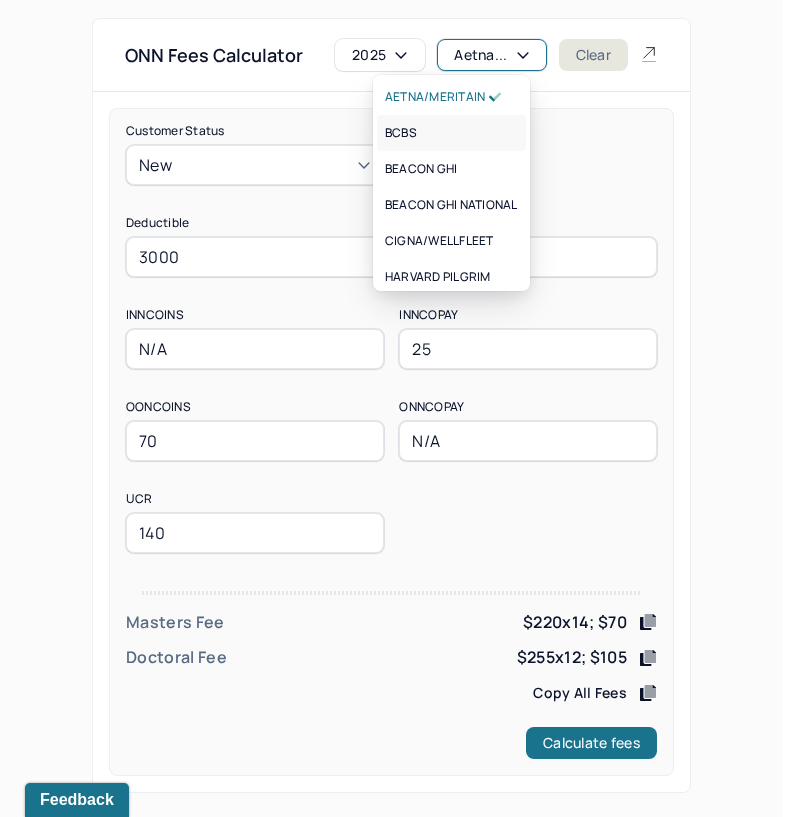 click on "BCBS" at bounding box center (451, 133) 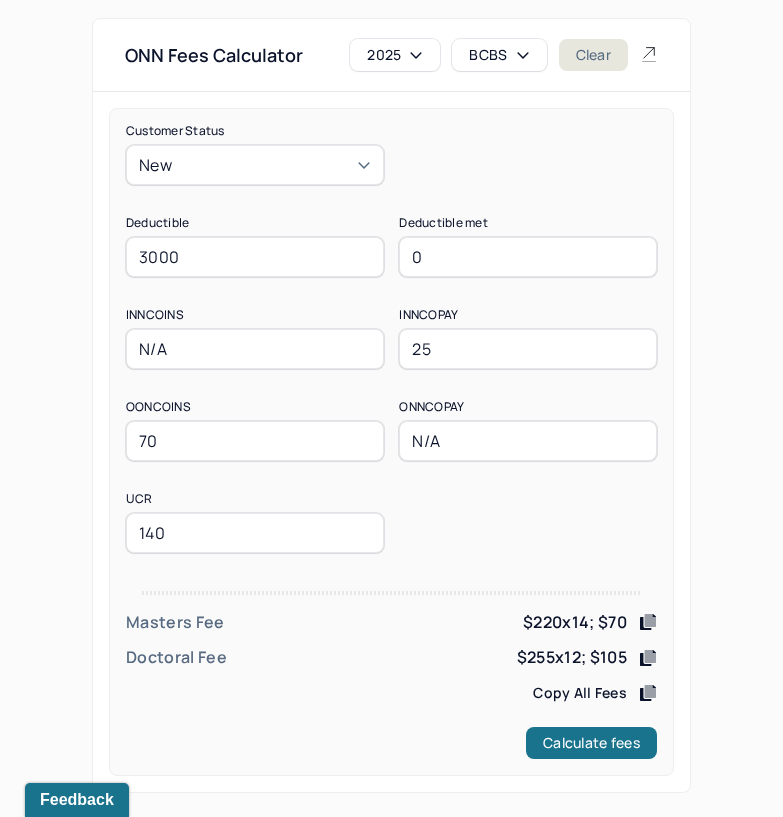 drag, startPoint x: 208, startPoint y: 254, endPoint x: 69, endPoint y: 258, distance: 139.05754 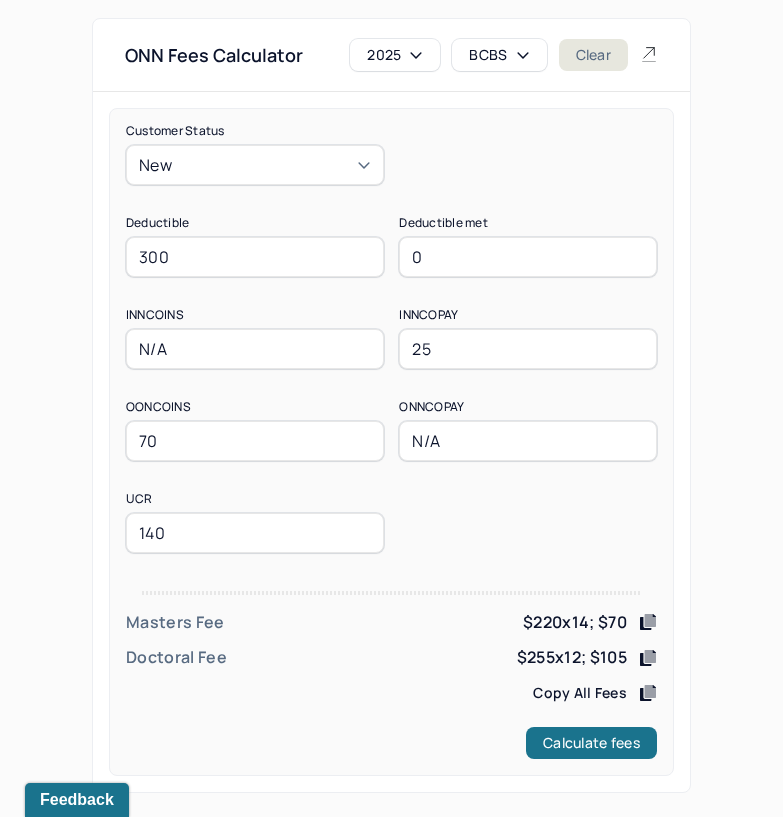 type on "300" 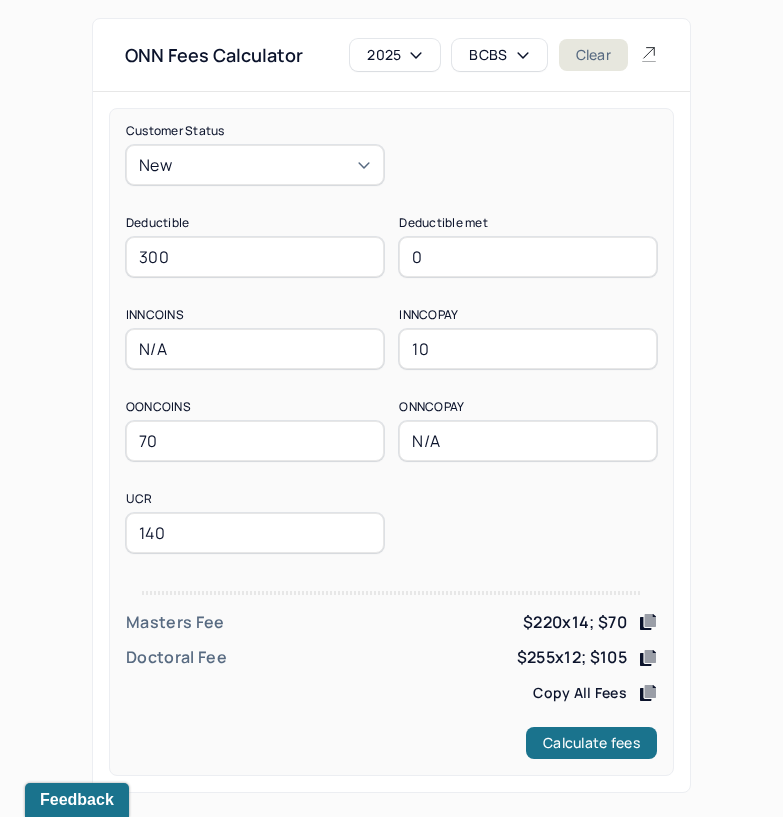 type on "10" 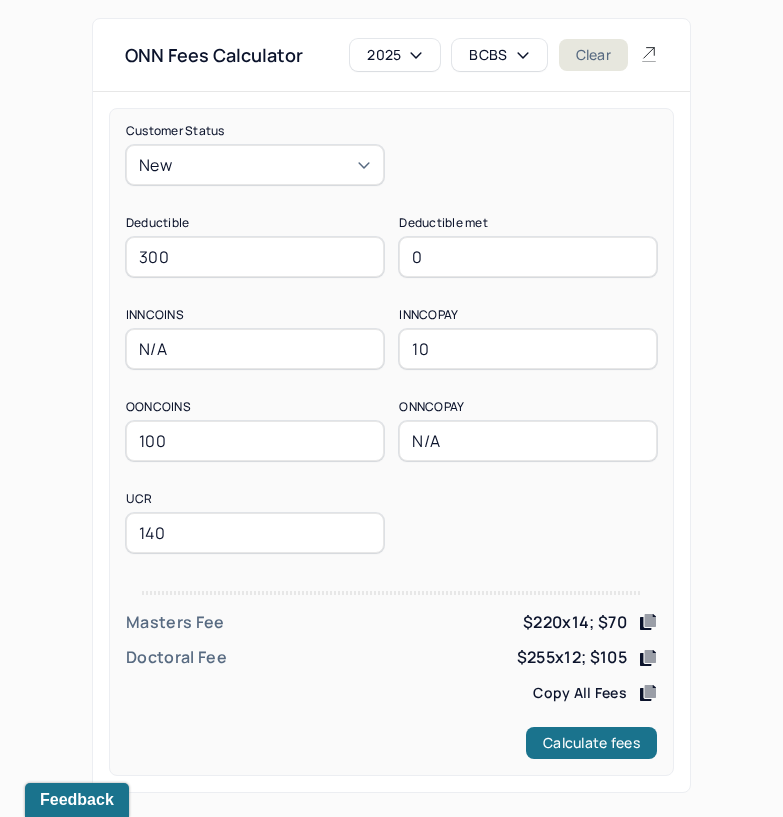 type on "100" 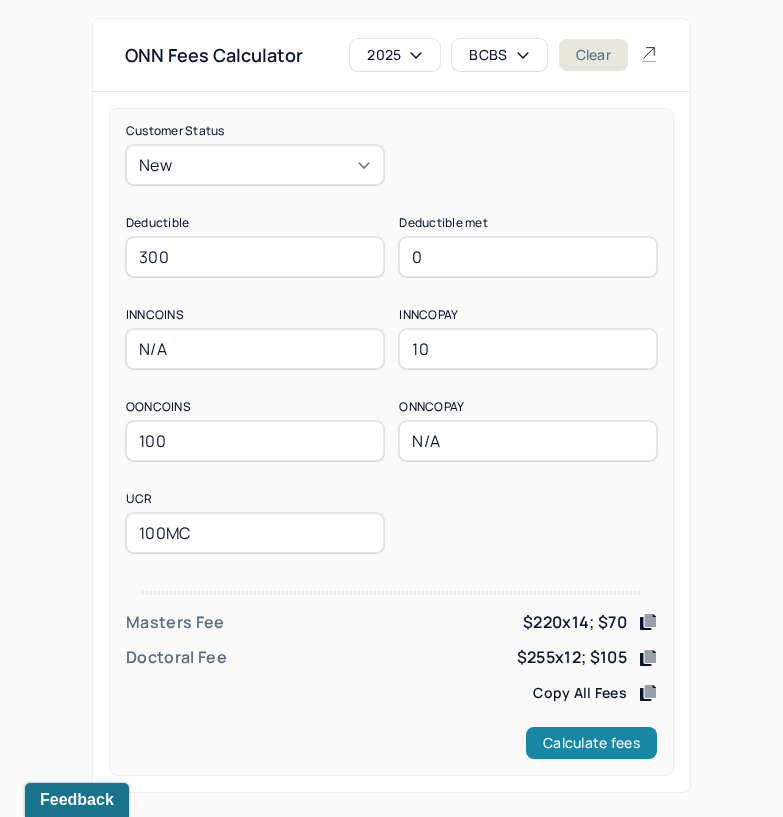 type on "100MC" 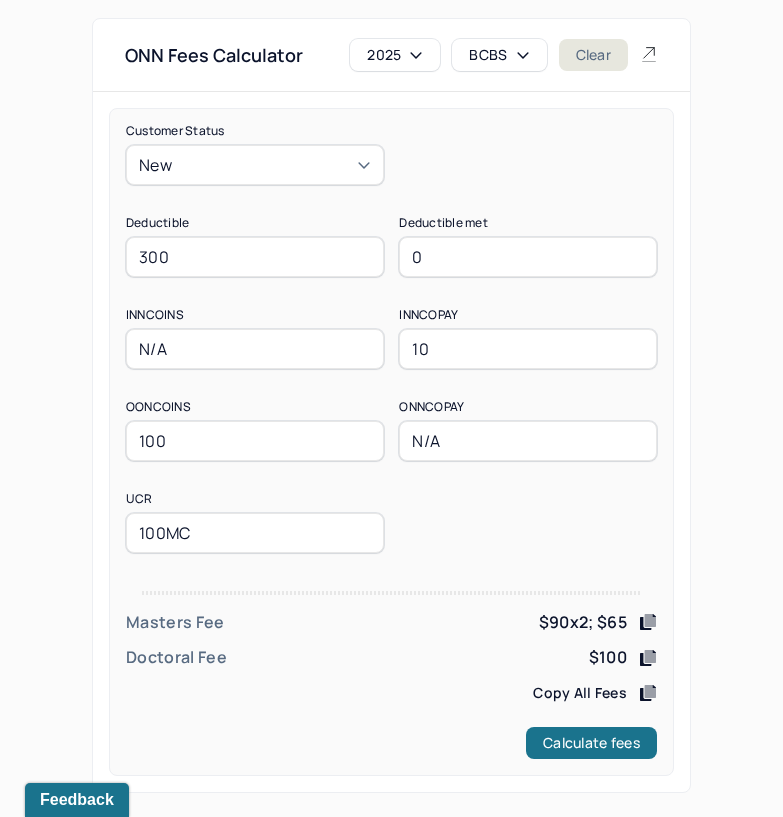 drag, startPoint x: 204, startPoint y: 271, endPoint x: 70, endPoint y: 276, distance: 134.09325 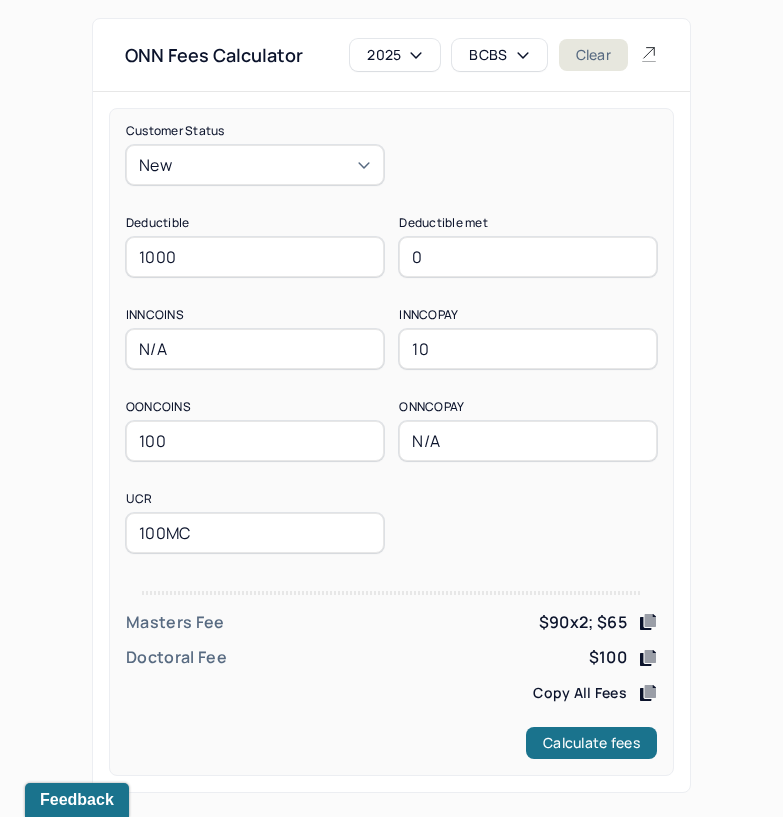 type on "1000" 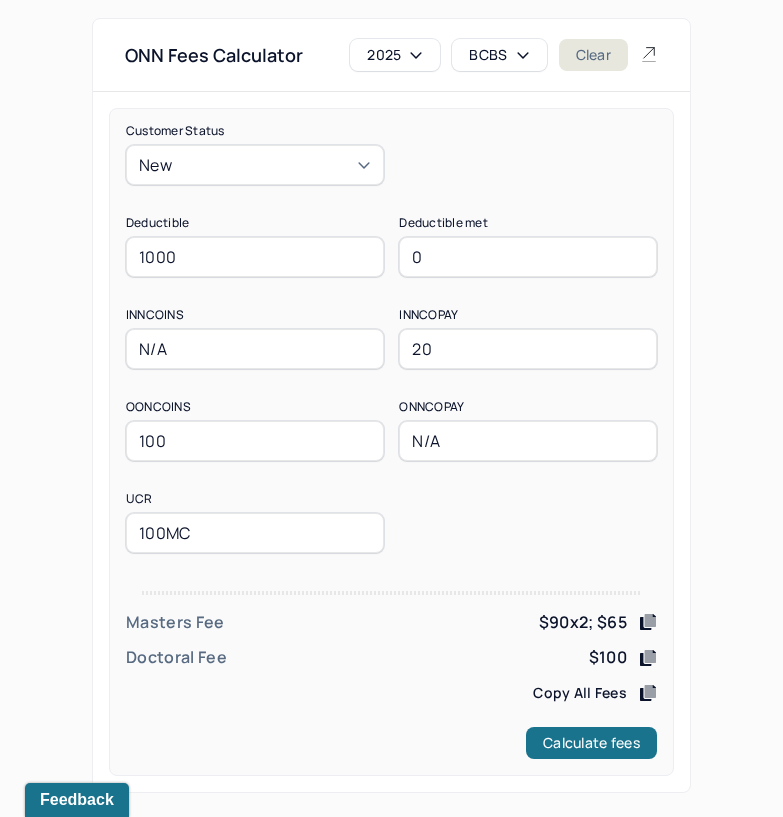 type on "20" 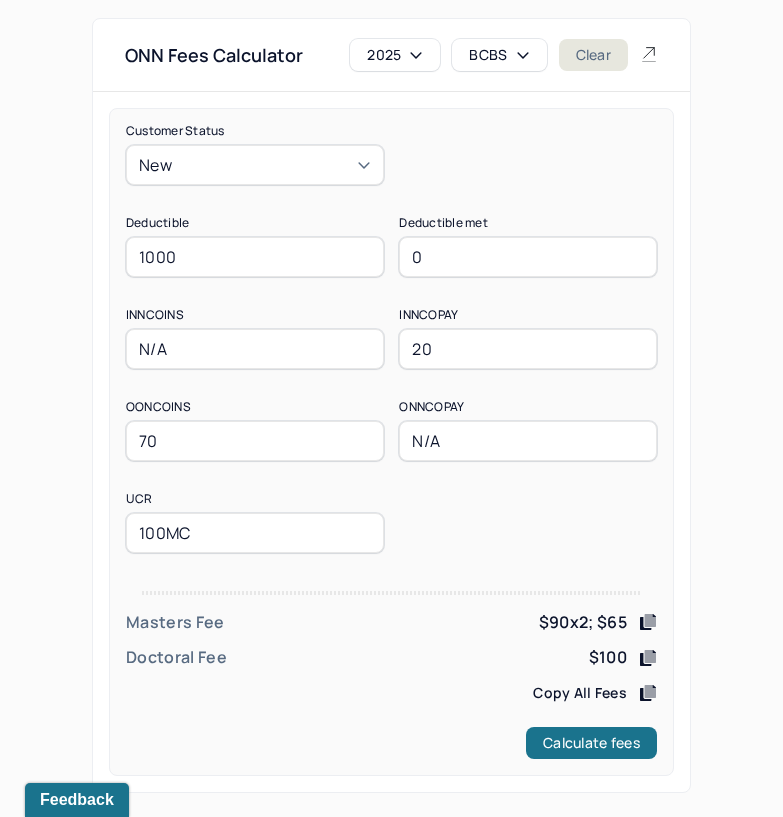 type on "70" 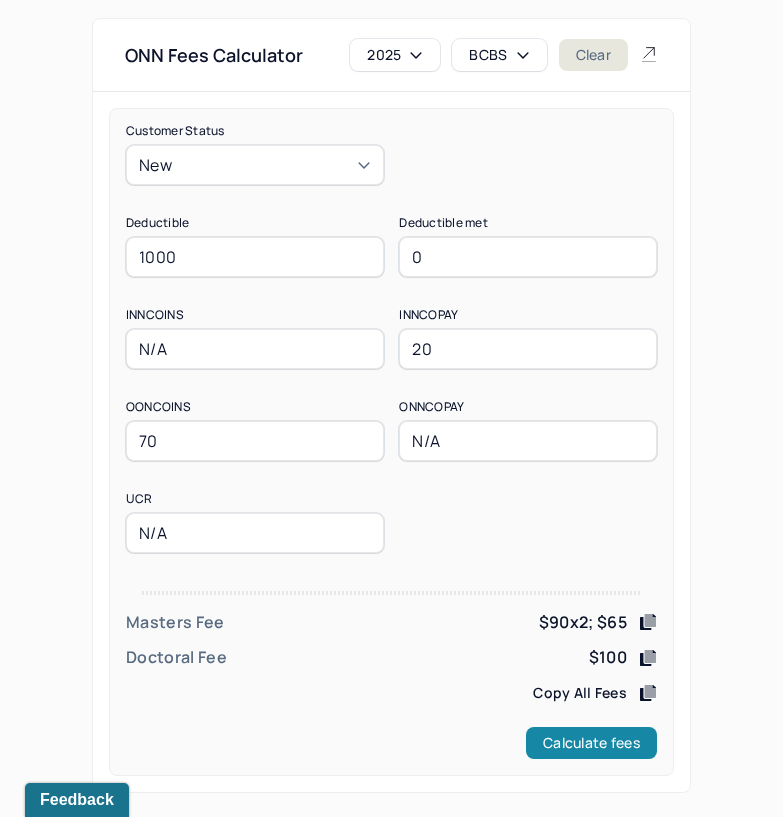 type on "N/A" 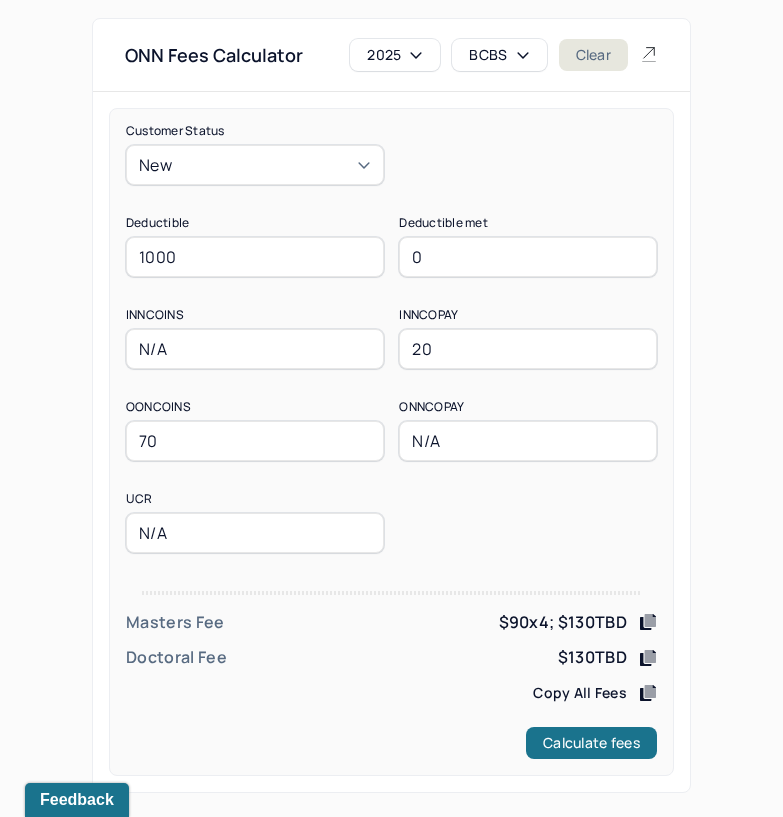 drag, startPoint x: 231, startPoint y: 258, endPoint x: -1, endPoint y: 260, distance: 232.00862 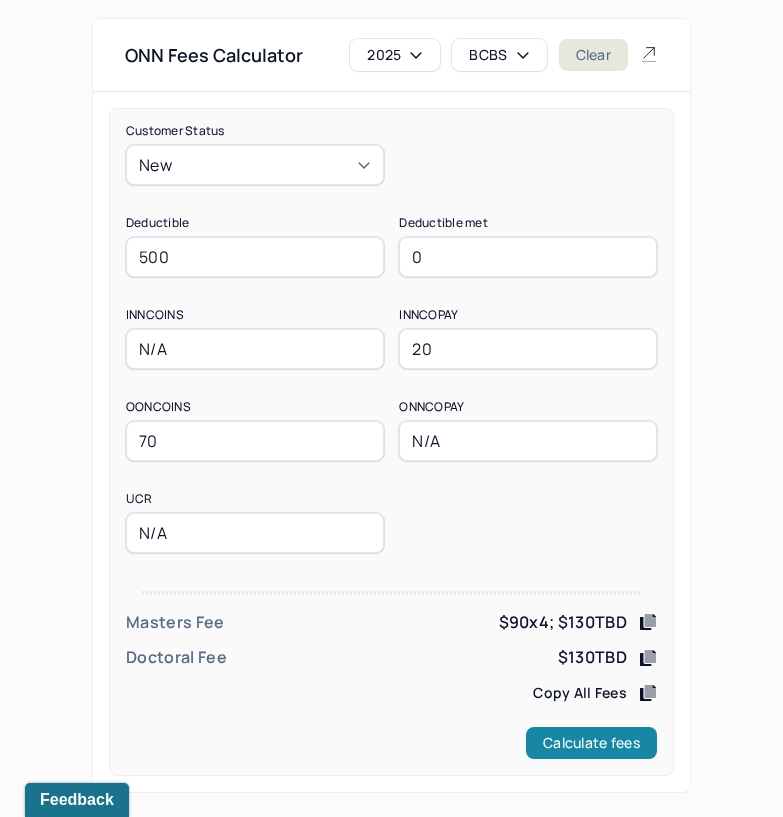 click on "Calculate fees" at bounding box center (591, 743) 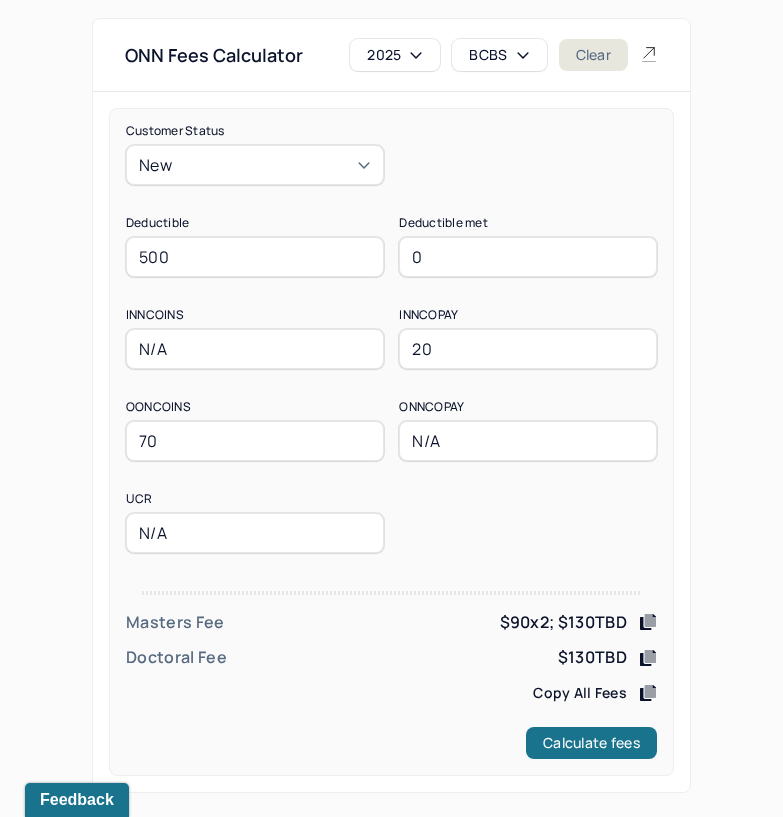 drag, startPoint x: 206, startPoint y: 258, endPoint x: 54, endPoint y: 264, distance: 152.11838 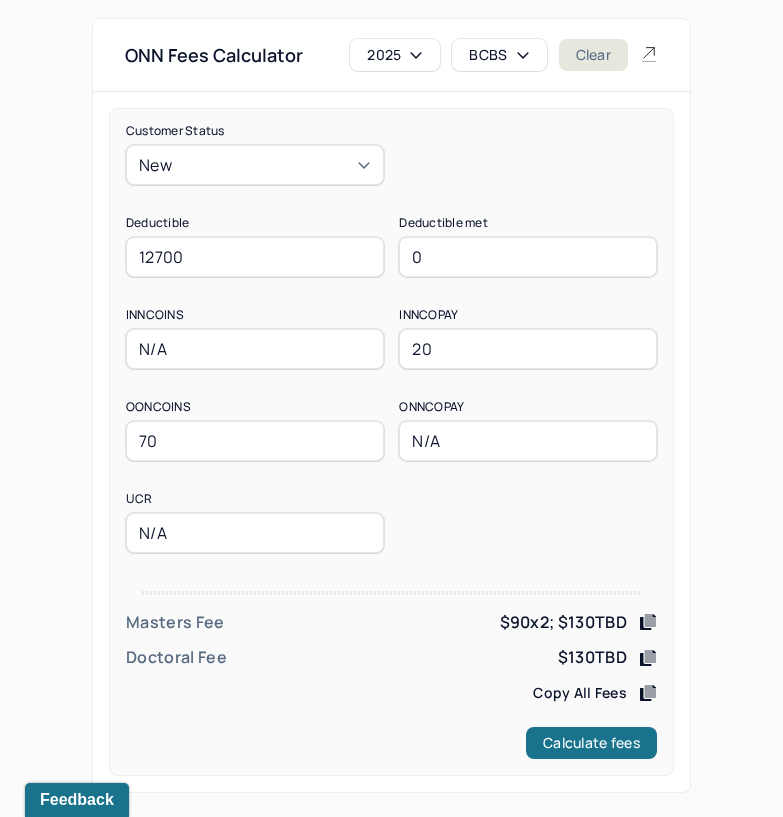 type on "12700" 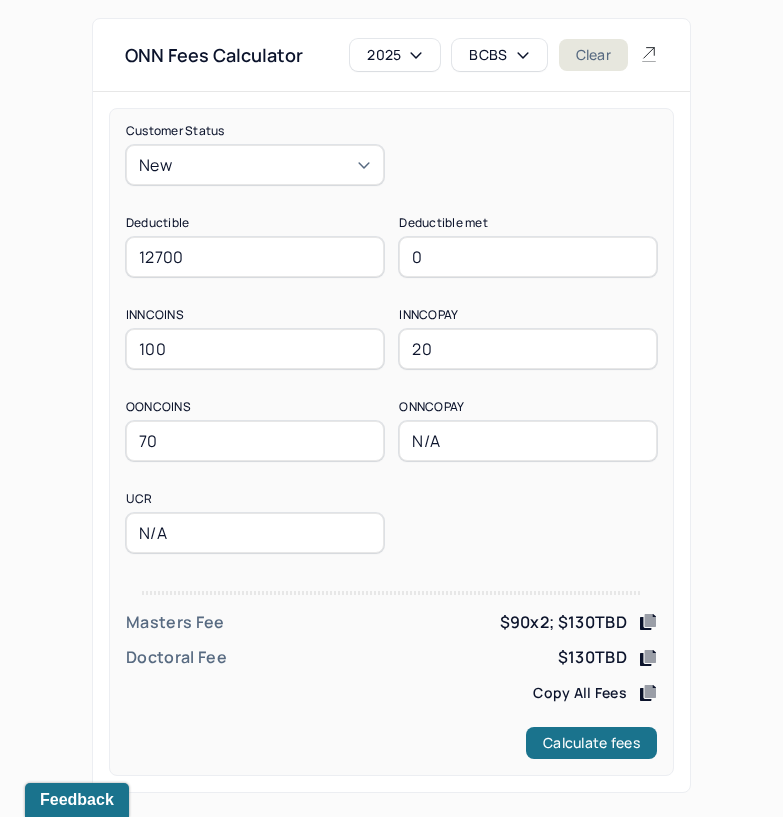 type on "100" 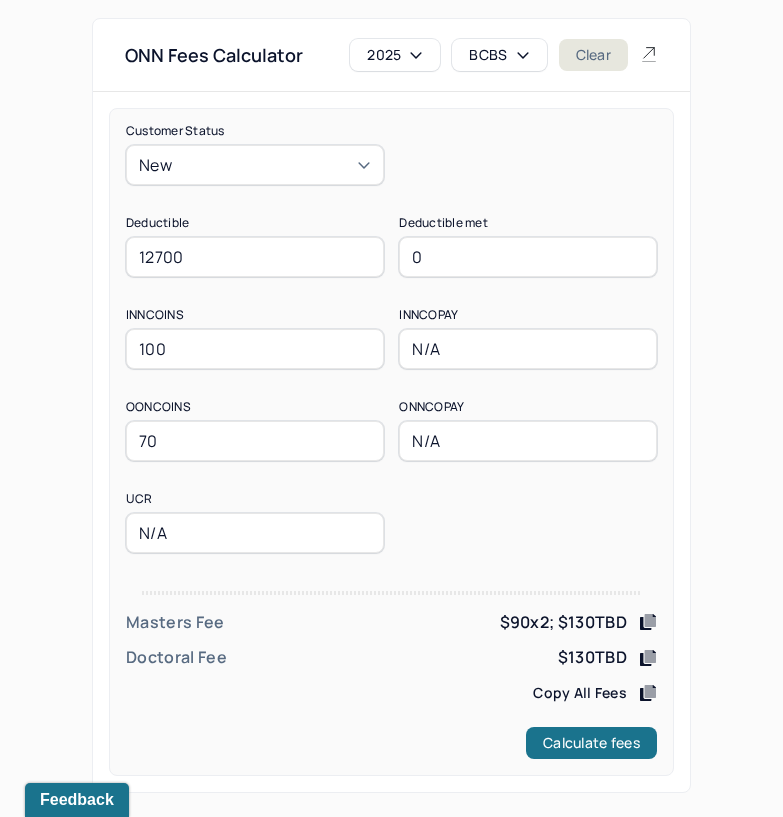 type on "N/A" 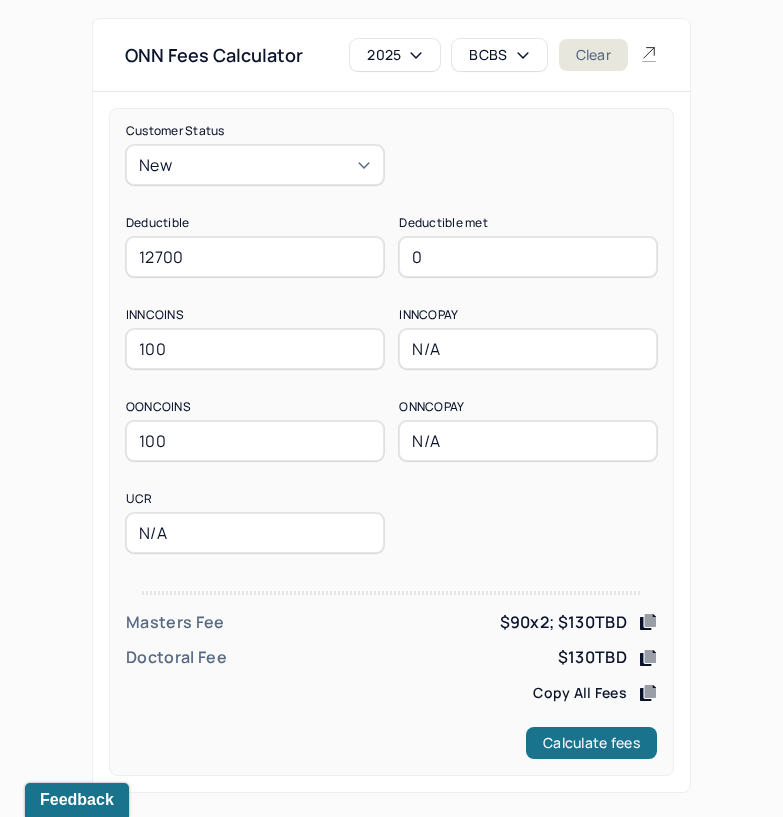 type on "100" 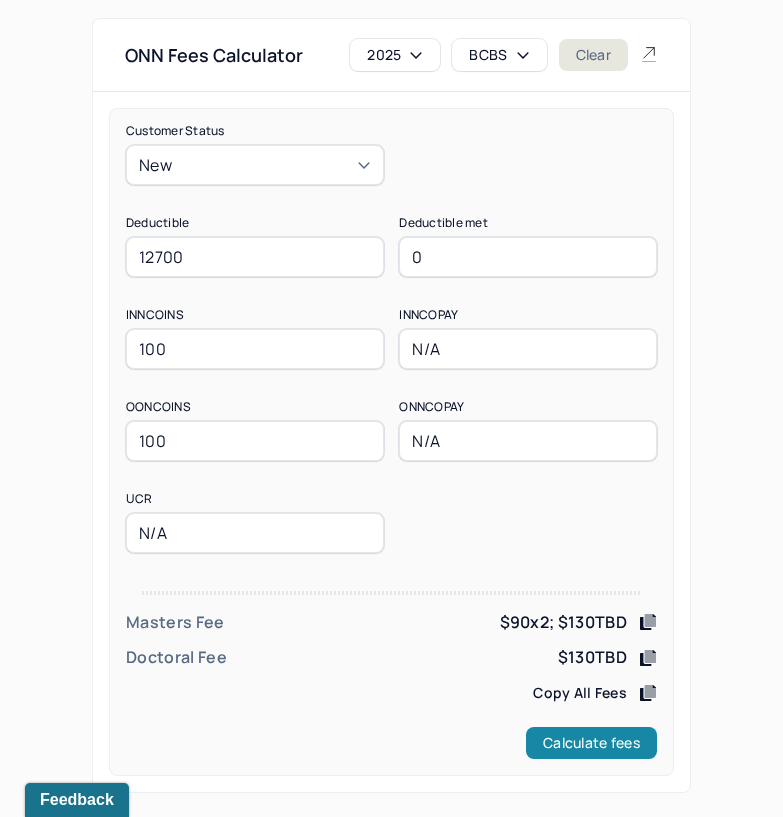 click on "Calculate fees" at bounding box center (591, 743) 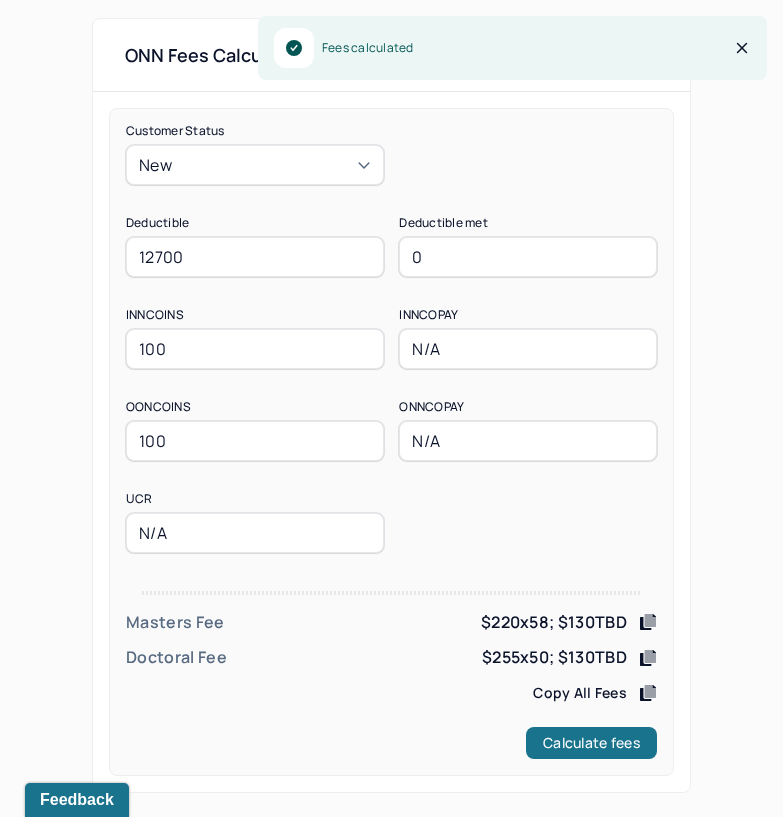 click 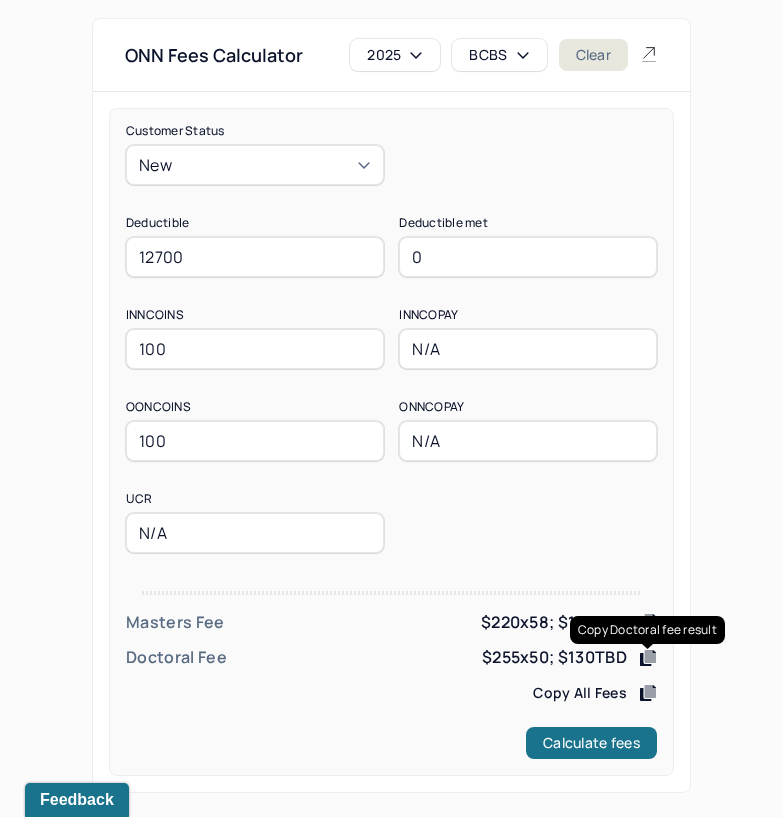 click 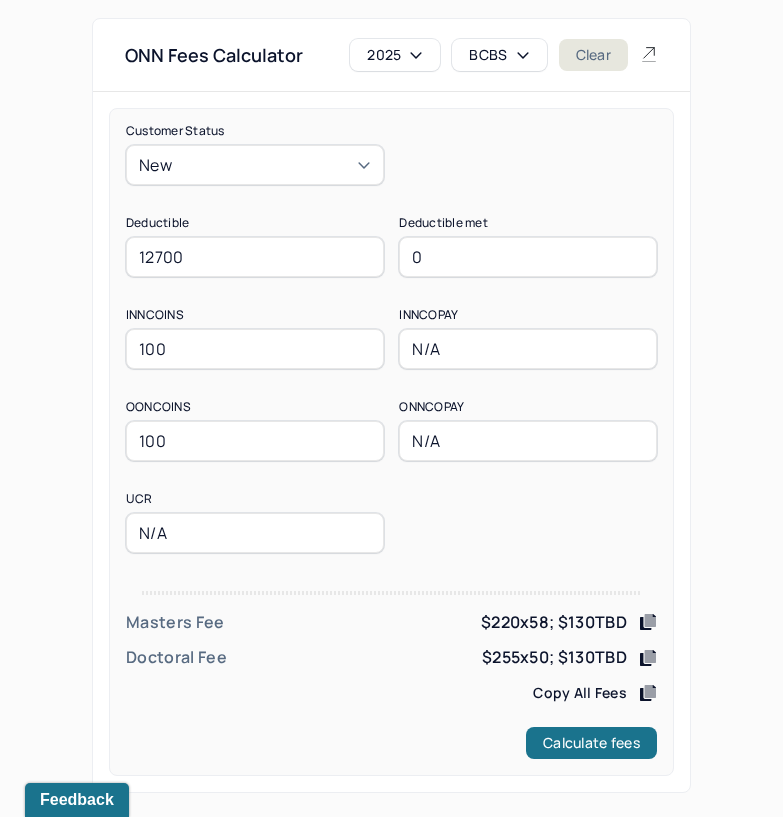 drag, startPoint x: 263, startPoint y: 268, endPoint x: 126, endPoint y: 272, distance: 137.05838 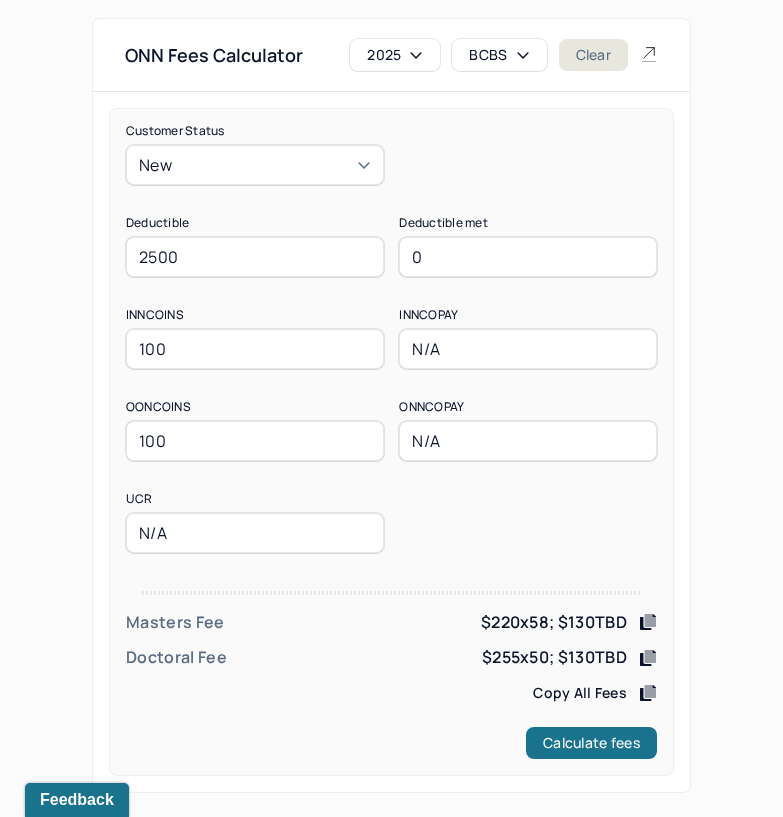 type on "2500" 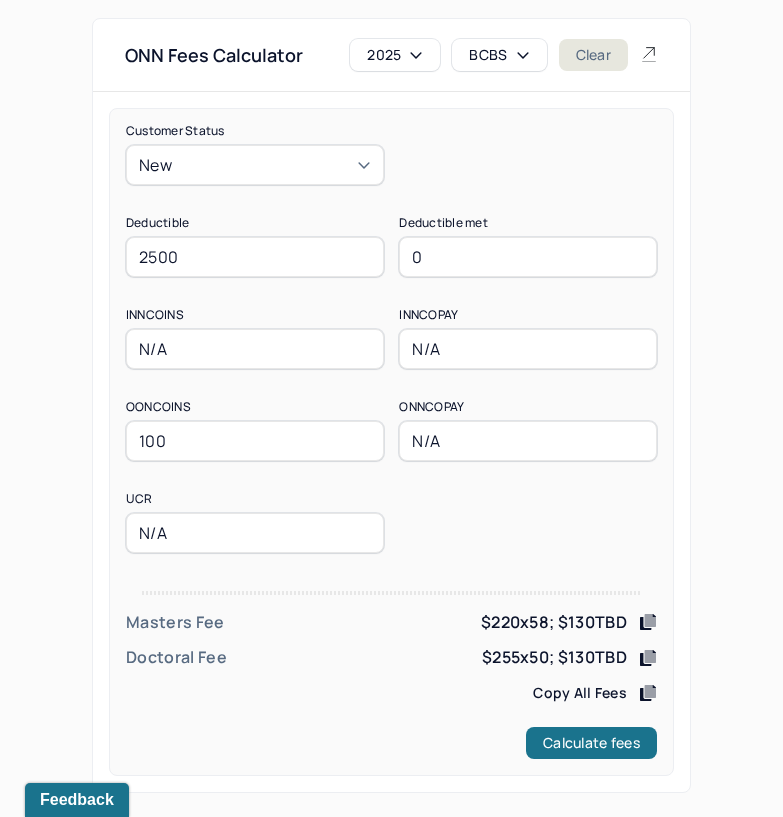 type on "N/A" 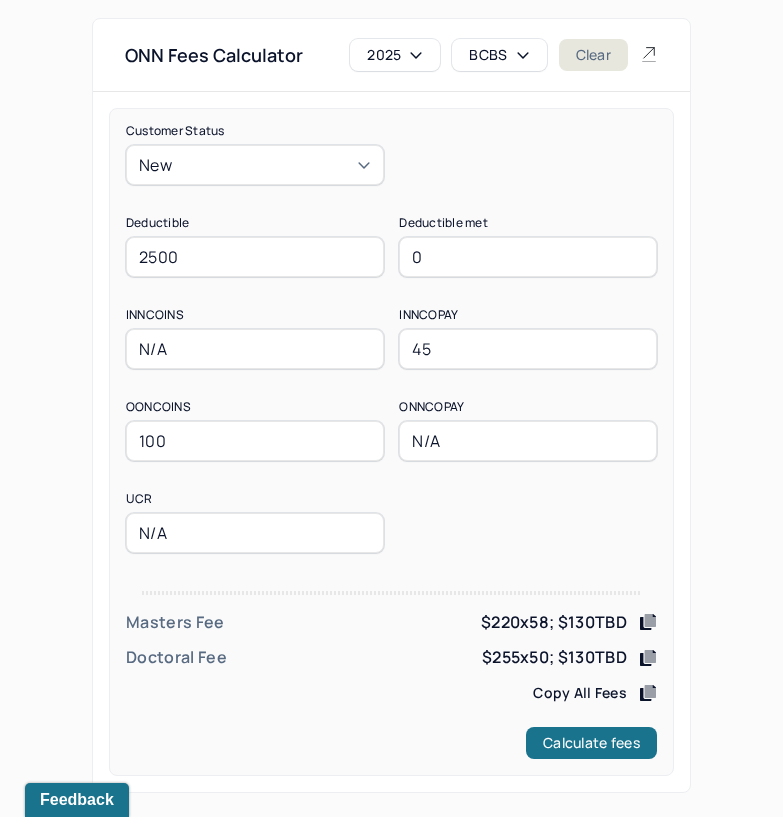 type on "45" 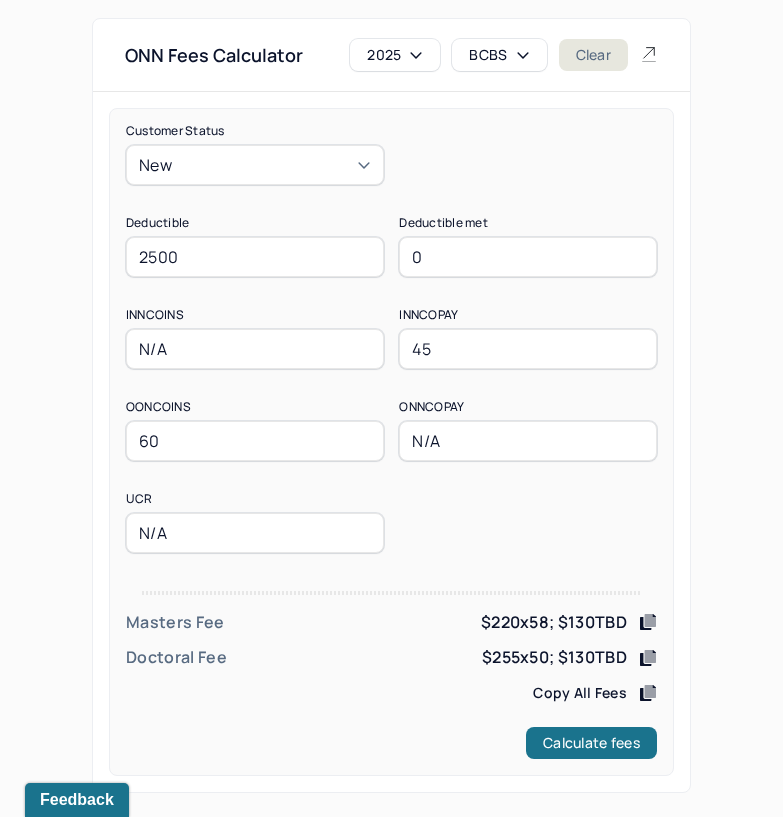 type on "60" 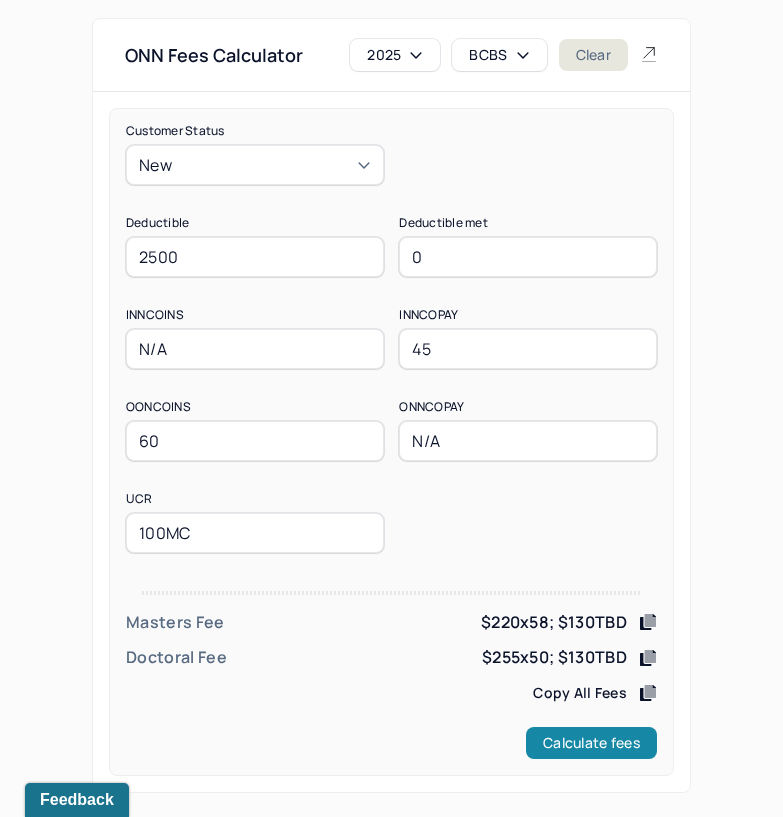 type on "100MC" 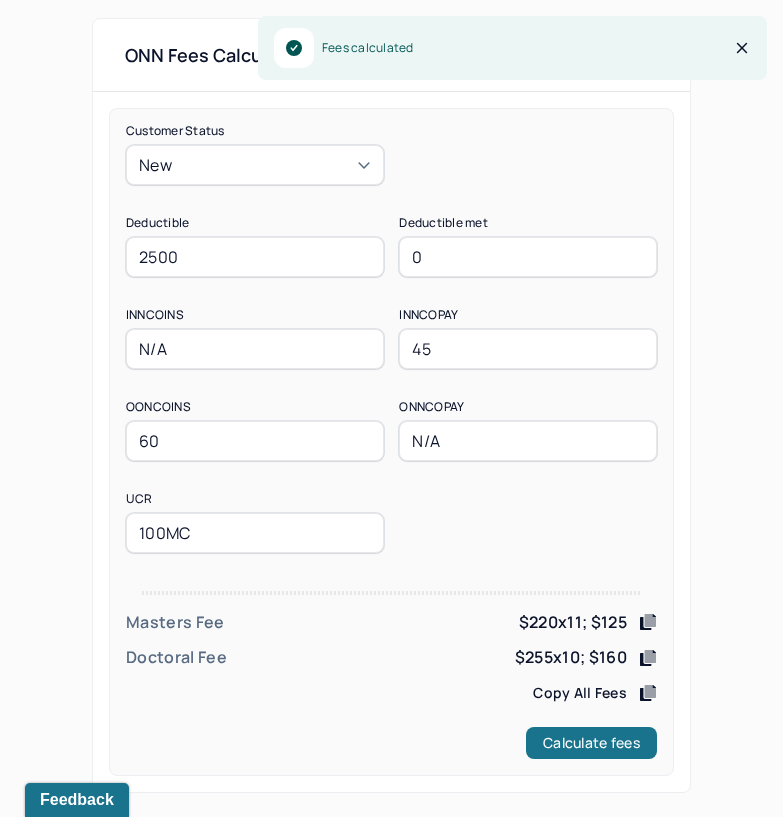 click 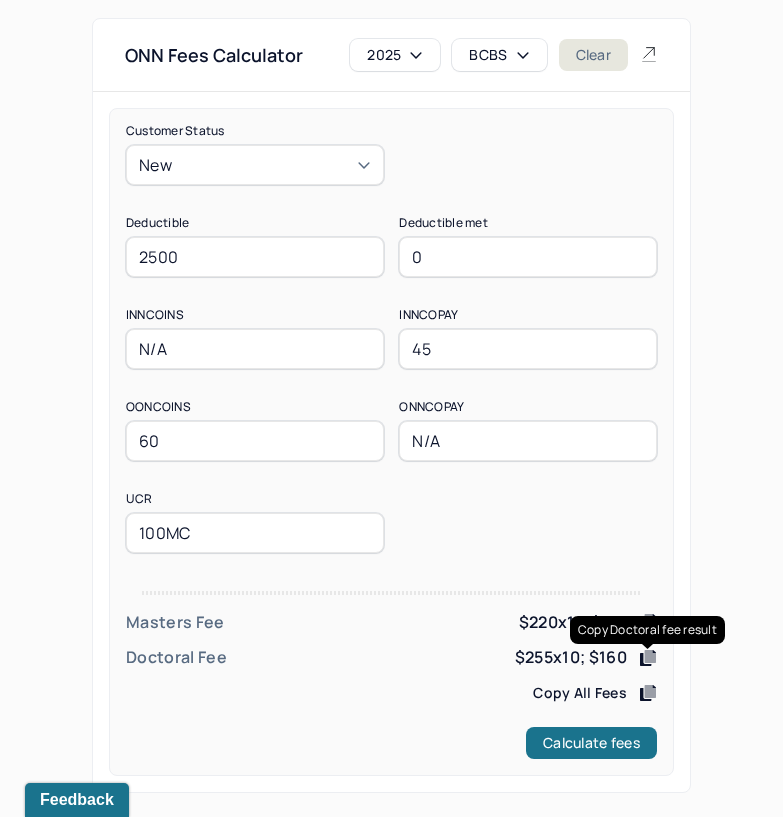 click 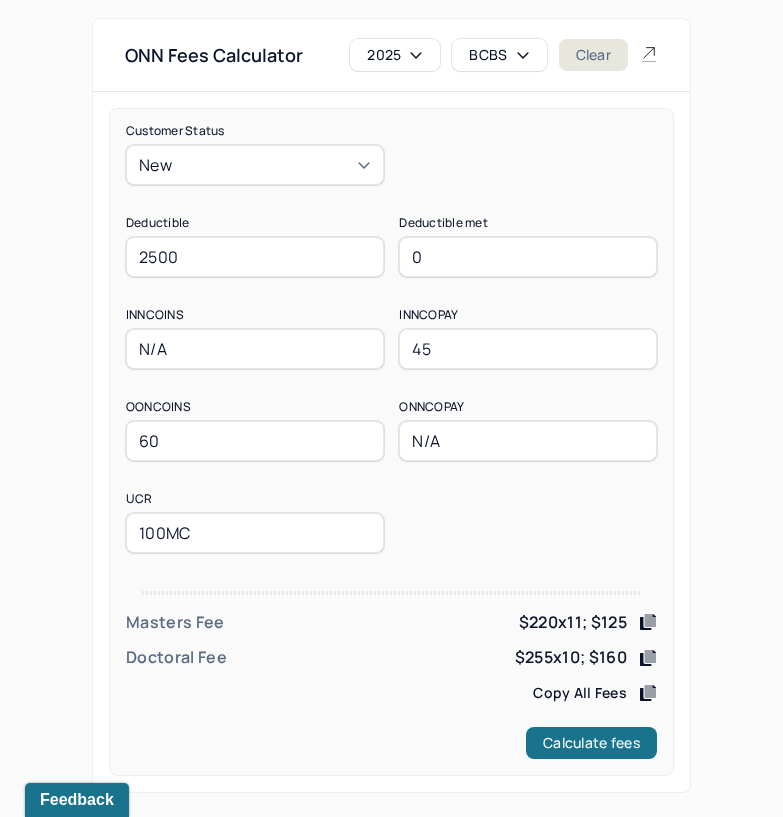 click 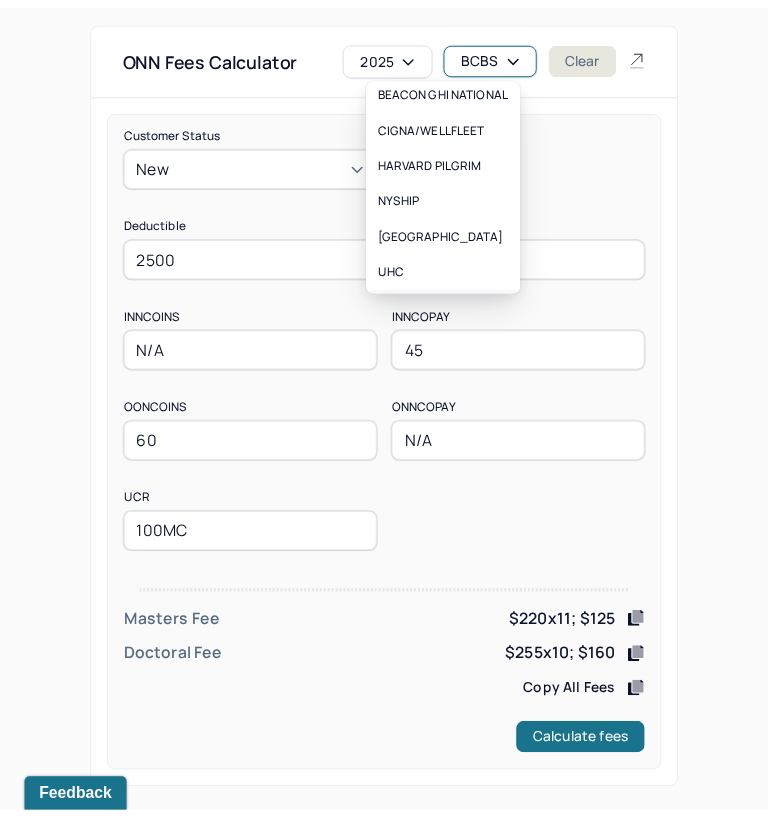 scroll, scrollTop: 188, scrollLeft: 0, axis: vertical 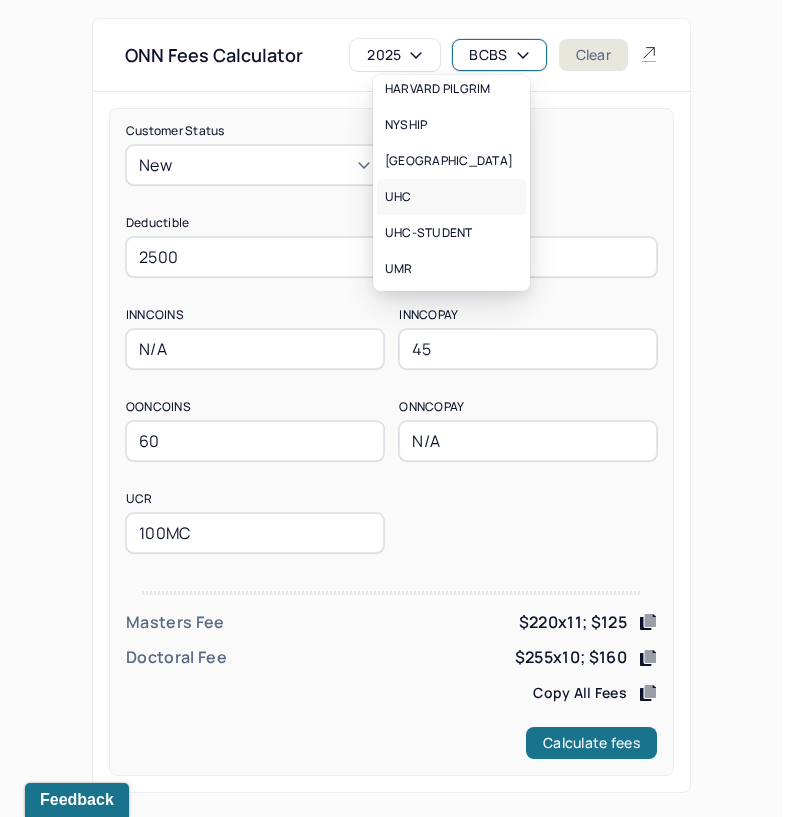 click on "UHC" at bounding box center (451, 197) 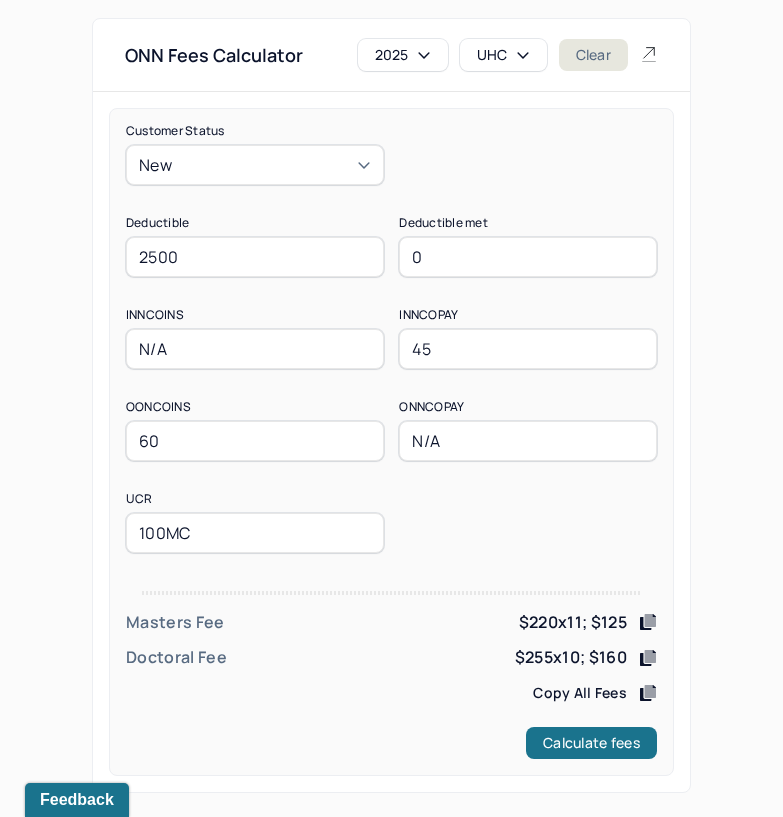 drag, startPoint x: 224, startPoint y: 260, endPoint x: 101, endPoint y: 266, distance: 123.146255 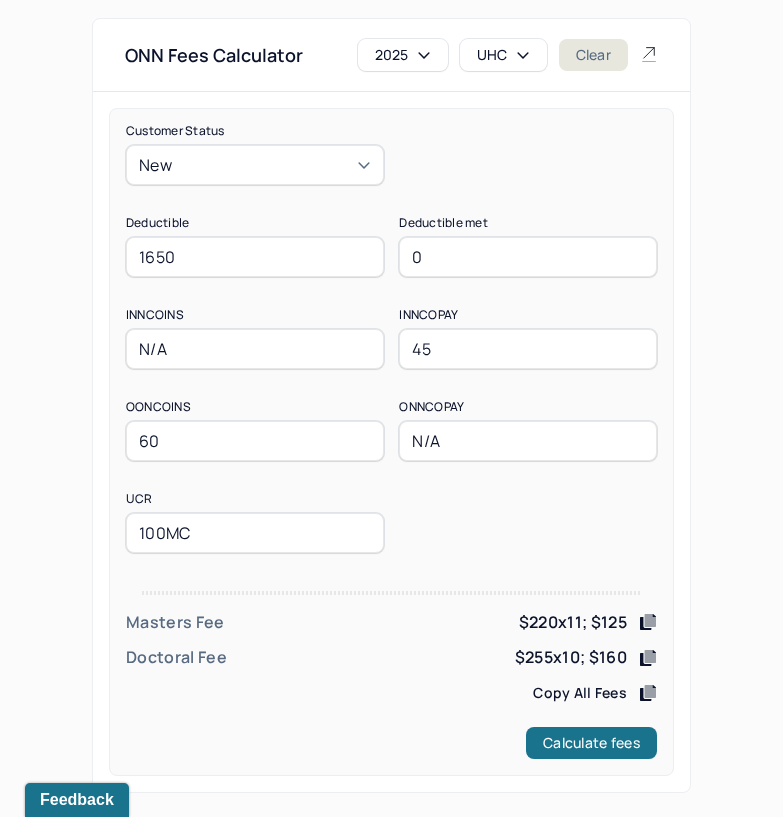 type on "1650" 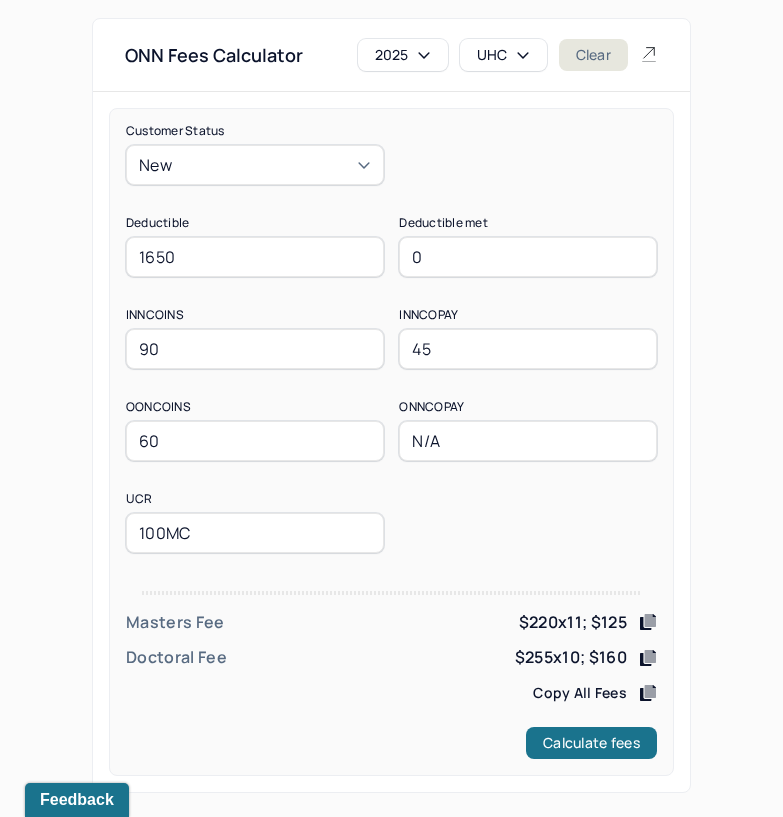 type on "90" 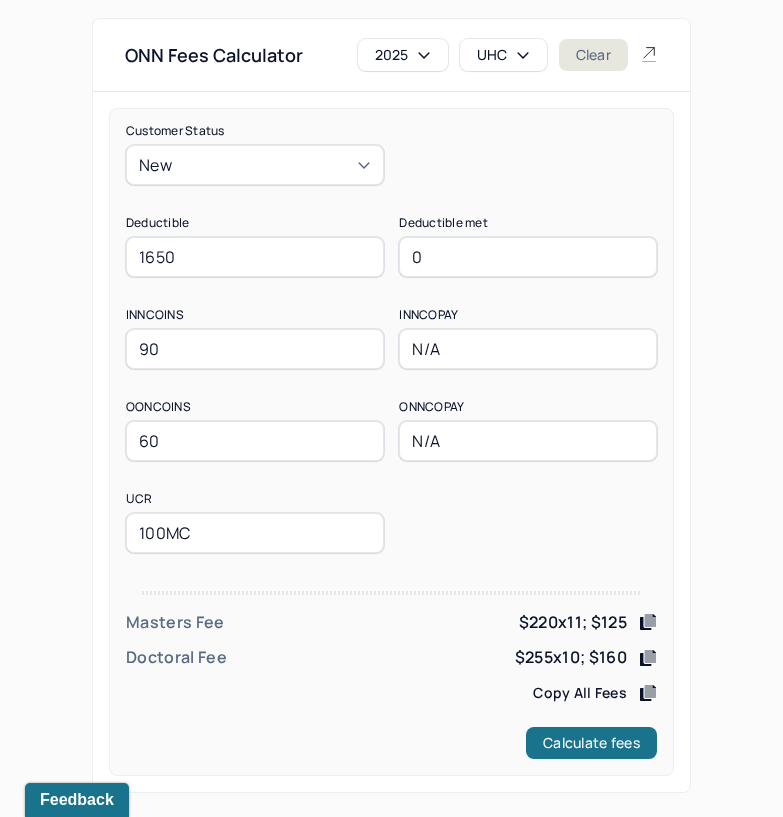 type on "N/A" 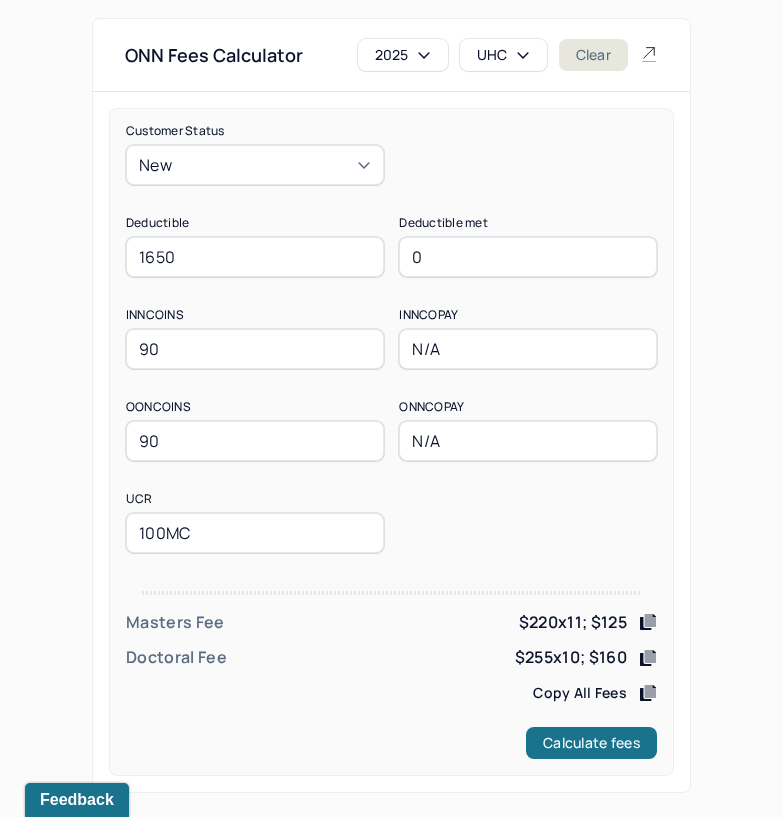 type on "90" 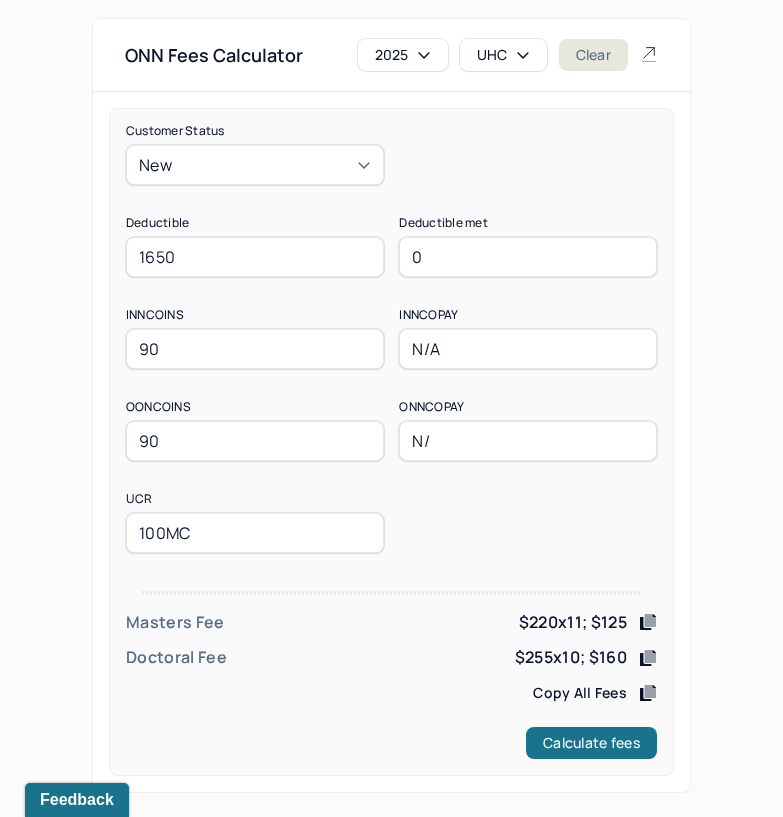 type on "N/A" 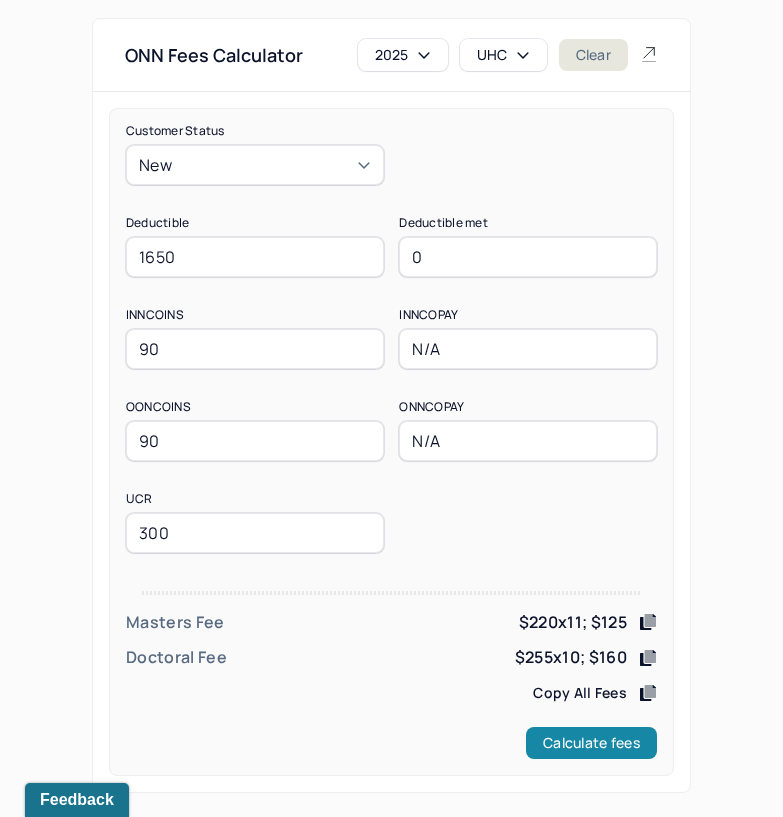type on "300" 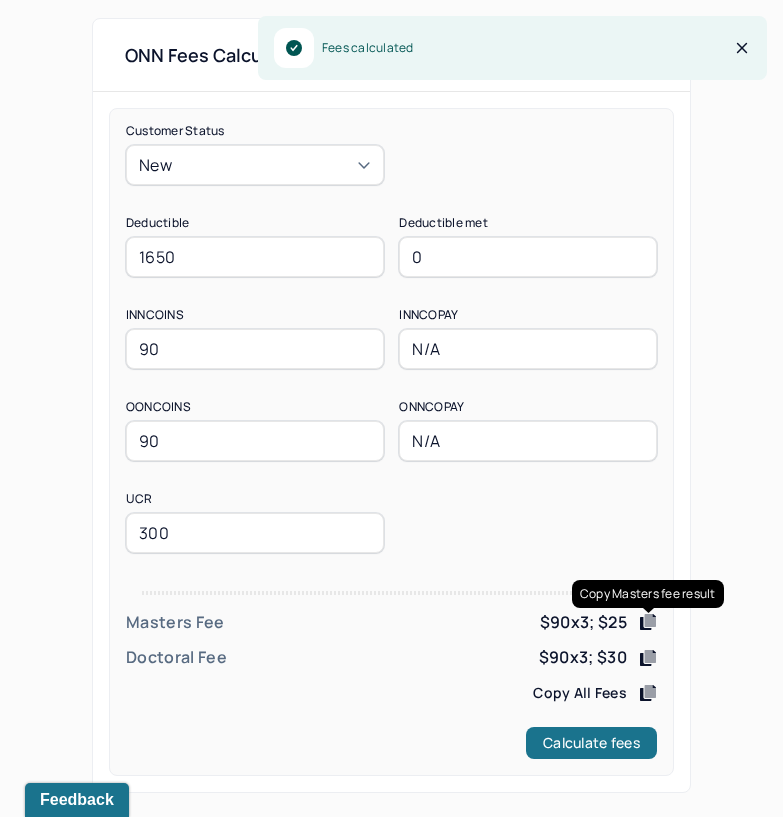 click 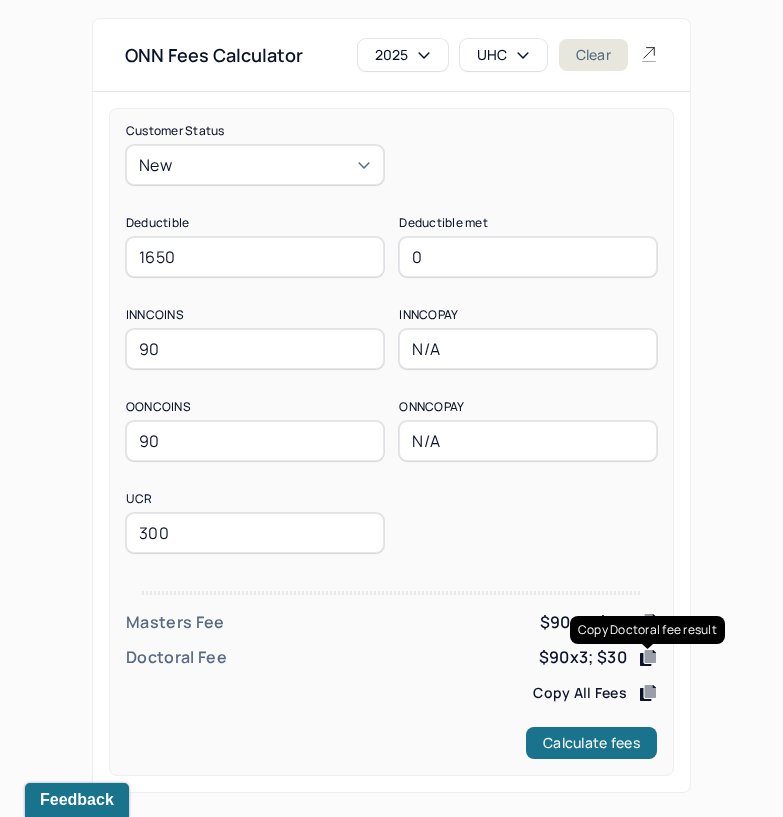 click 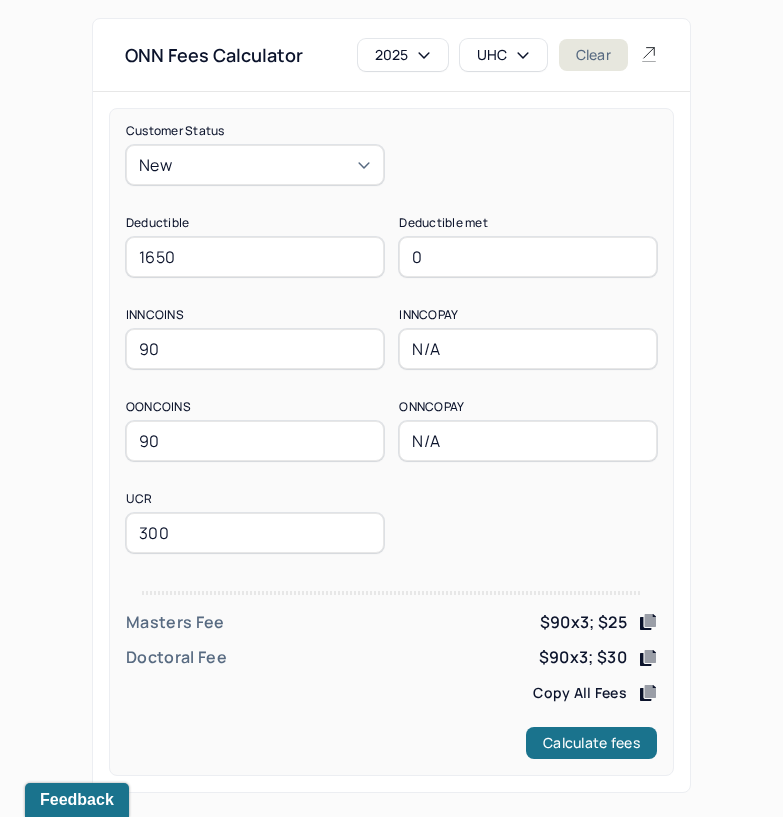 click on "UHC" at bounding box center [503, 55] 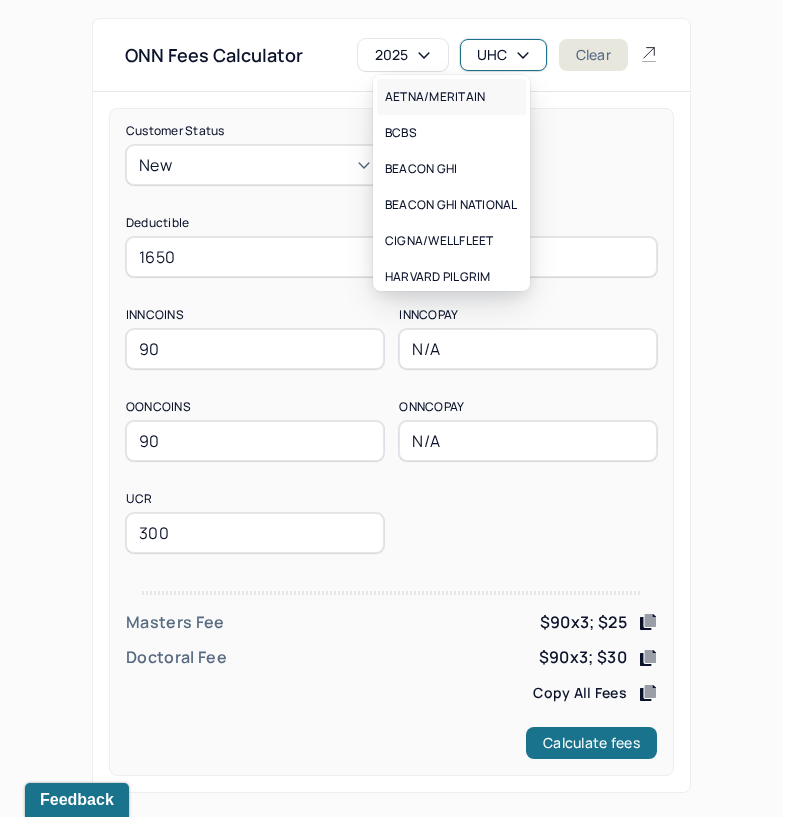 click on "AETNA/MERITAIN" at bounding box center (451, 97) 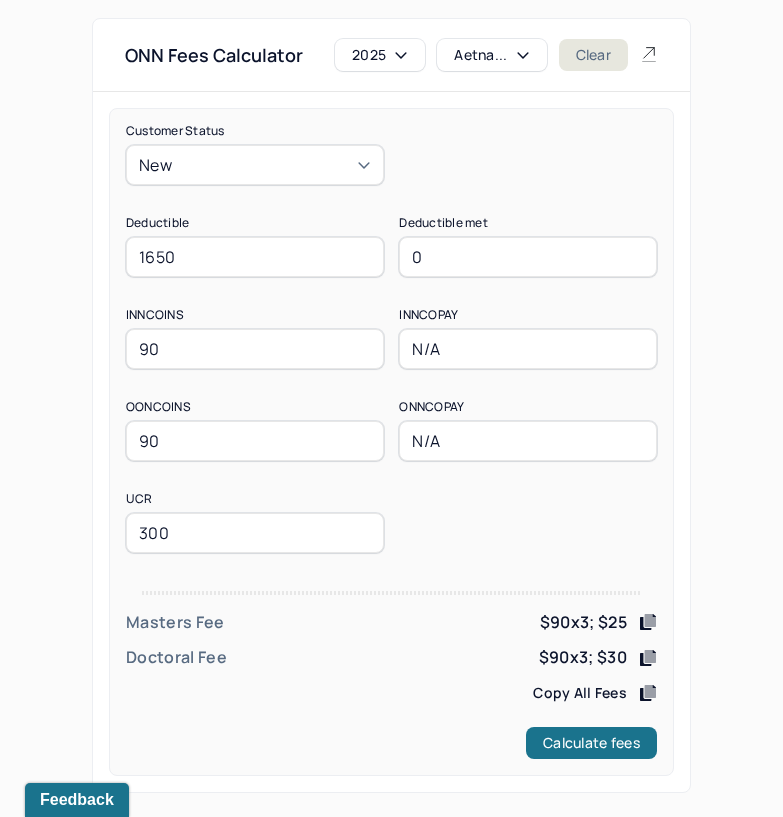 click on "Aetna..." at bounding box center (491, 55) 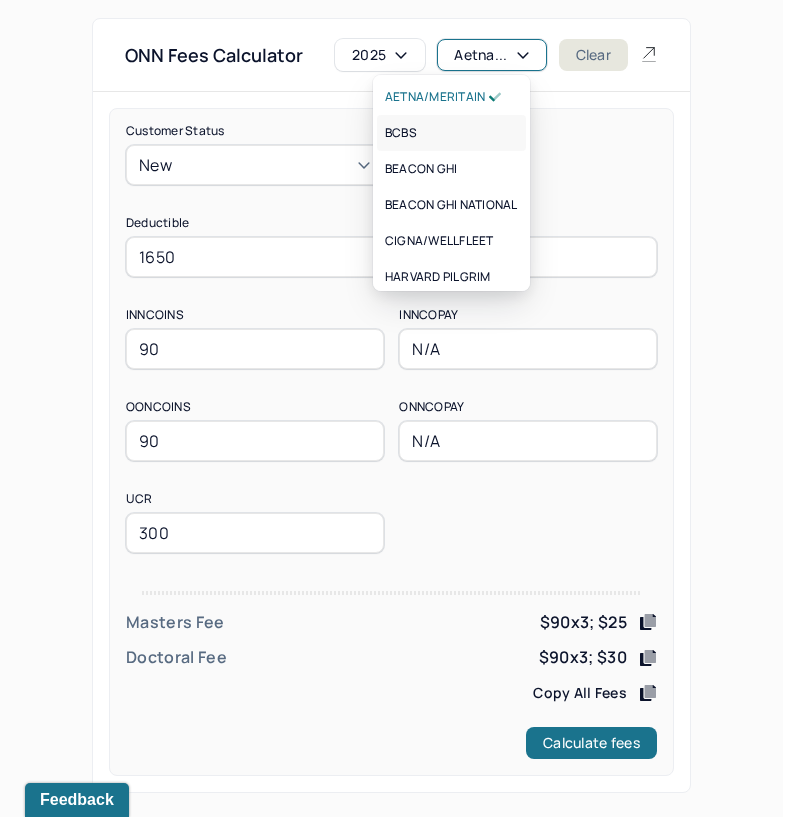 click on "BCBS" at bounding box center [451, 133] 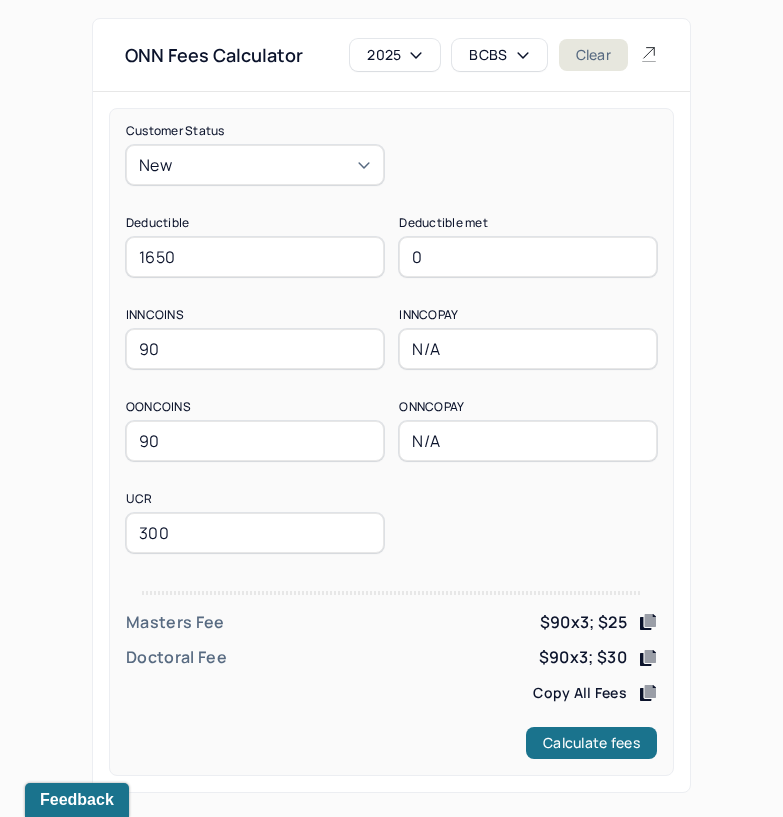 drag, startPoint x: 264, startPoint y: 249, endPoint x: 98, endPoint y: 248, distance: 166.003 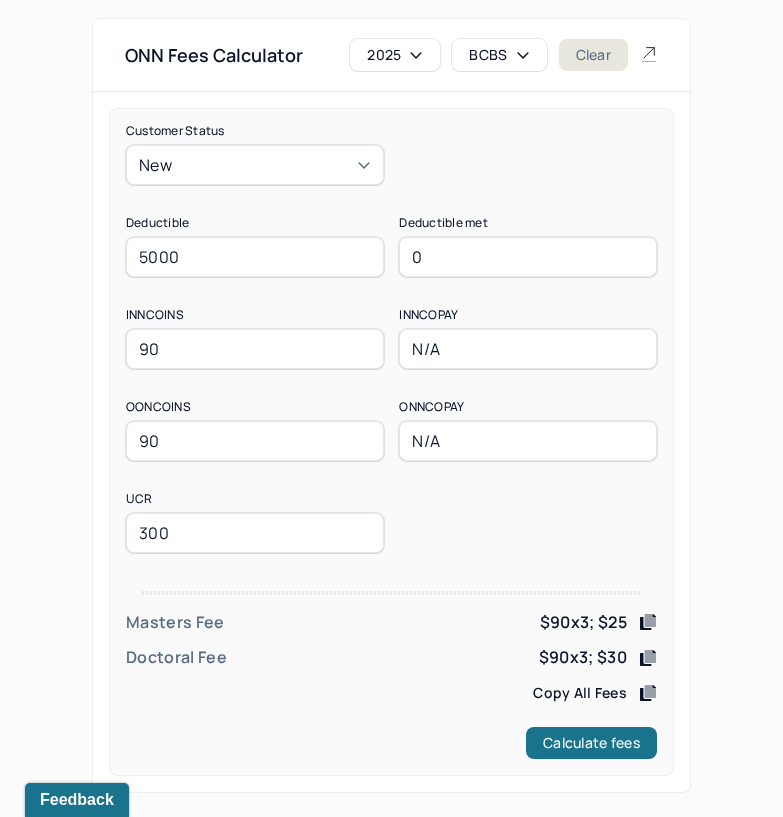 type on "5000" 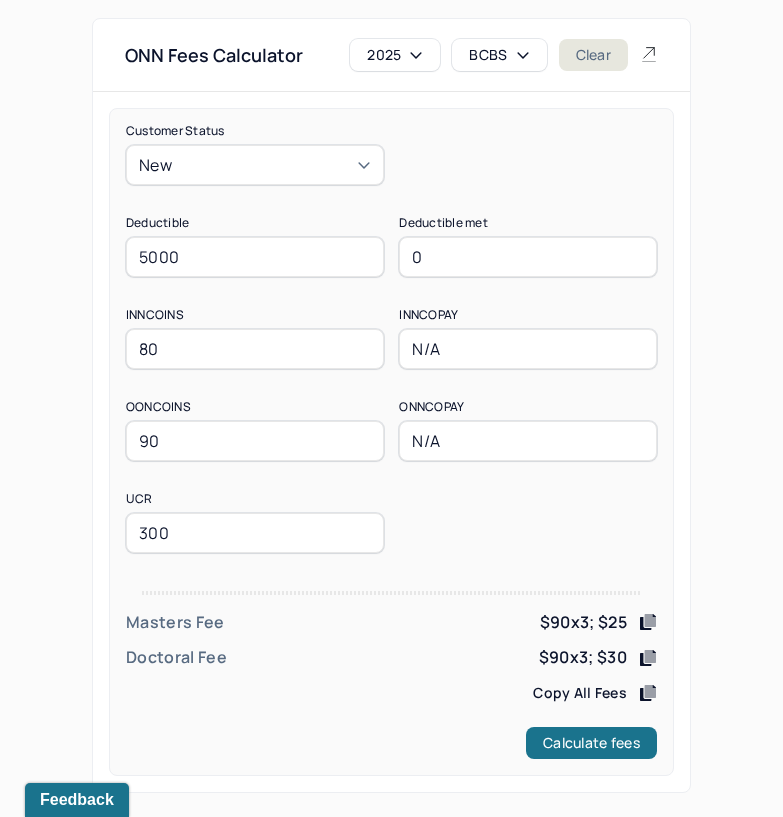type on "80" 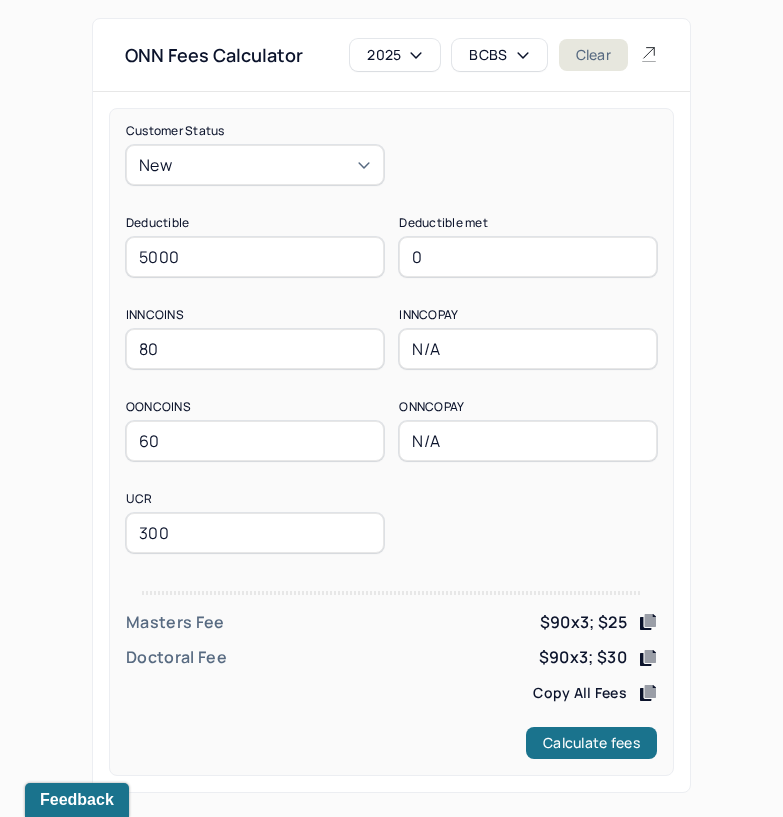 type on "60" 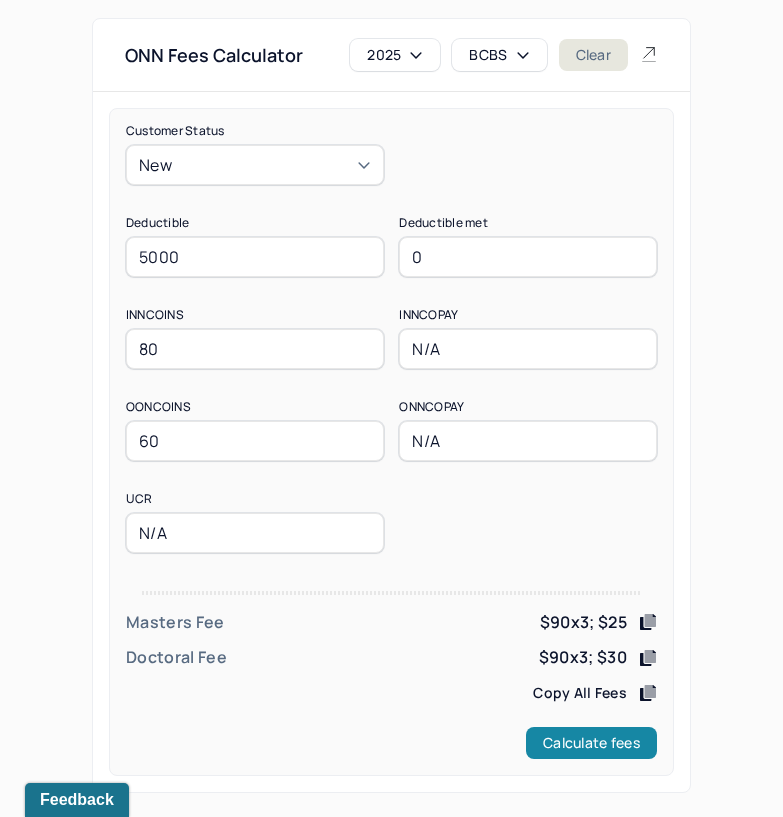 type on "N/A" 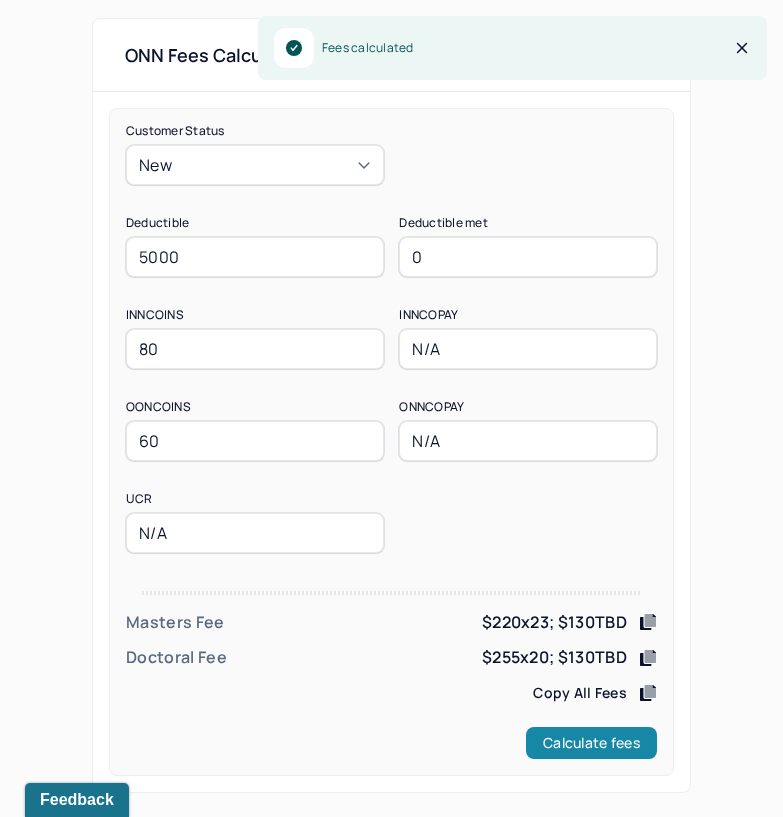 click on "Calculate fees" at bounding box center [591, 743] 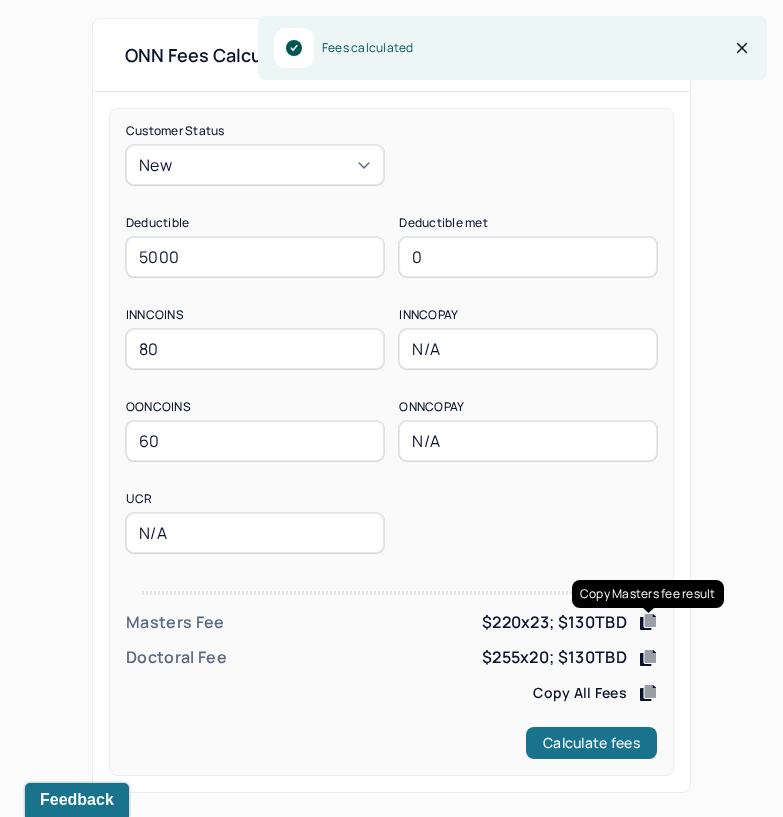 click 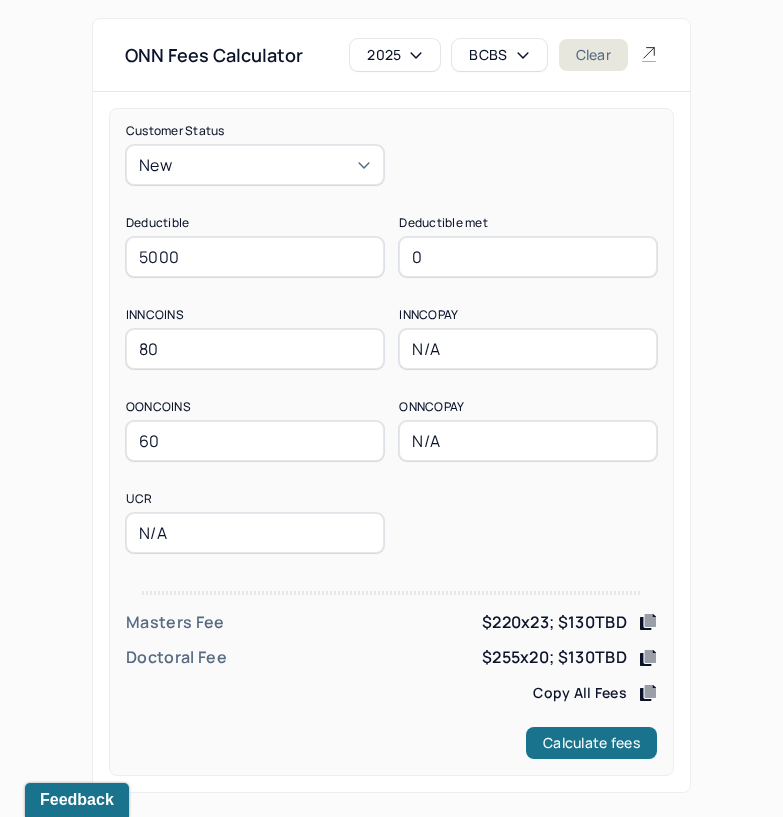 click 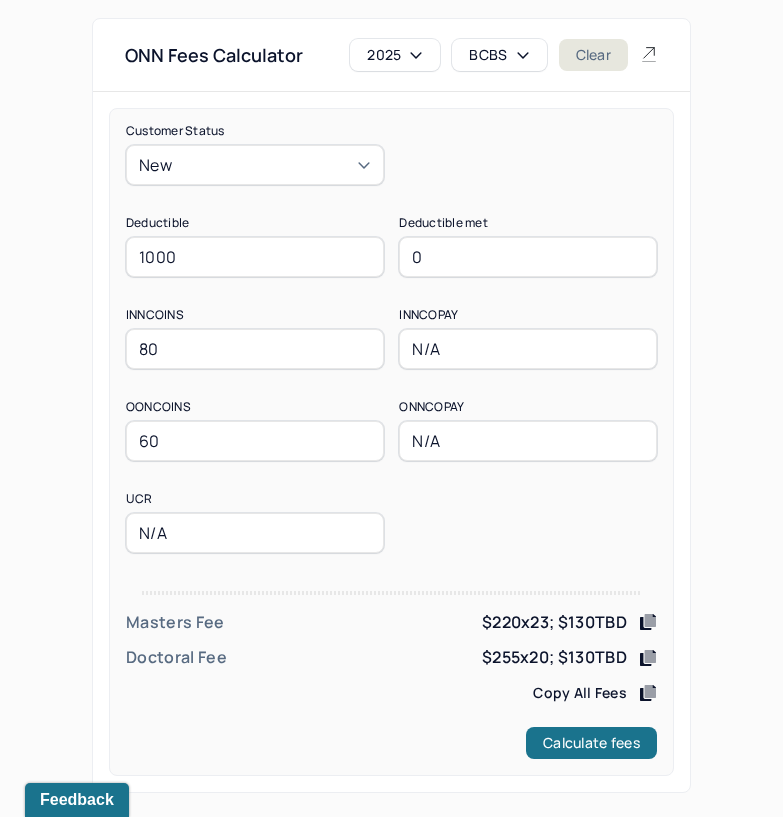 type on "1000" 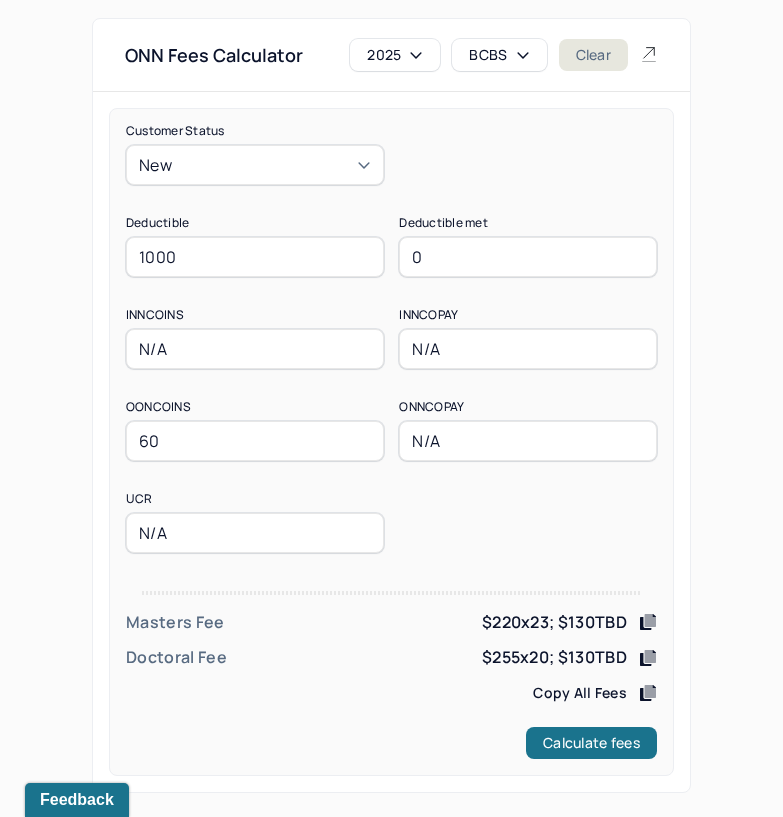 type on "N/A" 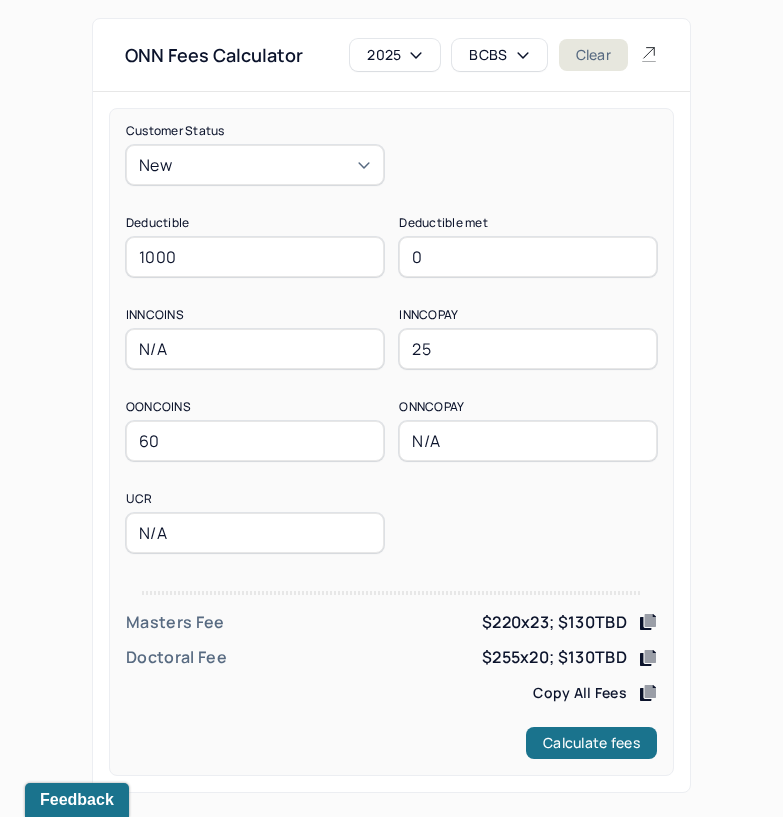 type on "25" 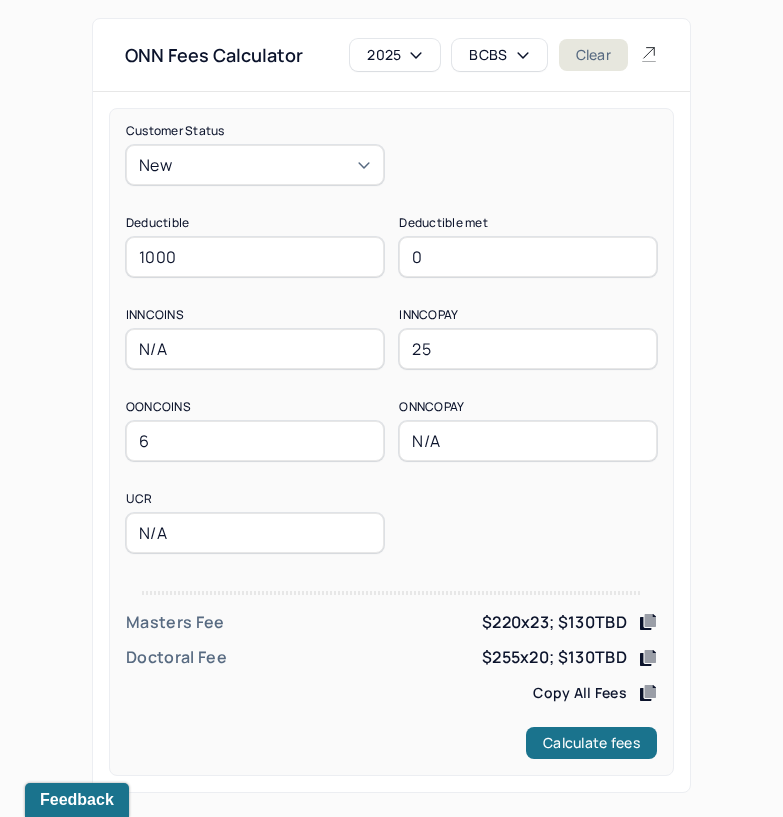 type on "60" 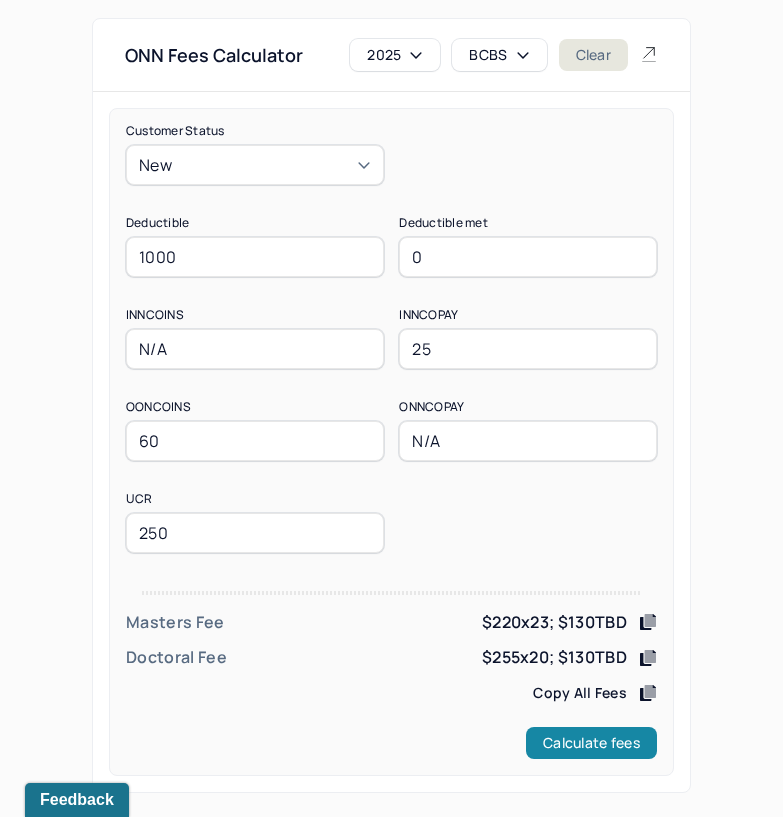 type on "250" 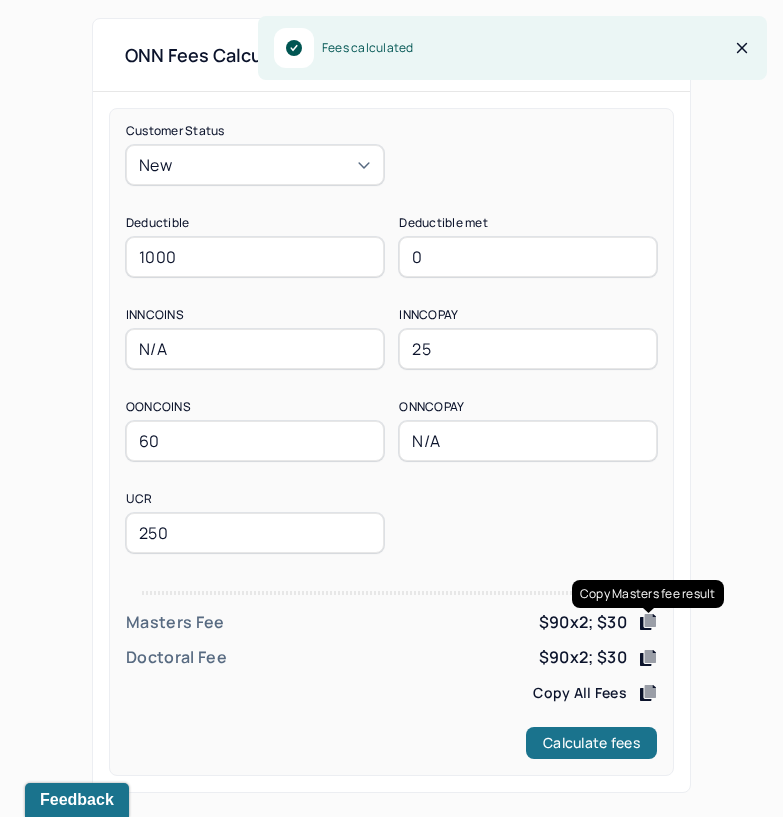 click 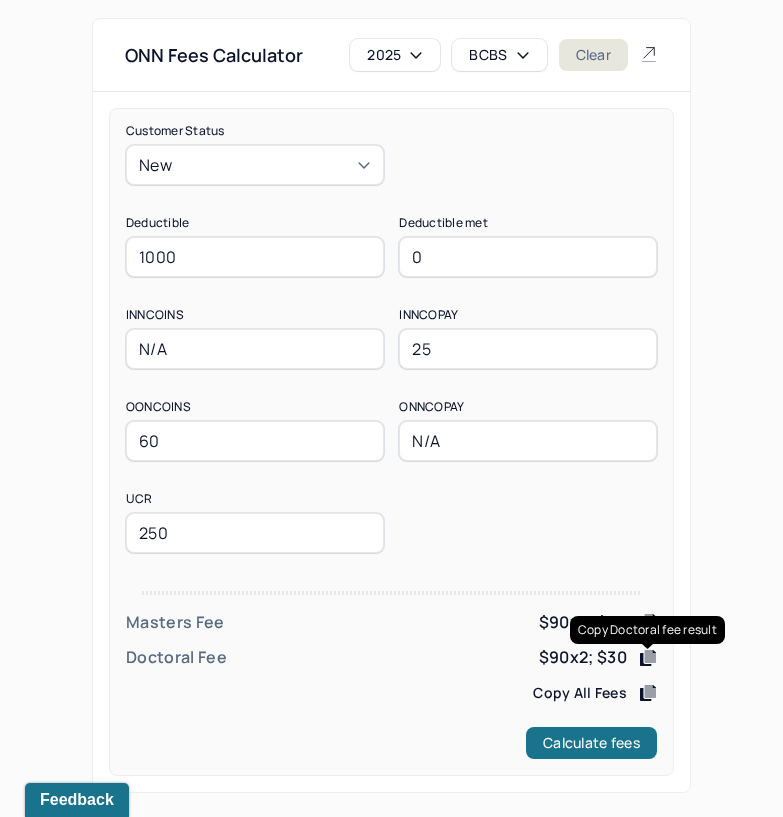 click 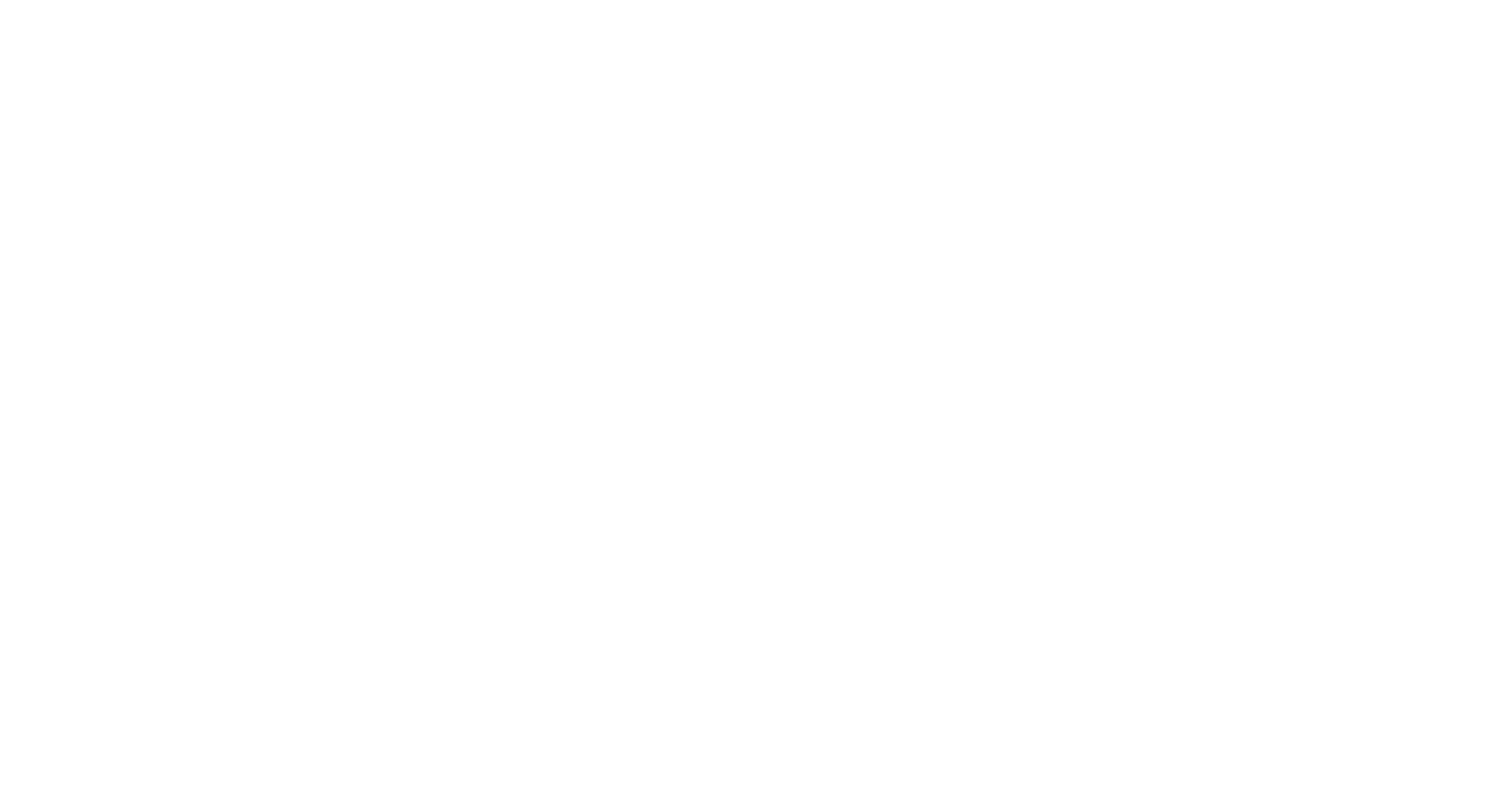 scroll, scrollTop: 0, scrollLeft: 0, axis: both 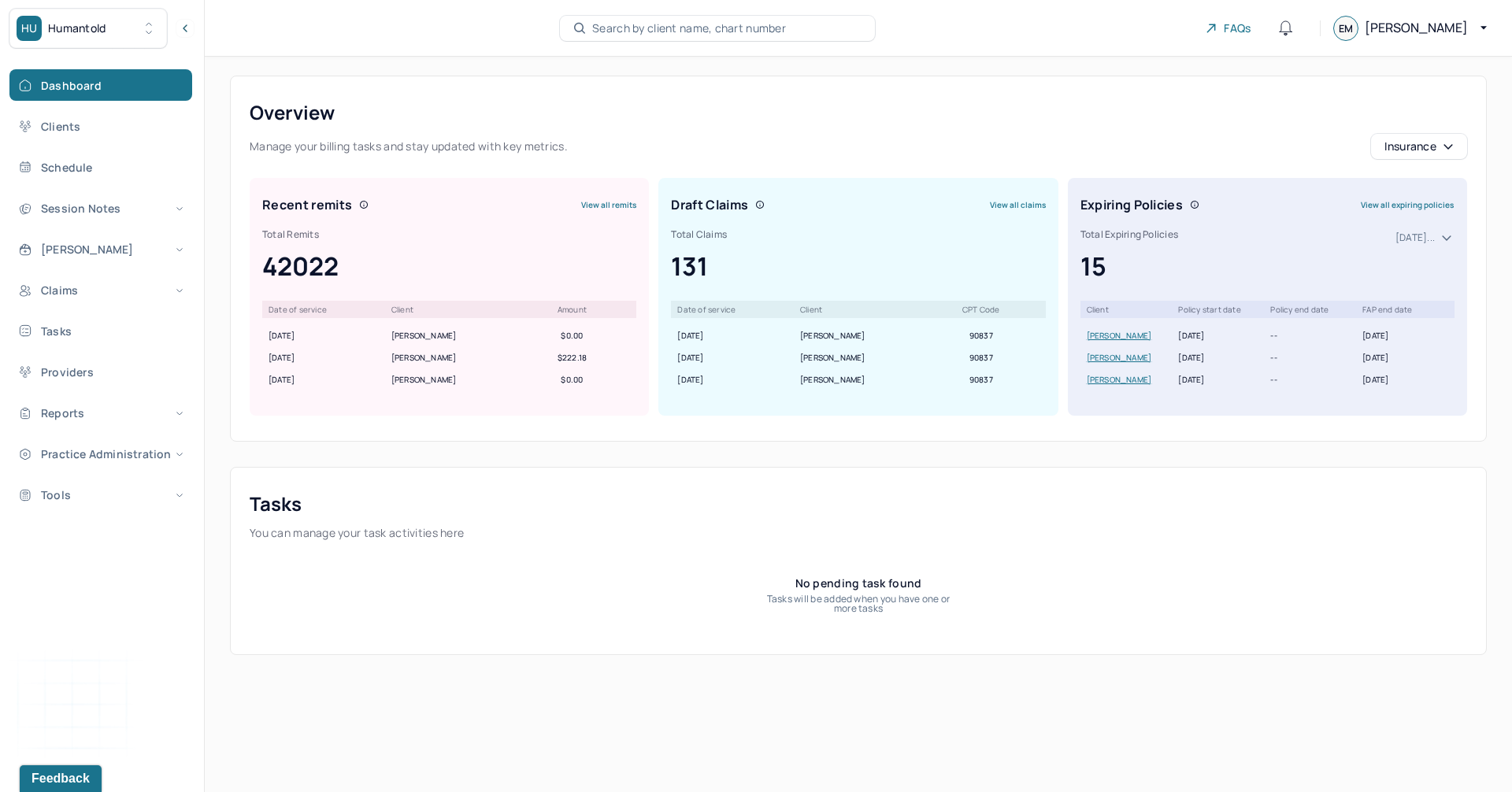 click on "Search by client name, chart number" at bounding box center [689, 28] 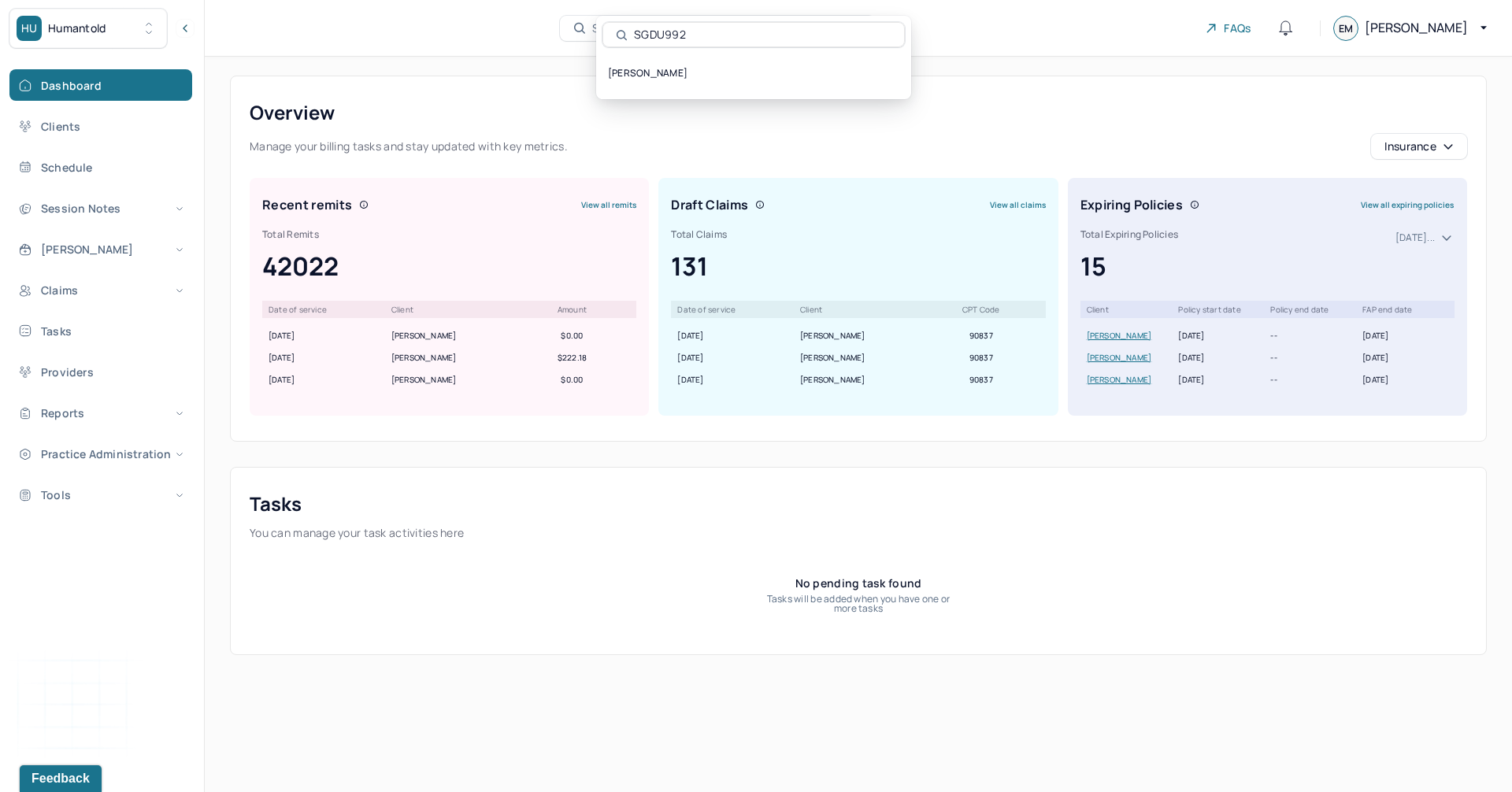 type on "SGDU992" 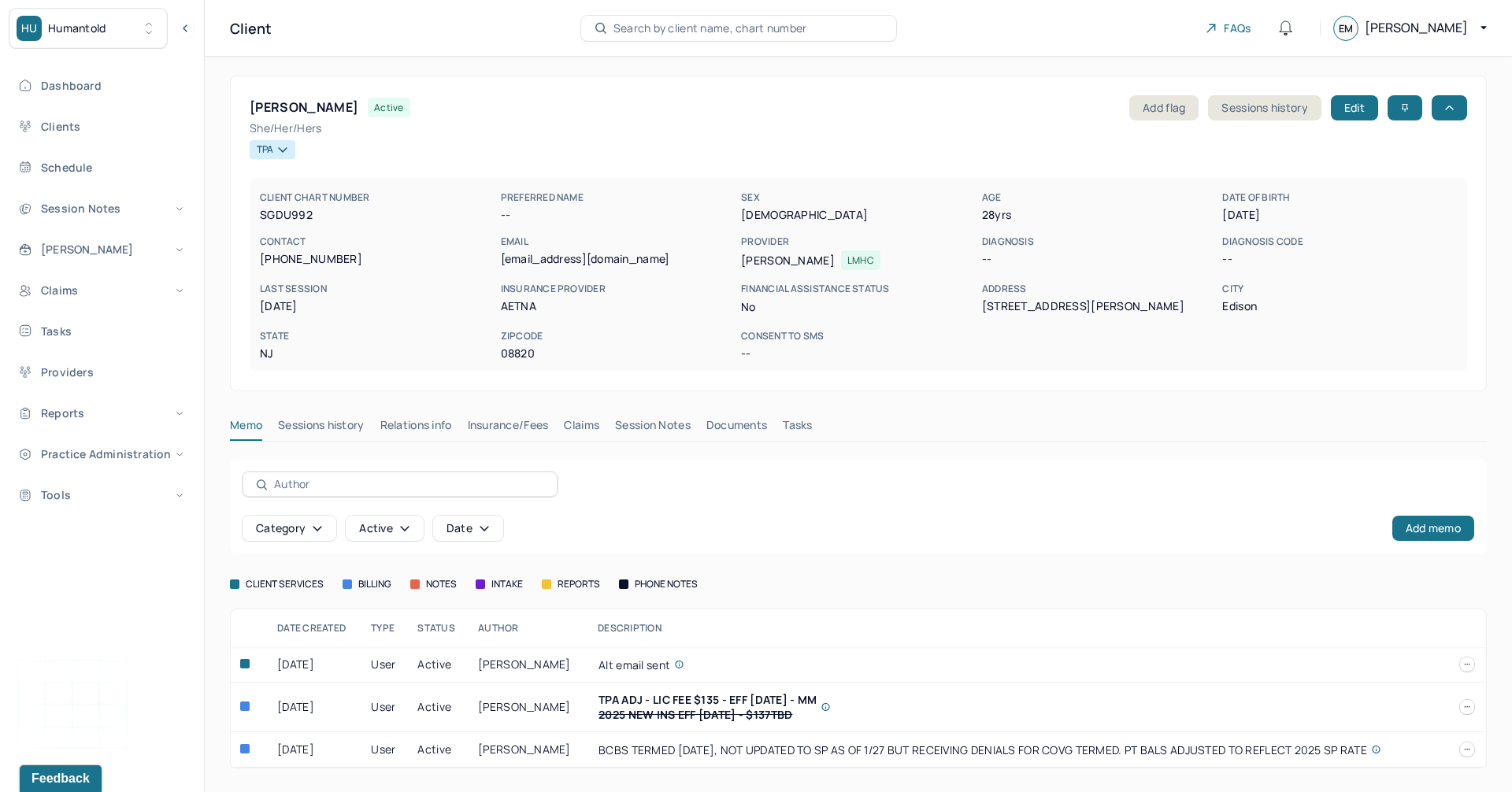 click on "Insurance/Fees" at bounding box center (508, 428) 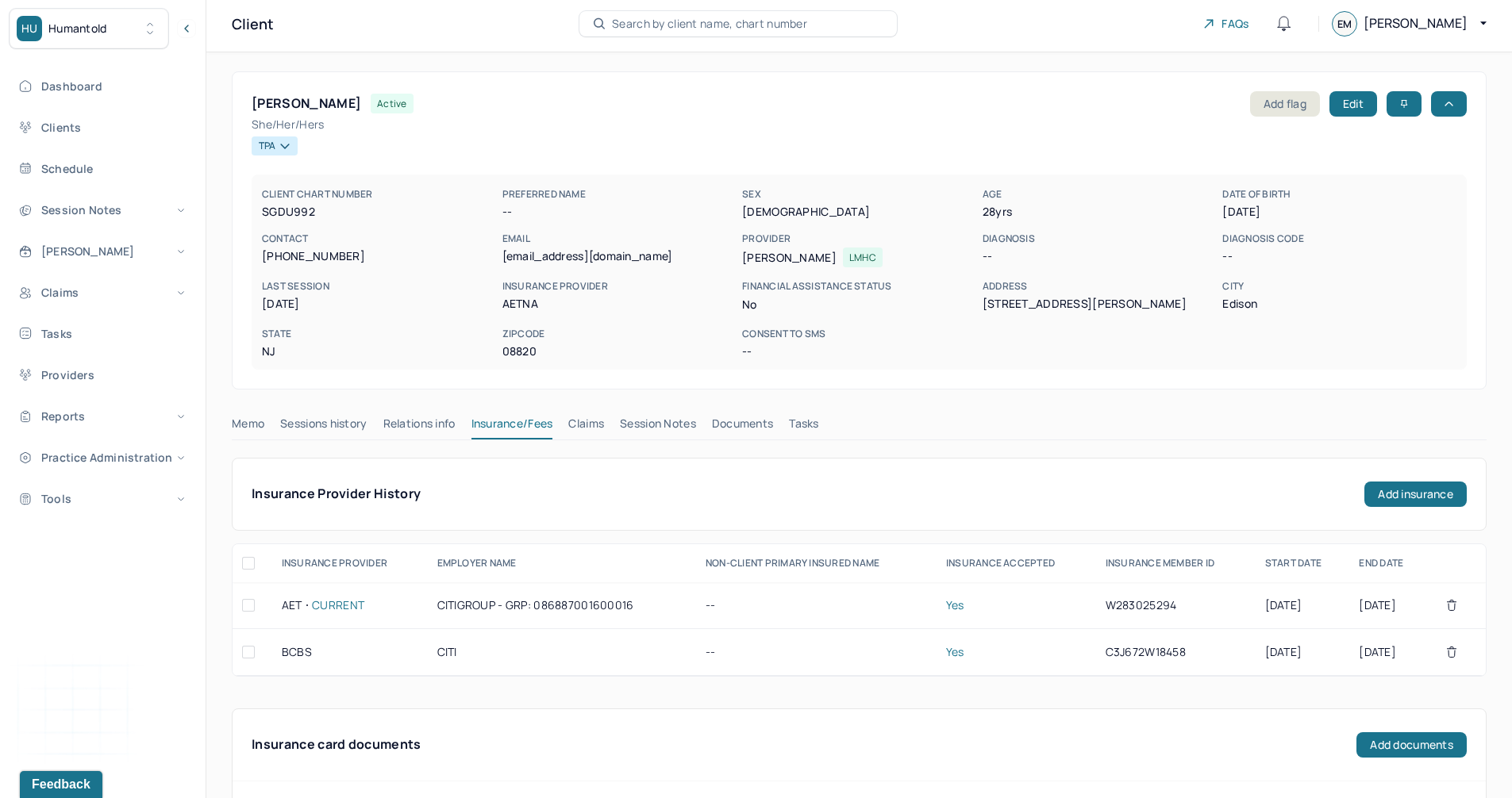 scroll, scrollTop: 79, scrollLeft: 0, axis: vertical 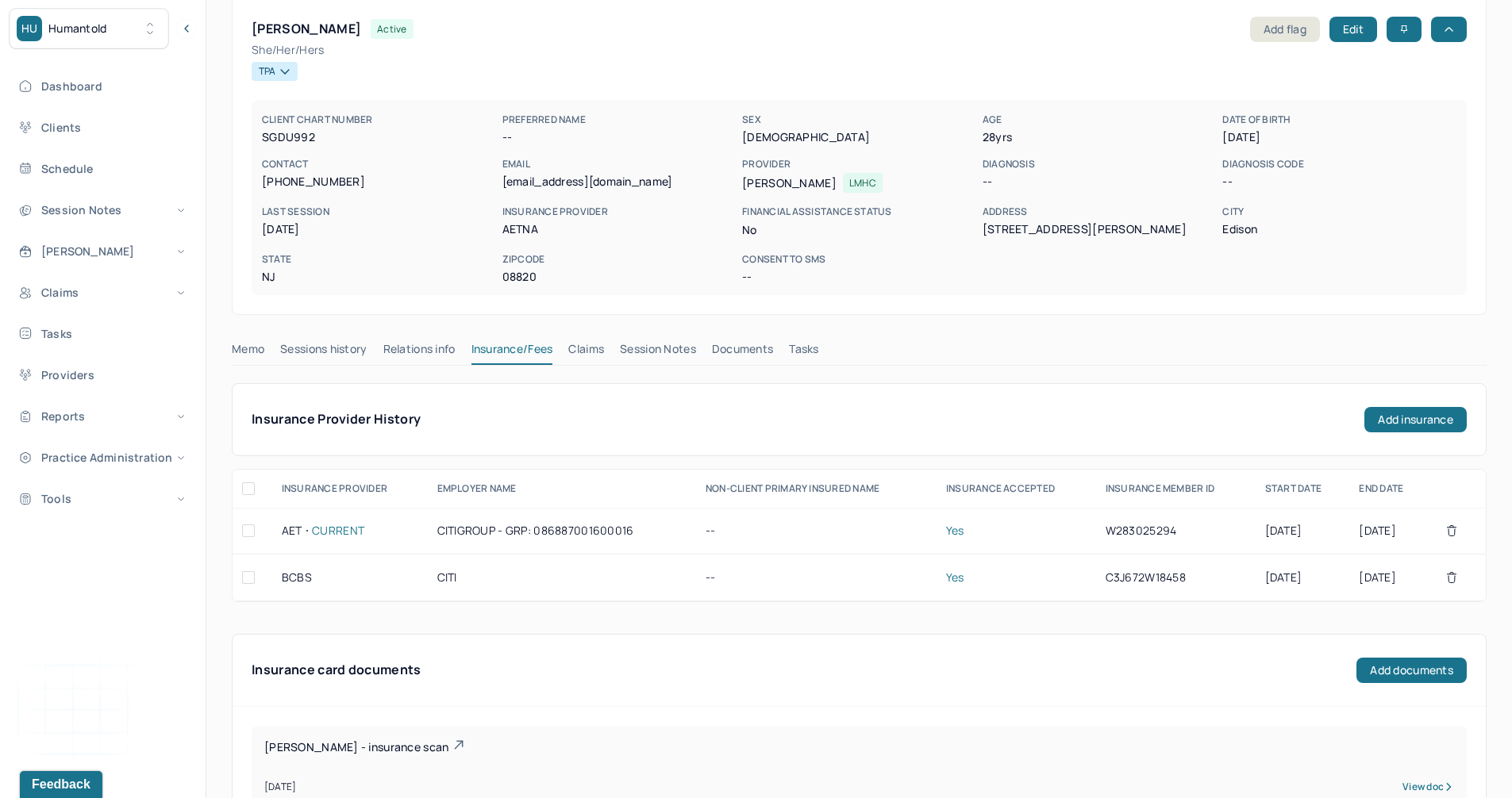 click on "SHIRODKAR, SHREYA" at bounding box center [306, 29] 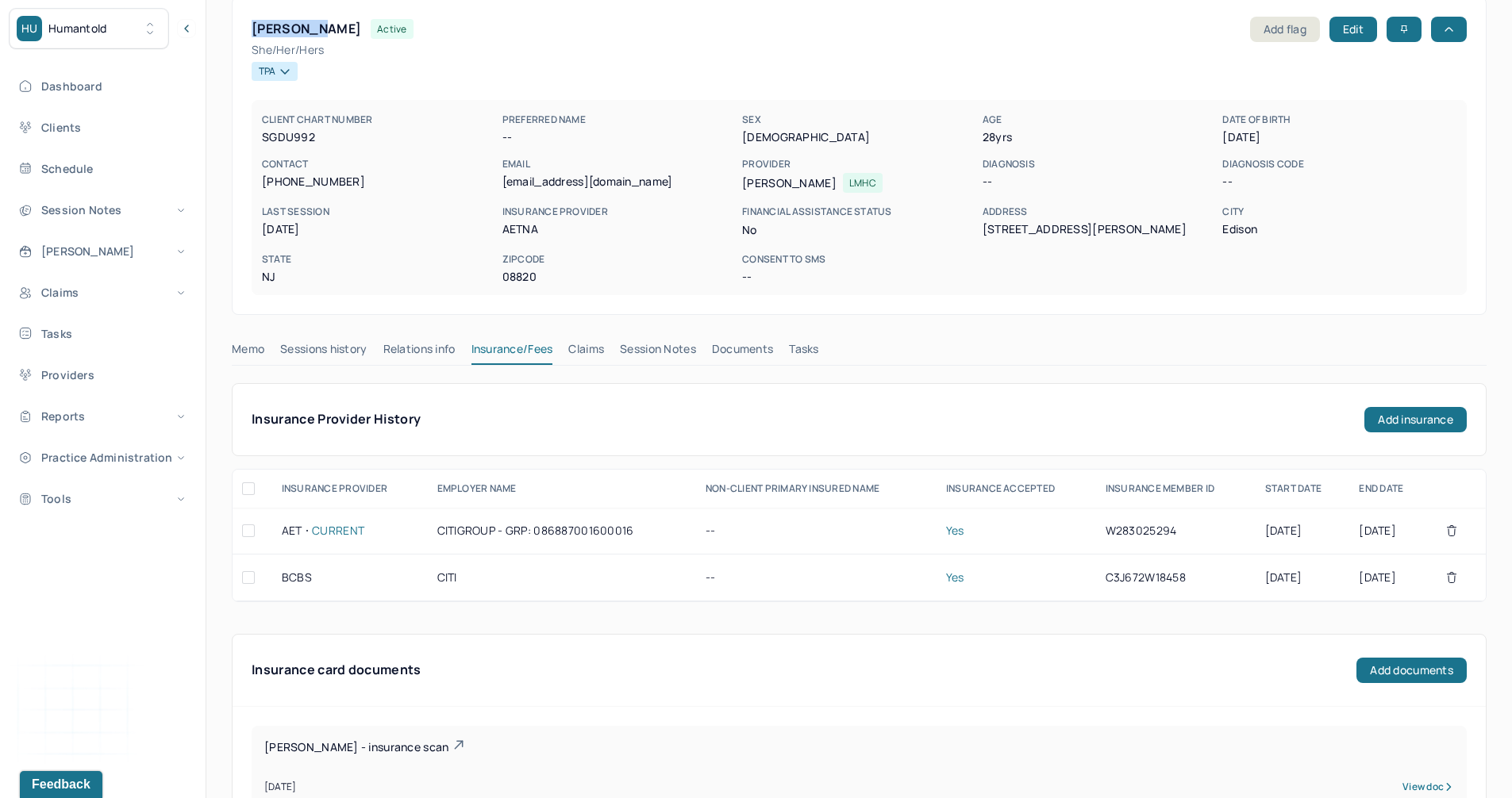 click on "SHIRODKAR, SHREYA active   Add flag     Edit               she/her/hers   TPA   CLIENT CHART NUMBER SGDU992 PREFERRED NAME -- SEX female AGE 28  yrs DATE OF BIRTH 02/06/1997  CONTACT (908) 548-4342 EMAIL shreshir08@gmail.com PROVIDER FINGADO, MELISSA LMHC DIAGNOSIS -- DIAGNOSIS CODE -- LAST SESSION 06/30/2025 insurance provider AETna FINANCIAL ASSISTANCE STATUS no Address 42 Laura Ave City Edison State NJ Zipcode 08820 Consent to Sms --" at bounding box center (859, 155) 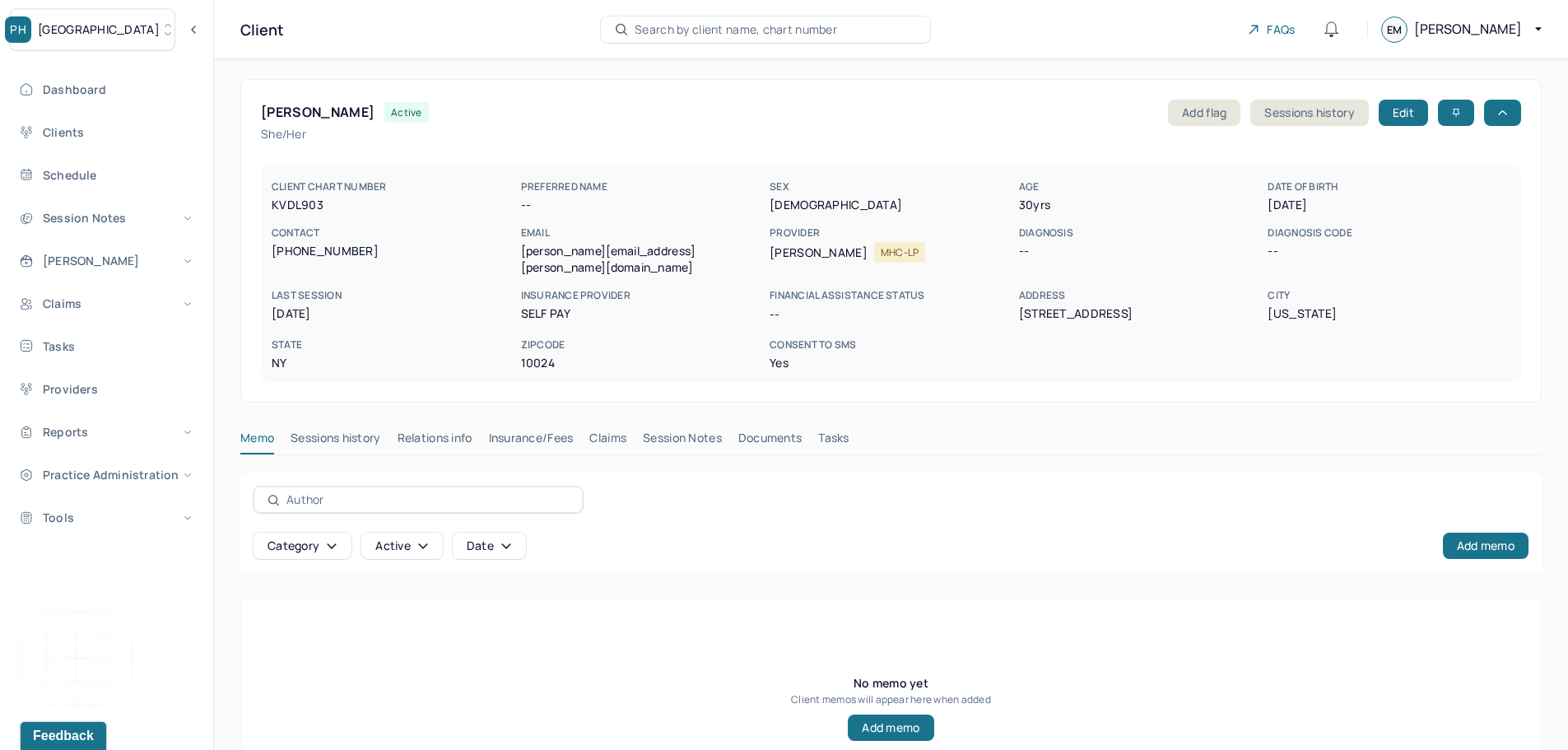scroll, scrollTop: 0, scrollLeft: 0, axis: both 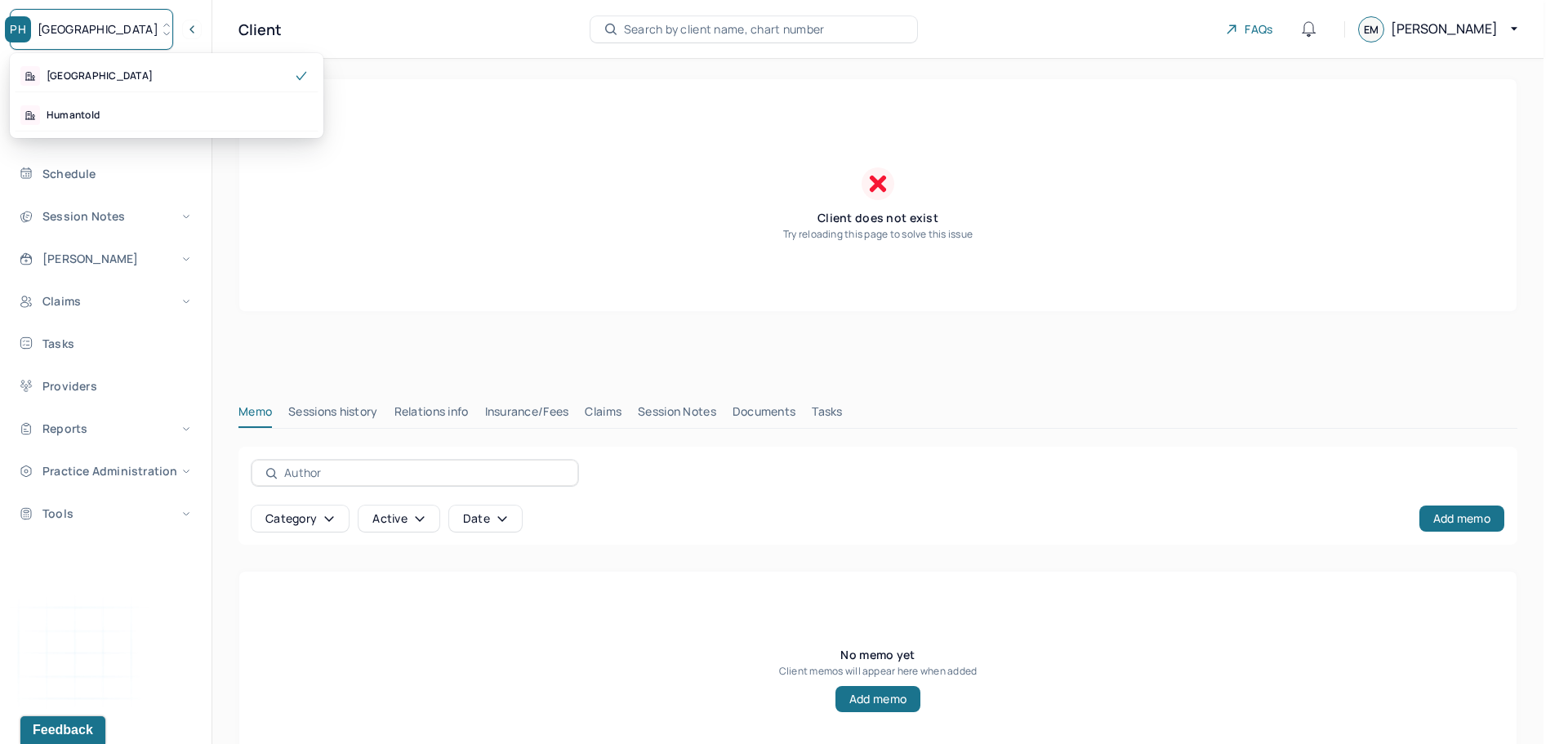 click on "[GEOGRAPHIC_DATA]" at bounding box center (98, 29) 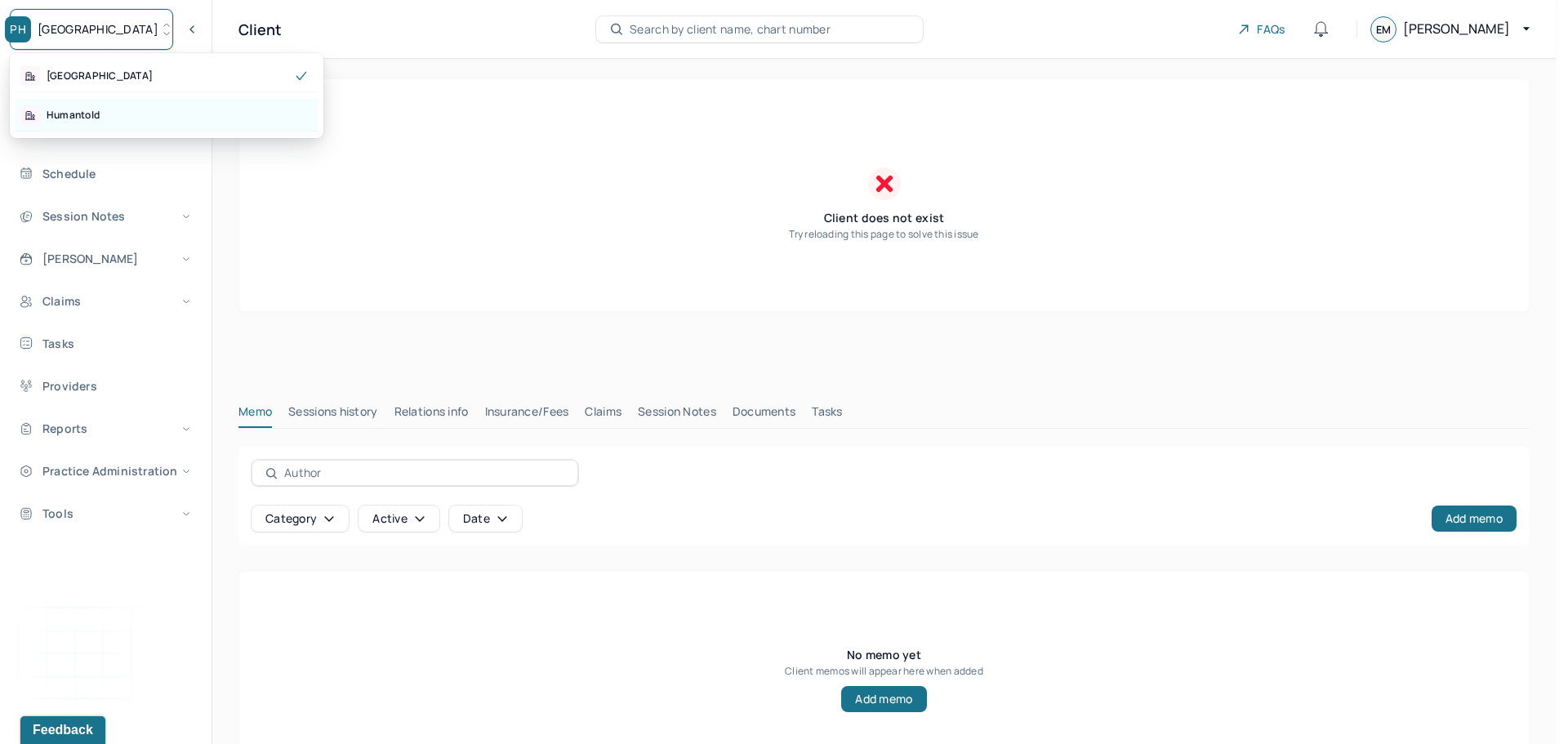 click on "Humantold" at bounding box center (73, 115) 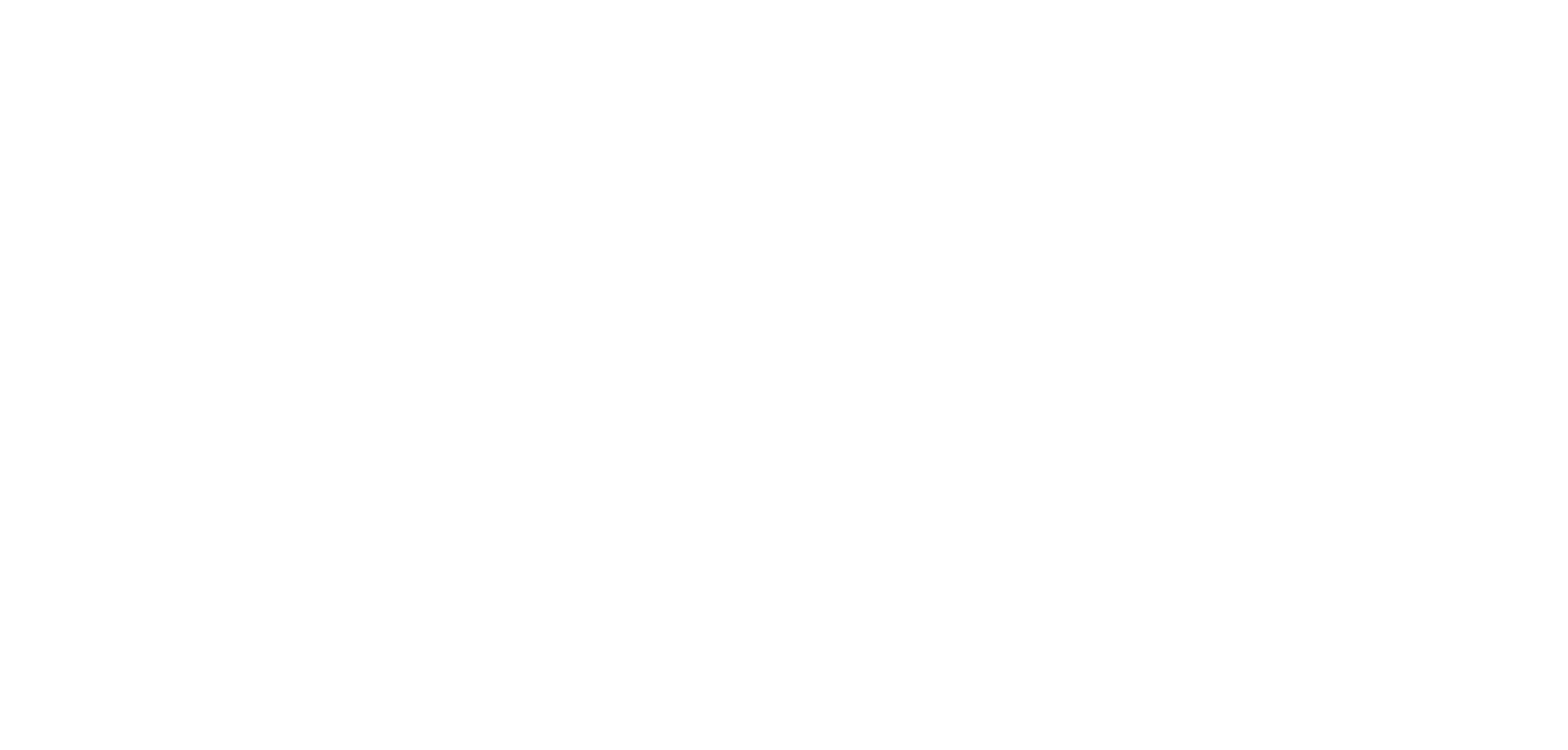 scroll, scrollTop: 0, scrollLeft: 0, axis: both 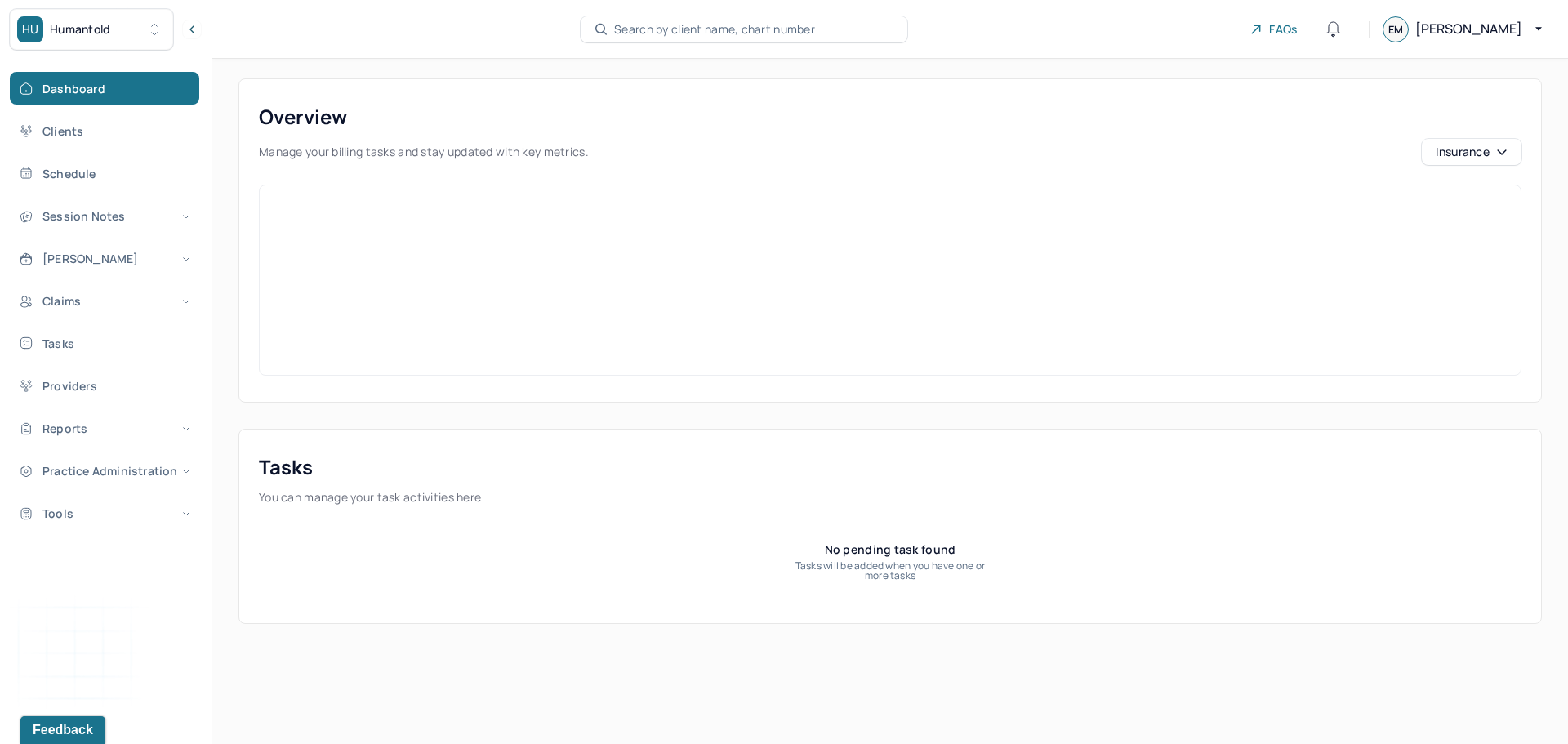 click on "HU Humantold" at bounding box center (91, 29) 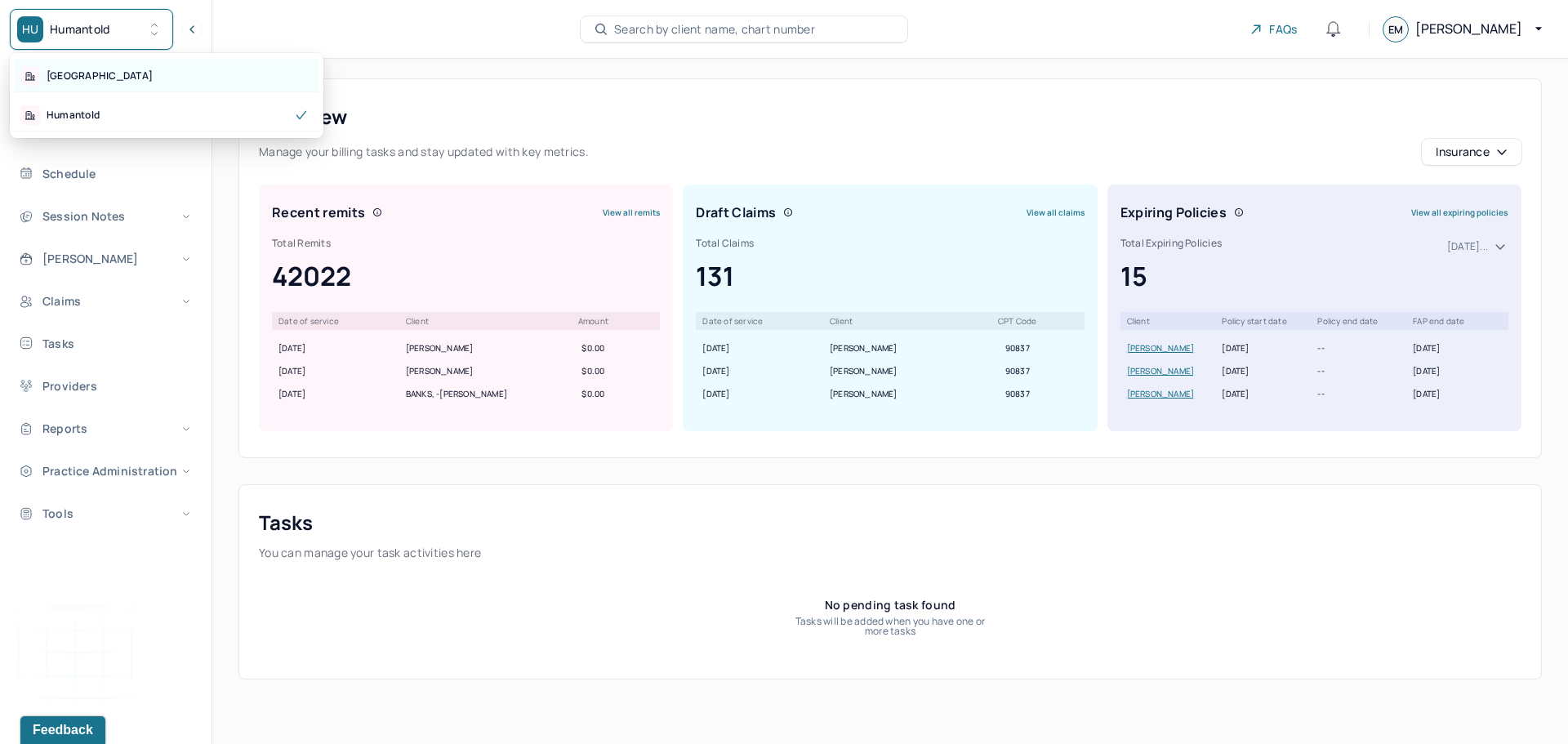 click on "[GEOGRAPHIC_DATA]" at bounding box center (167, 76) 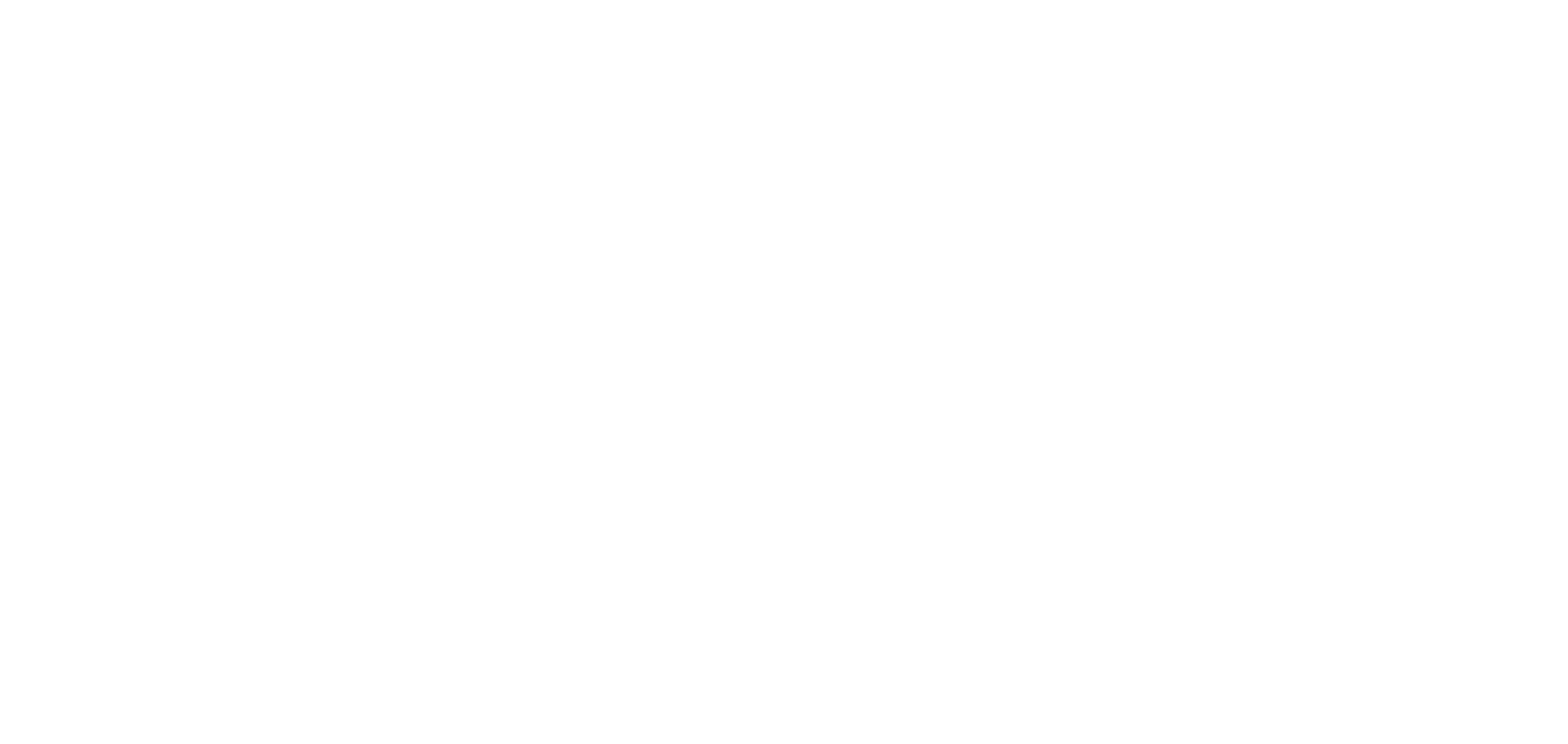 scroll, scrollTop: 0, scrollLeft: 0, axis: both 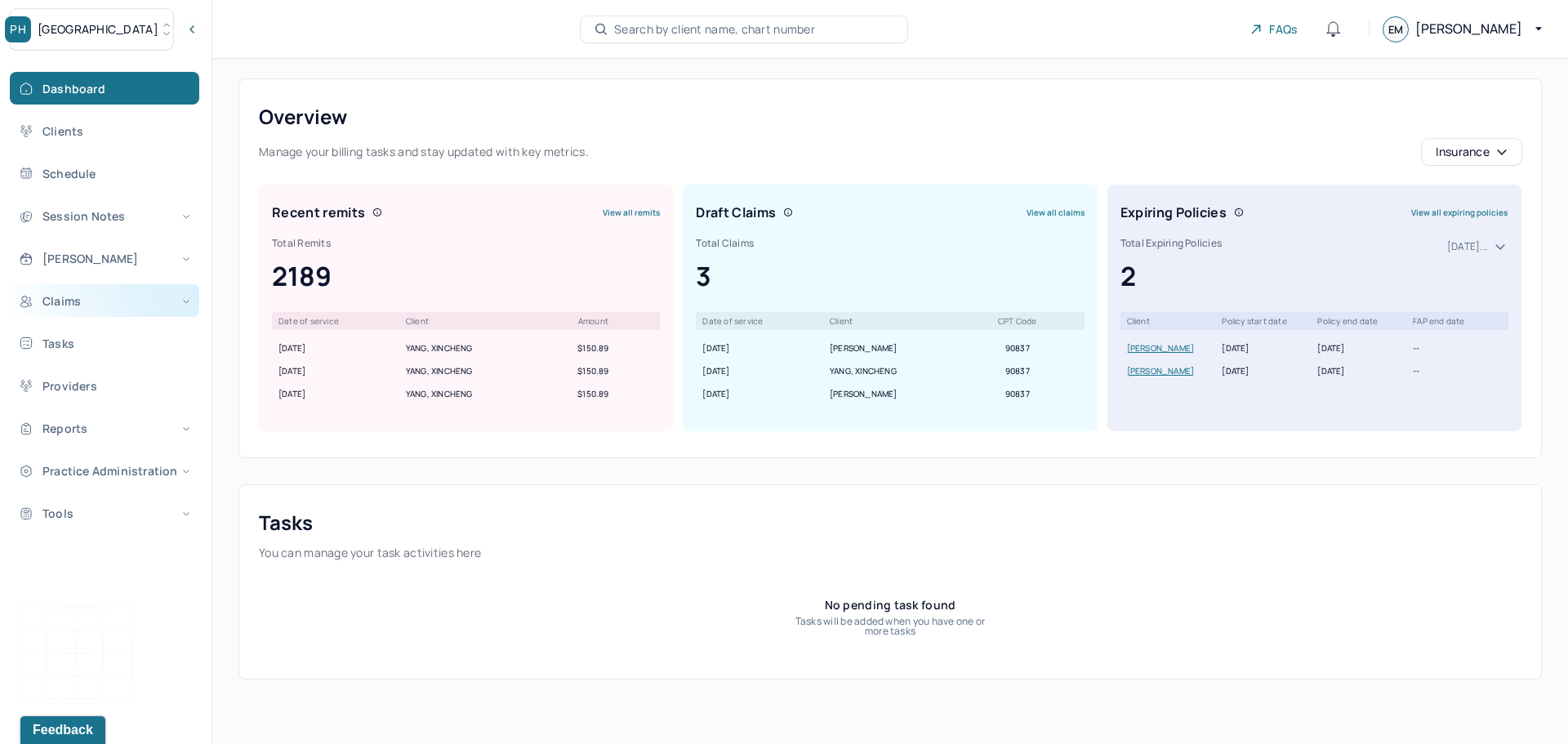 click on "Claims" at bounding box center (105, 301) 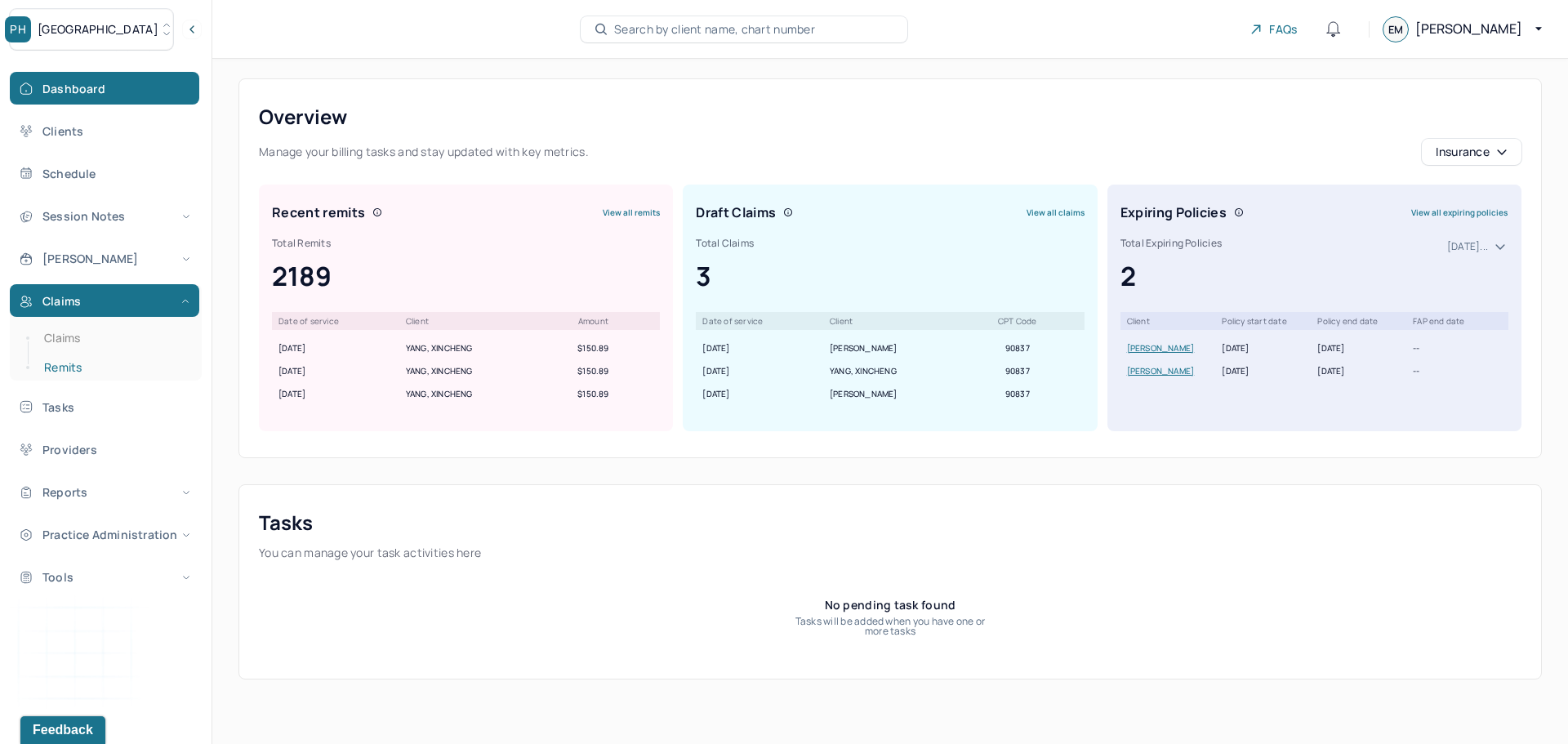 click on "Remits" at bounding box center (114, 368) 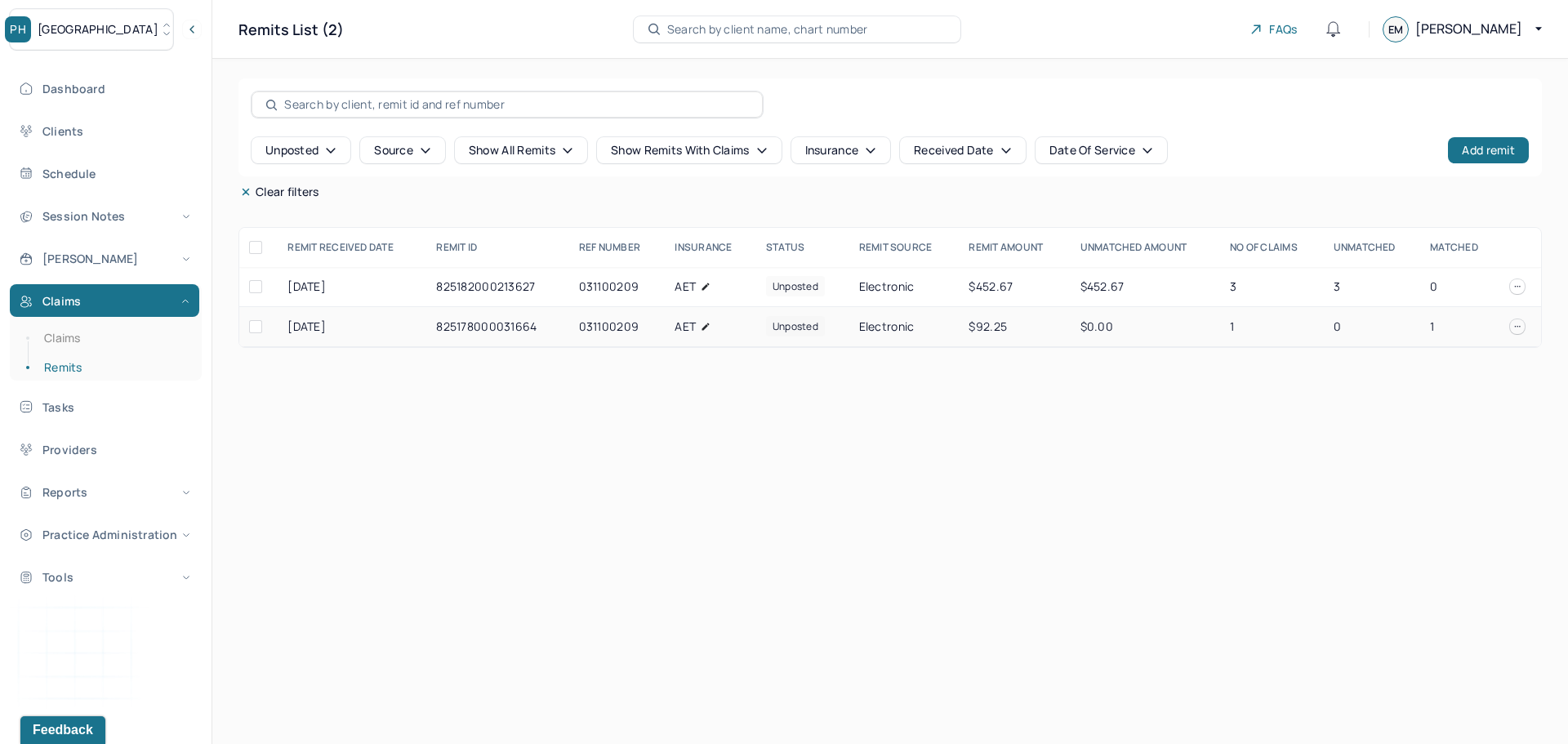 click on "$92.25" at bounding box center [1014, 327] 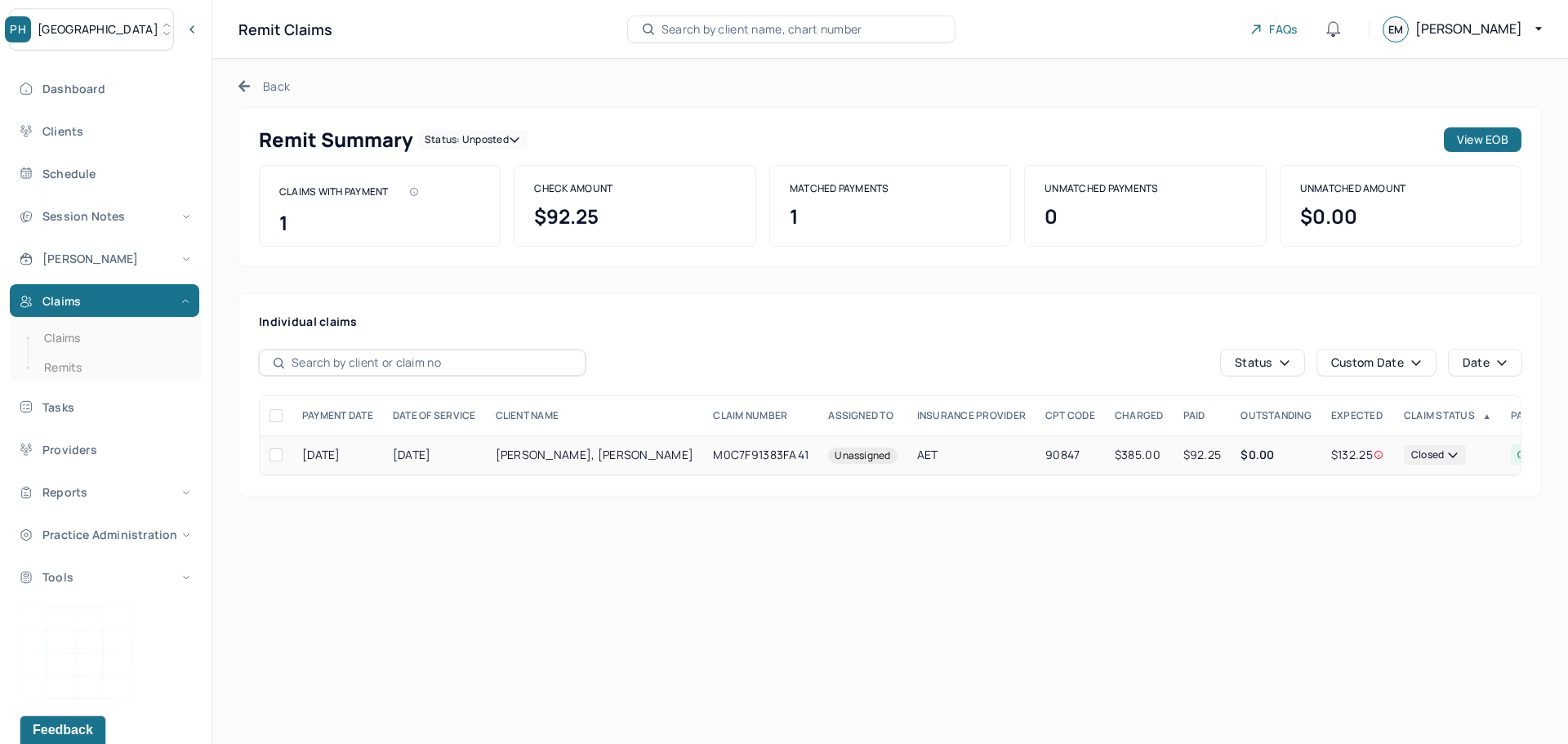 click on "M0C7F91383FA41" at bounding box center [760, 455] 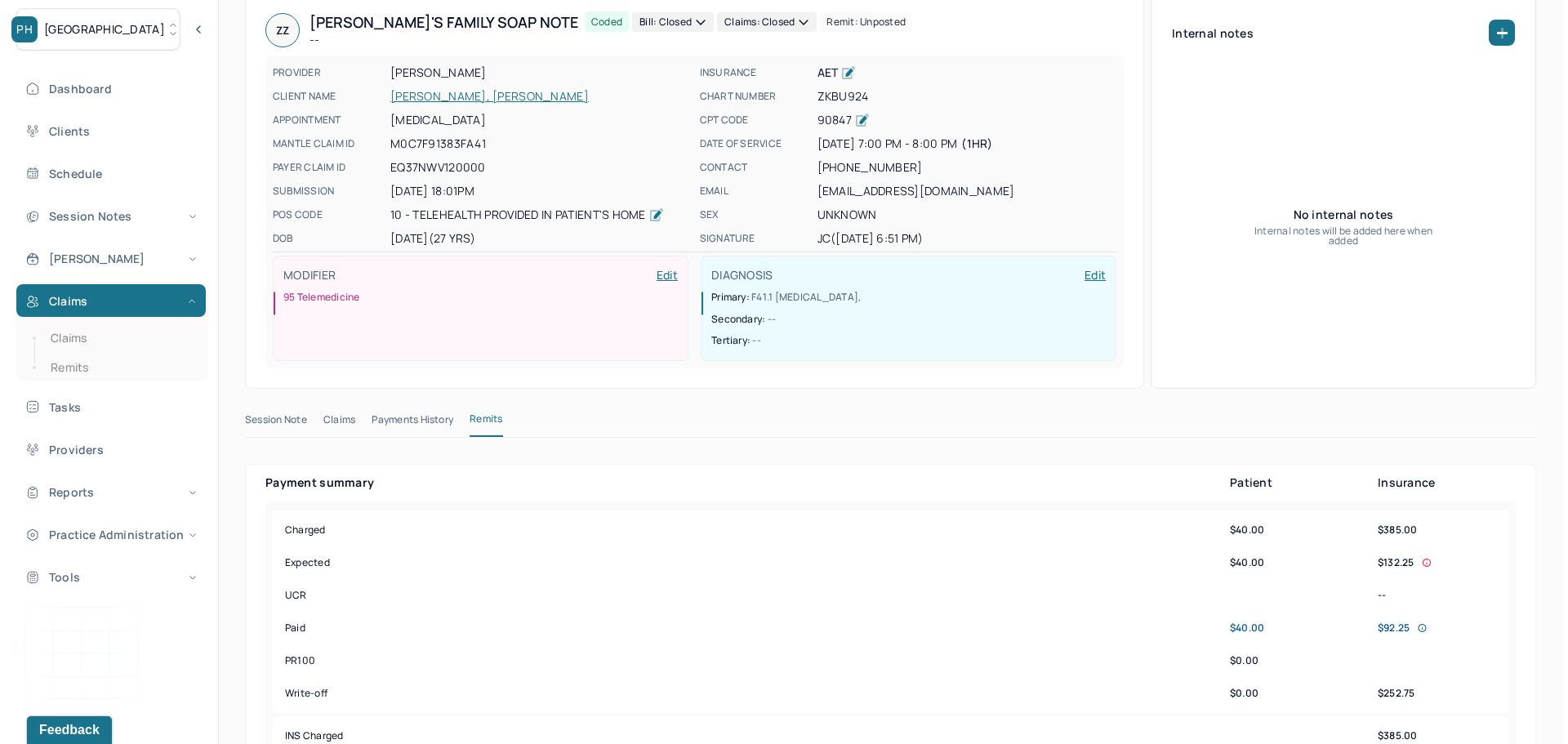 scroll, scrollTop: 0, scrollLeft: 0, axis: both 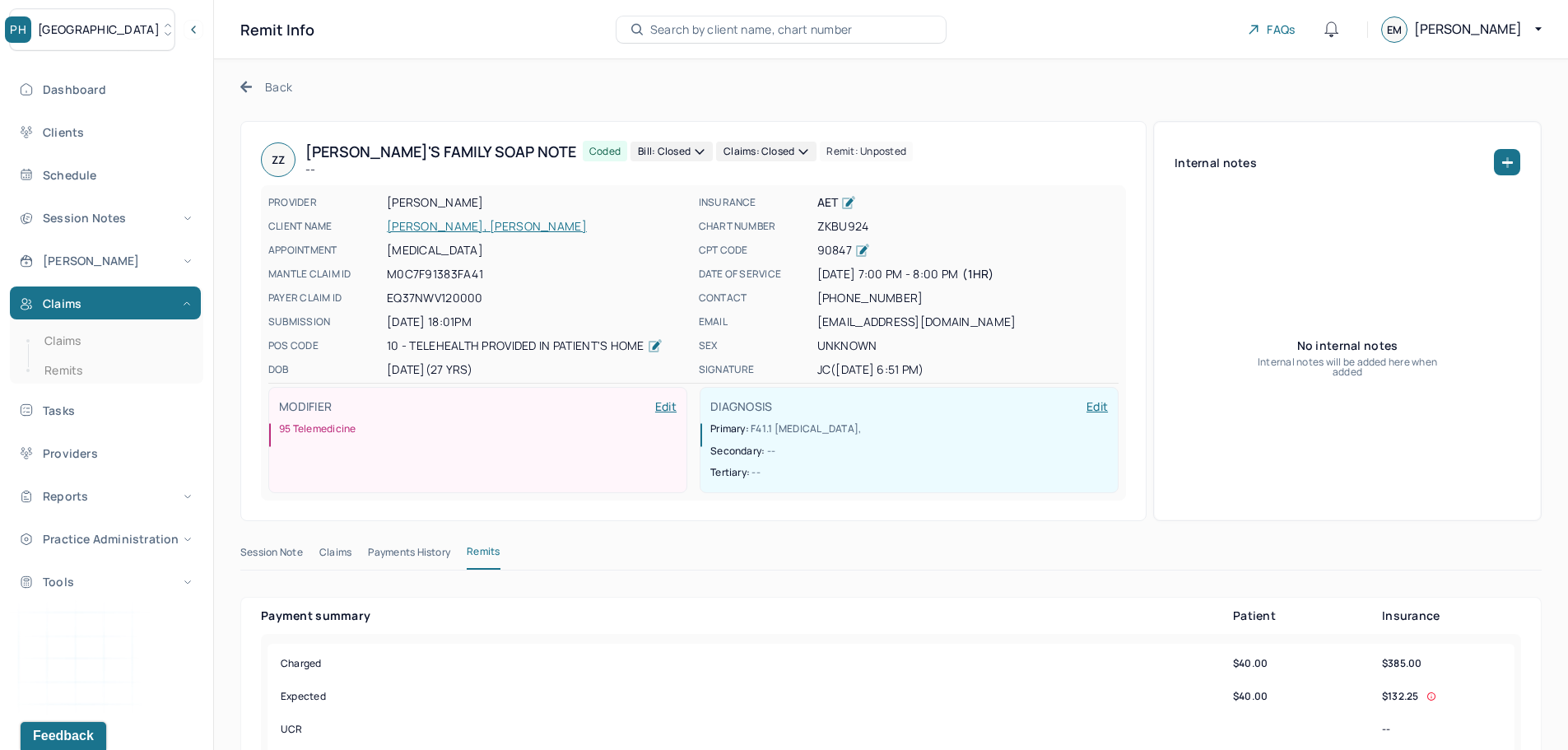 click 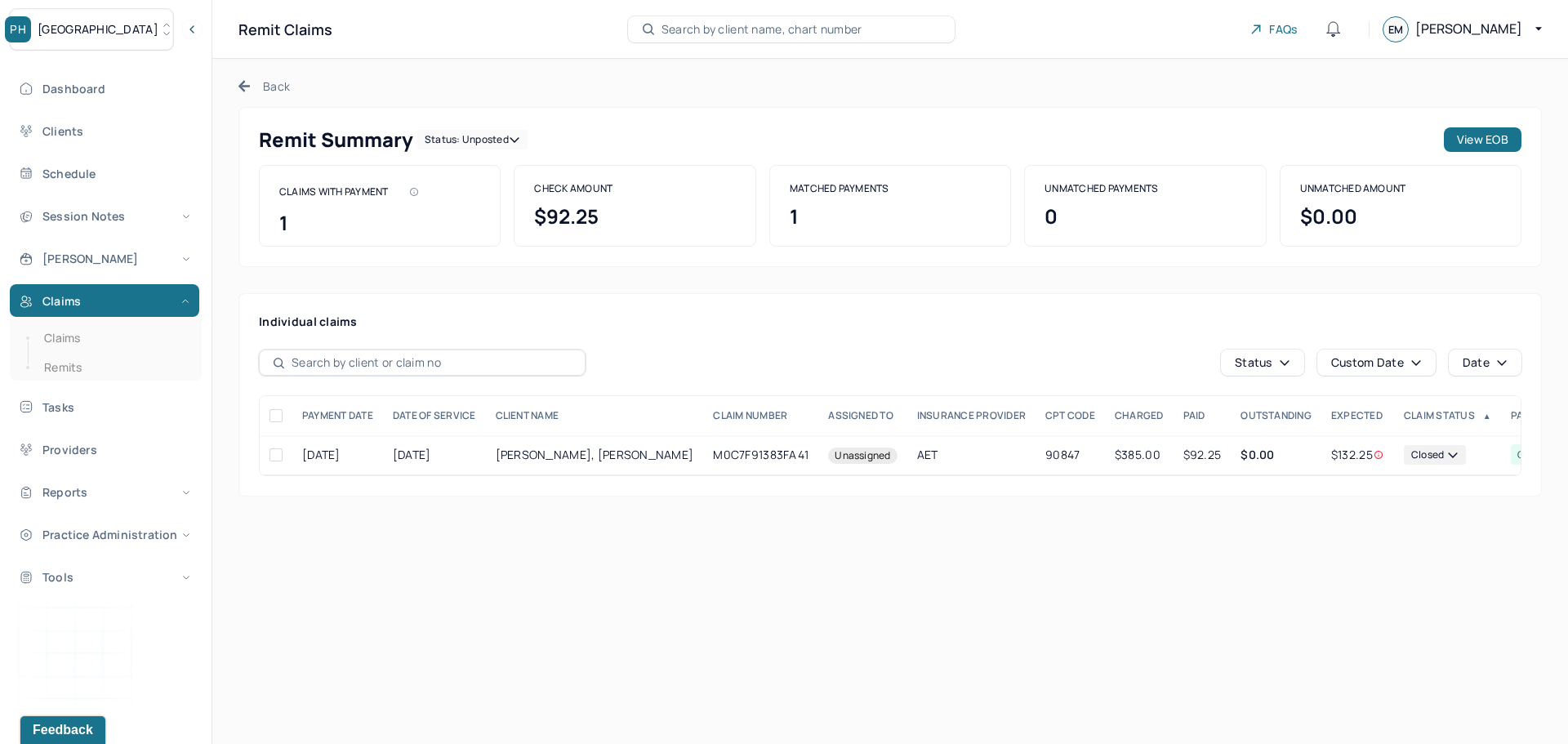 click on "Status: unposted" at bounding box center [472, 140] 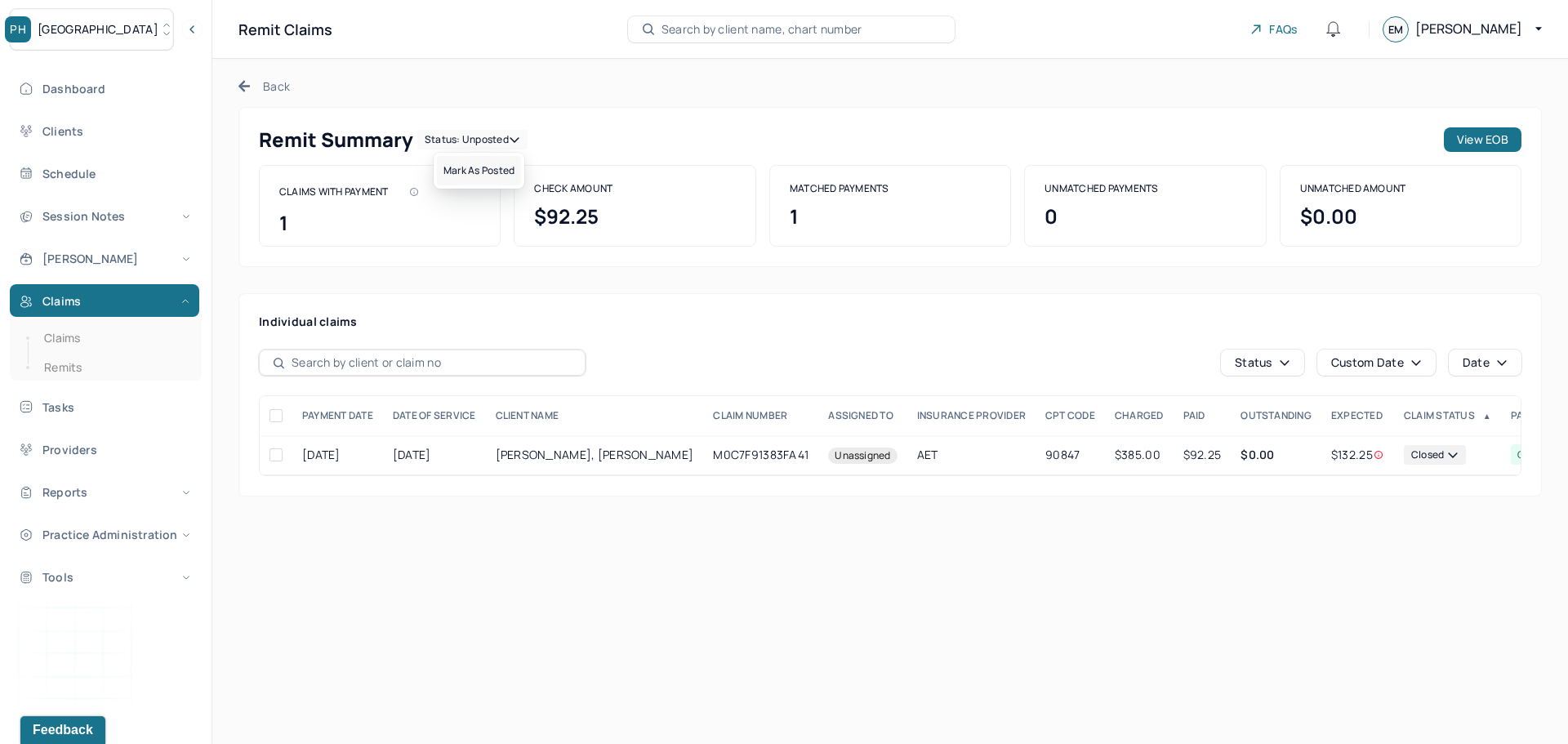 click on "Mark as Posted" at bounding box center (479, 171) 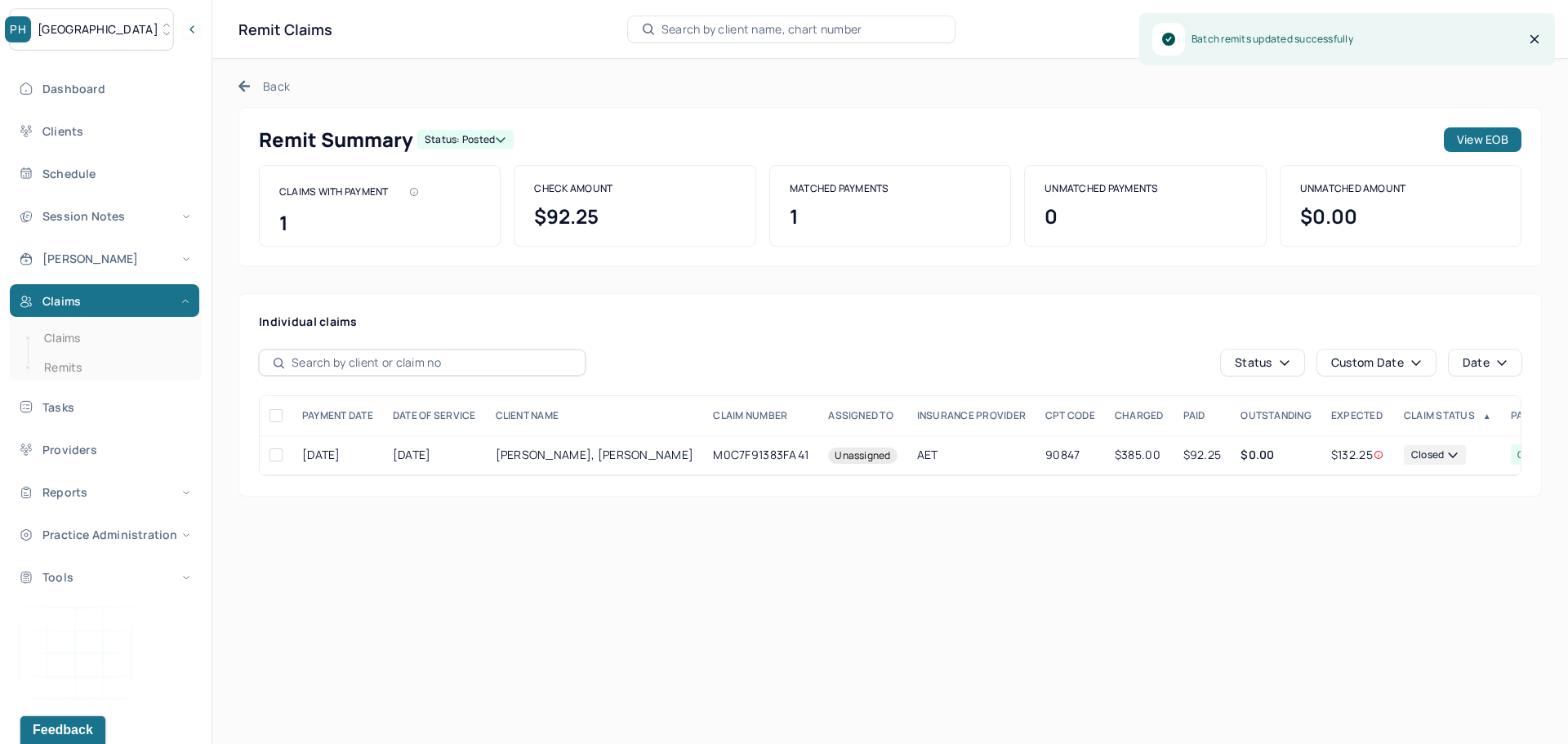 click 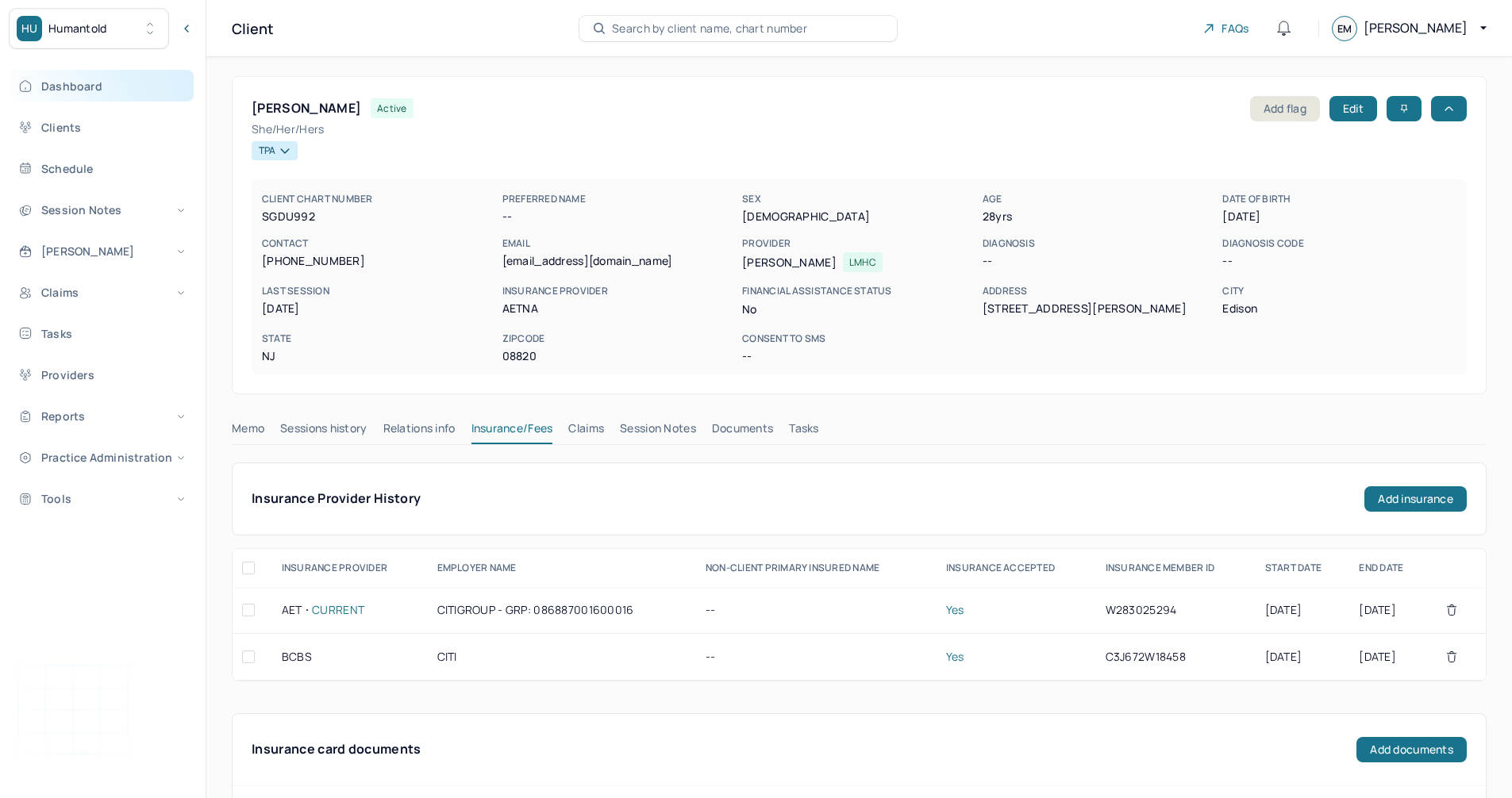 scroll, scrollTop: 79, scrollLeft: 0, axis: vertical 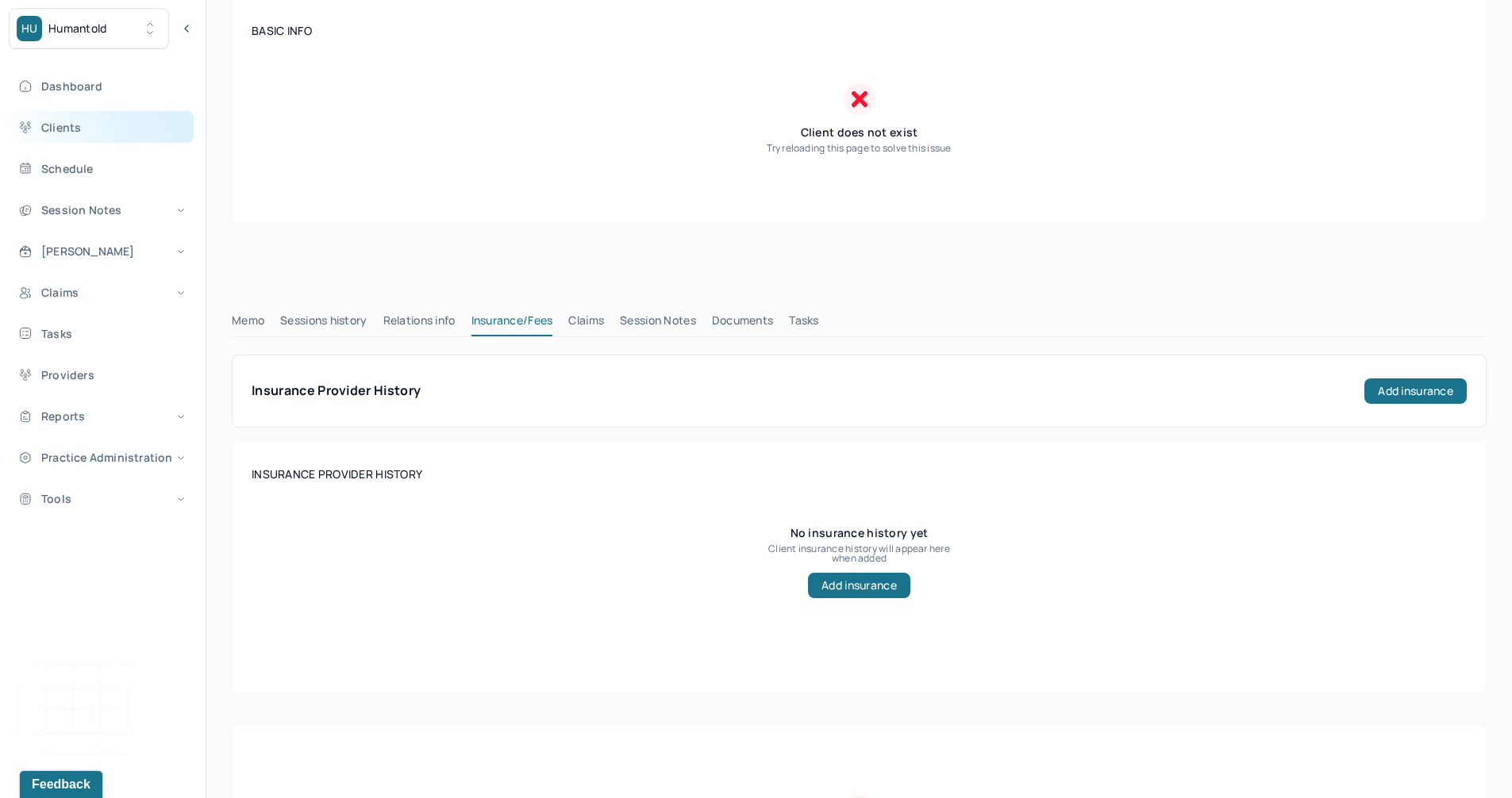 click on "Clients" at bounding box center (102, 127) 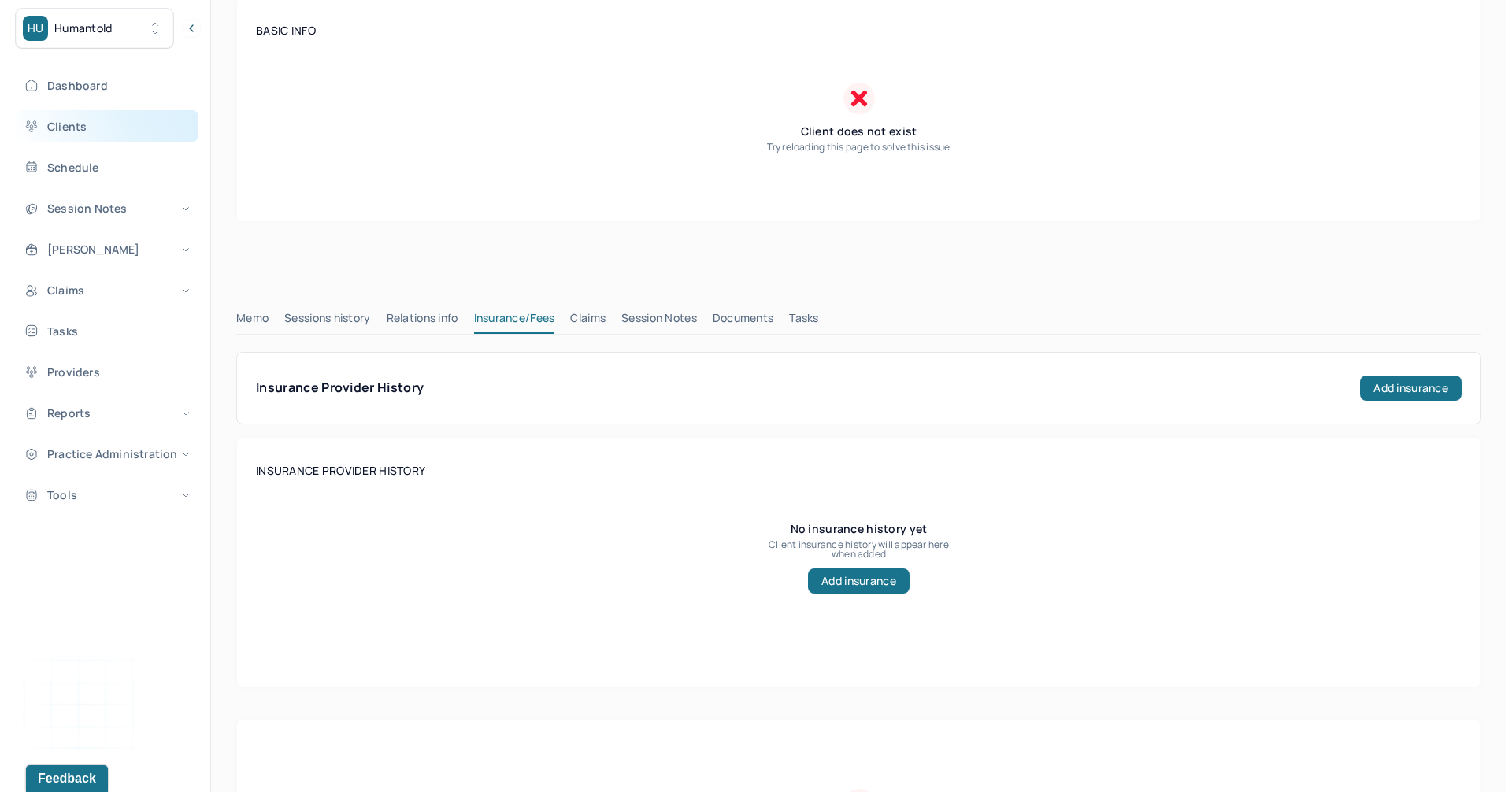 scroll, scrollTop: 0, scrollLeft: 0, axis: both 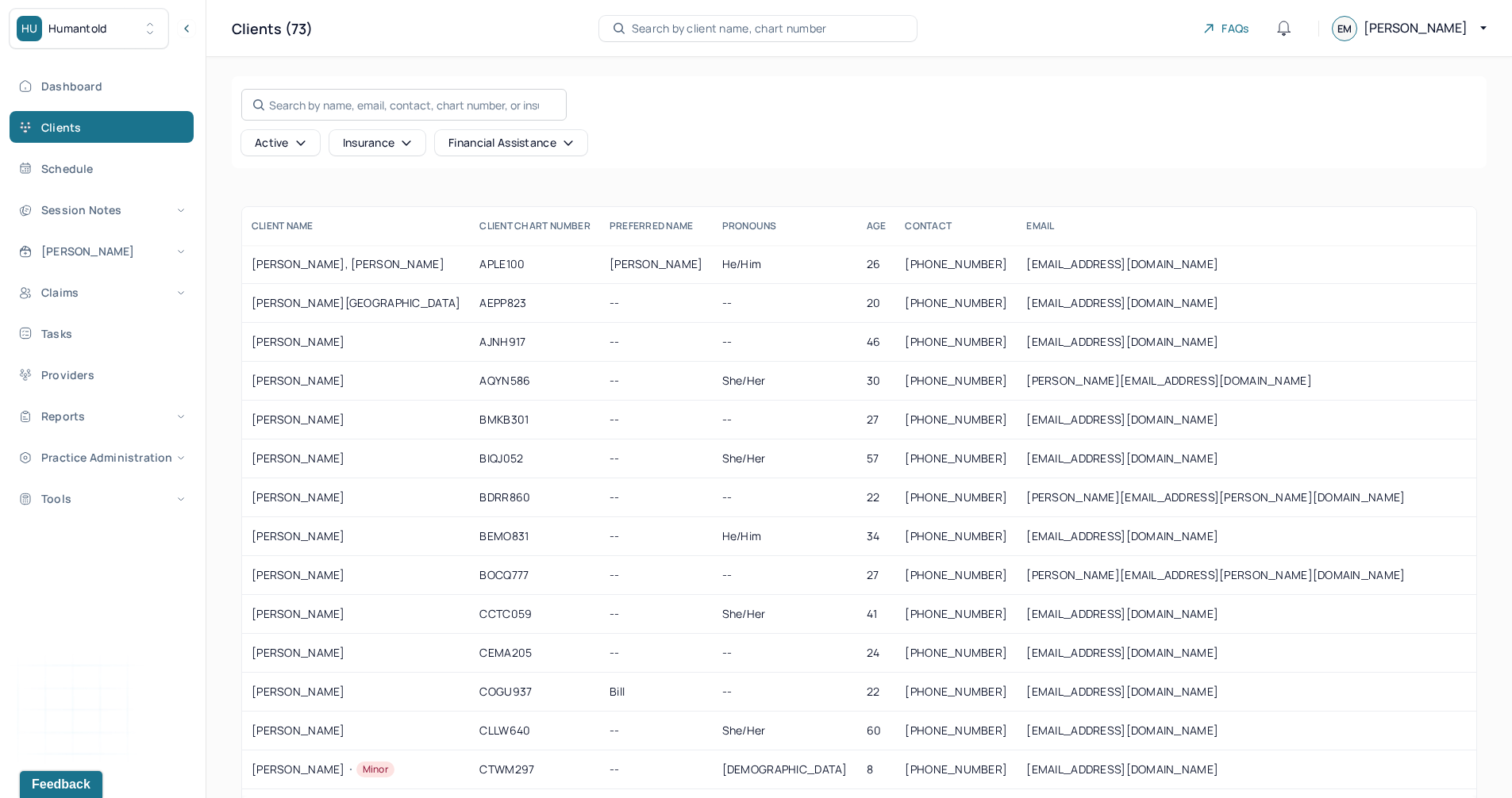 click on "Search by name, email, contact, chart number, or insurance id..." at bounding box center [404, 105] 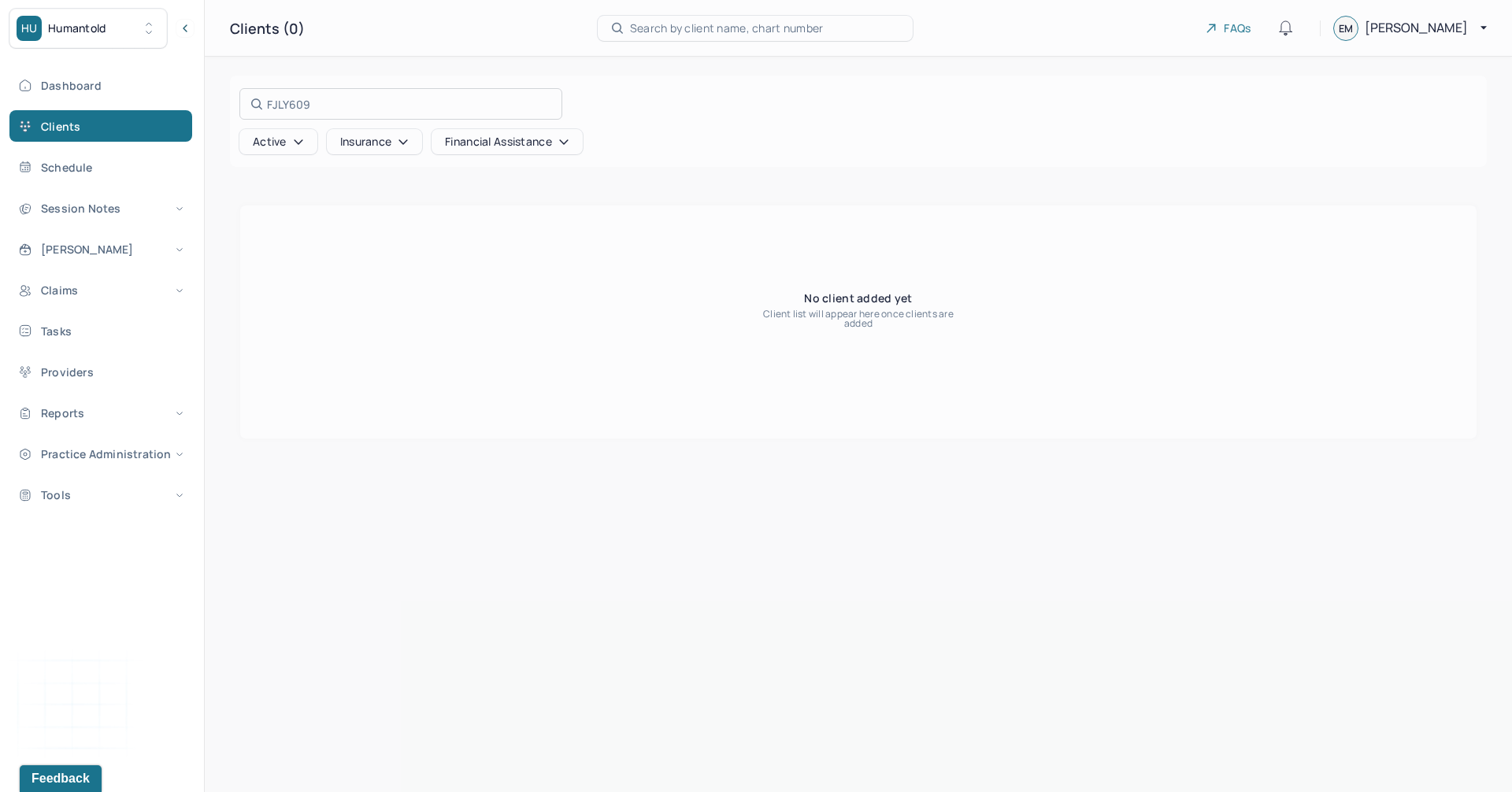type on "FJLY609" 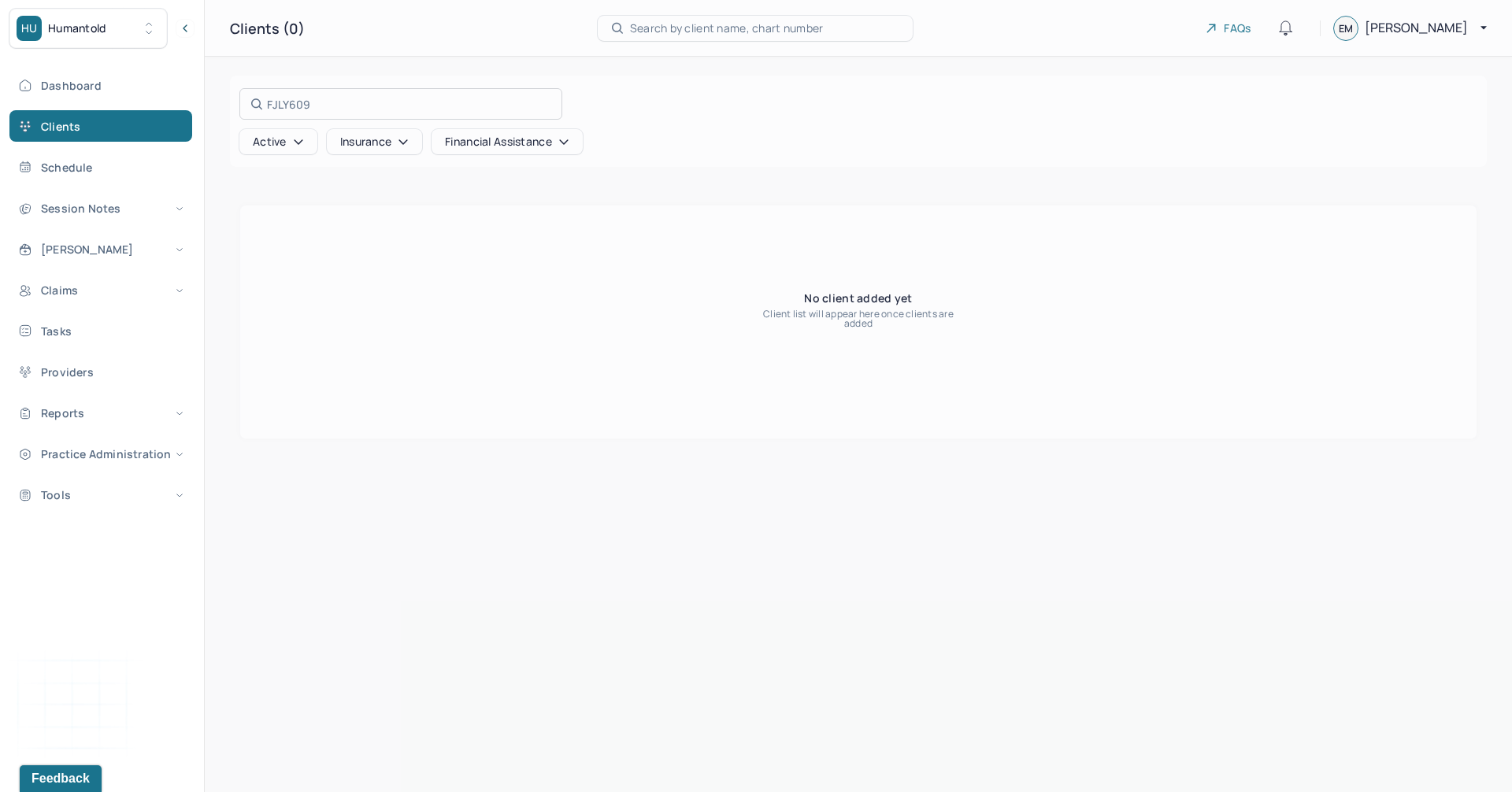 click at bounding box center (756, 396) 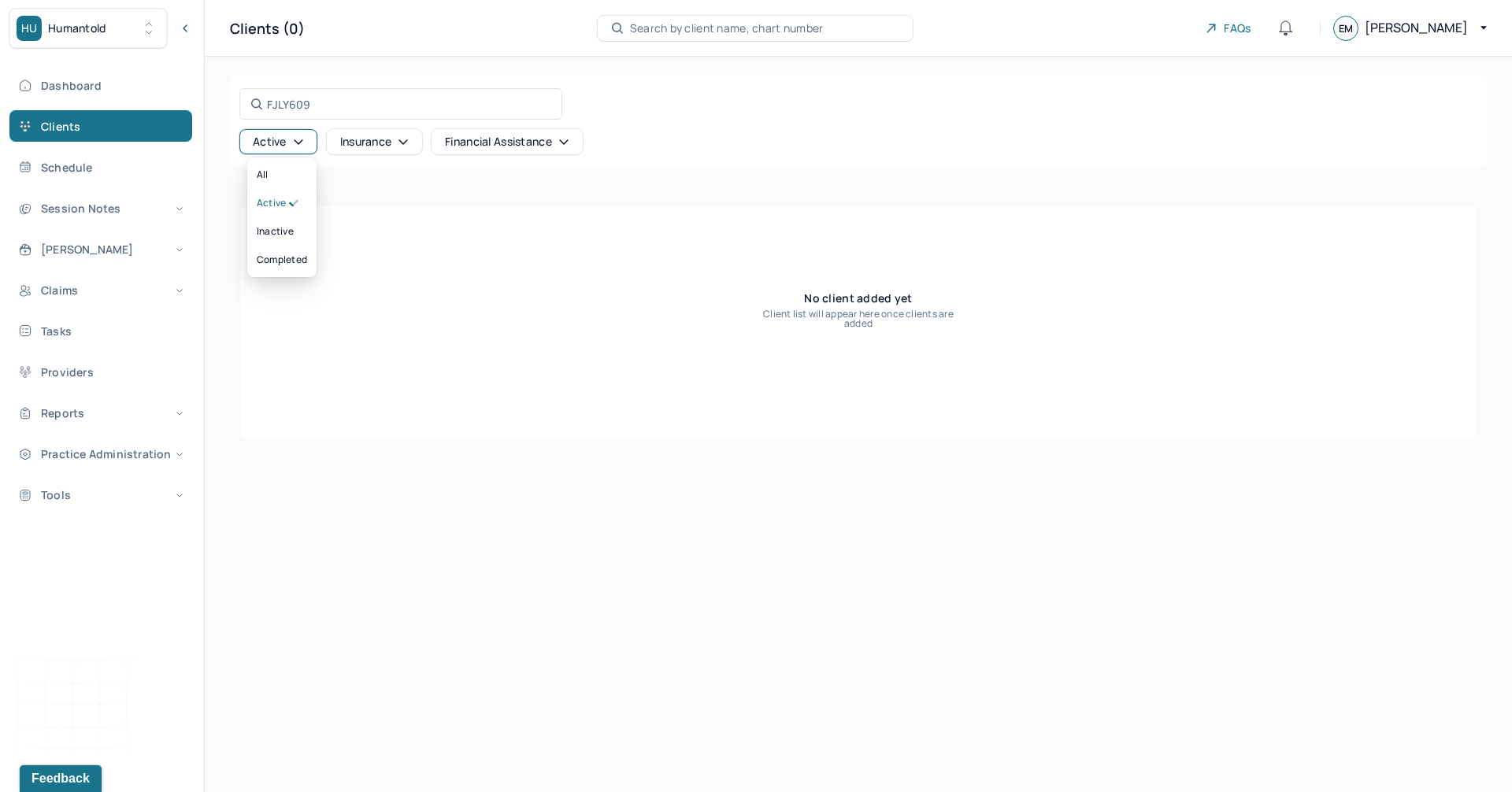 click on "Active" at bounding box center (278, 142) 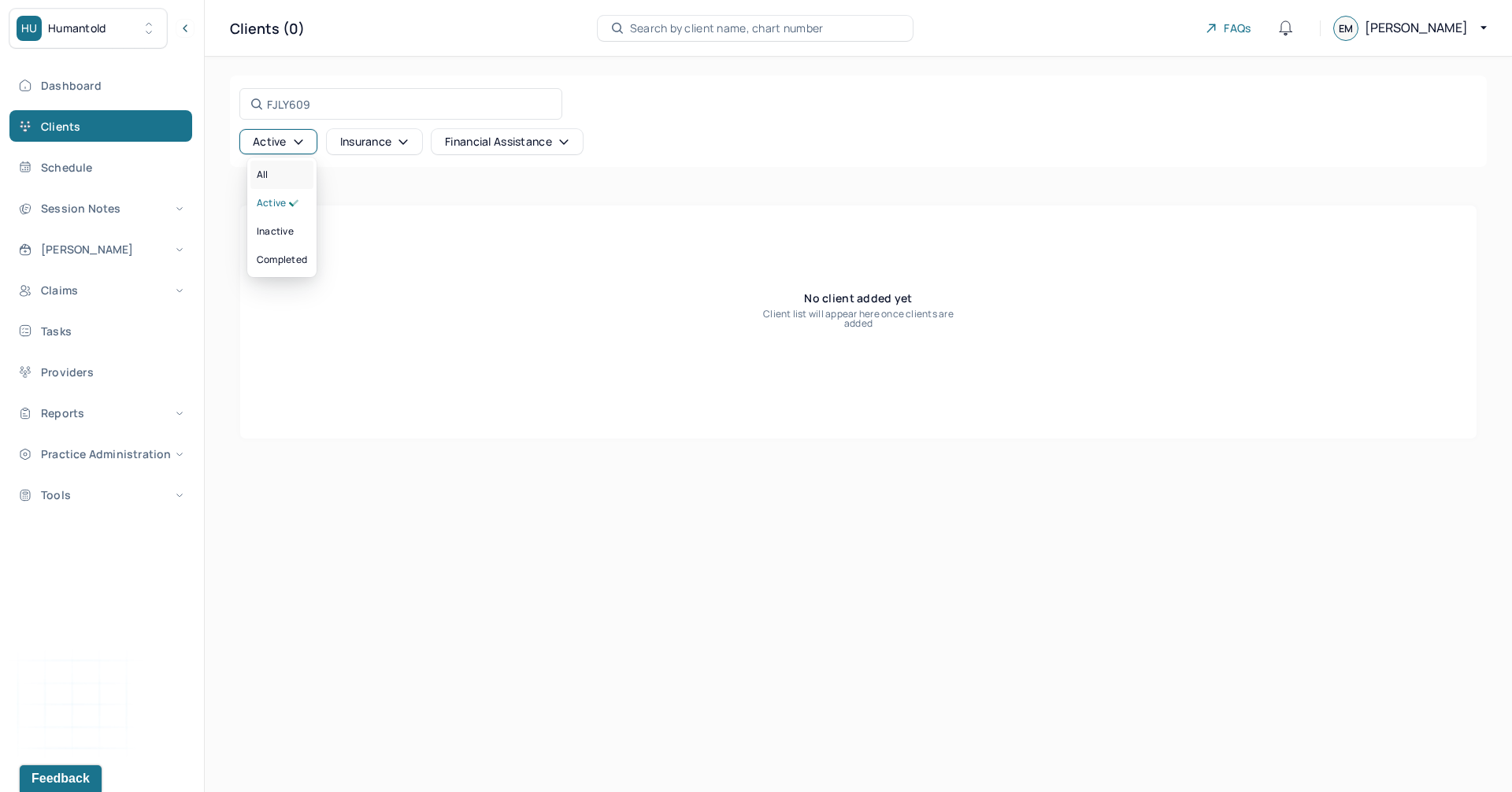 click on "All" at bounding box center (282, 175) 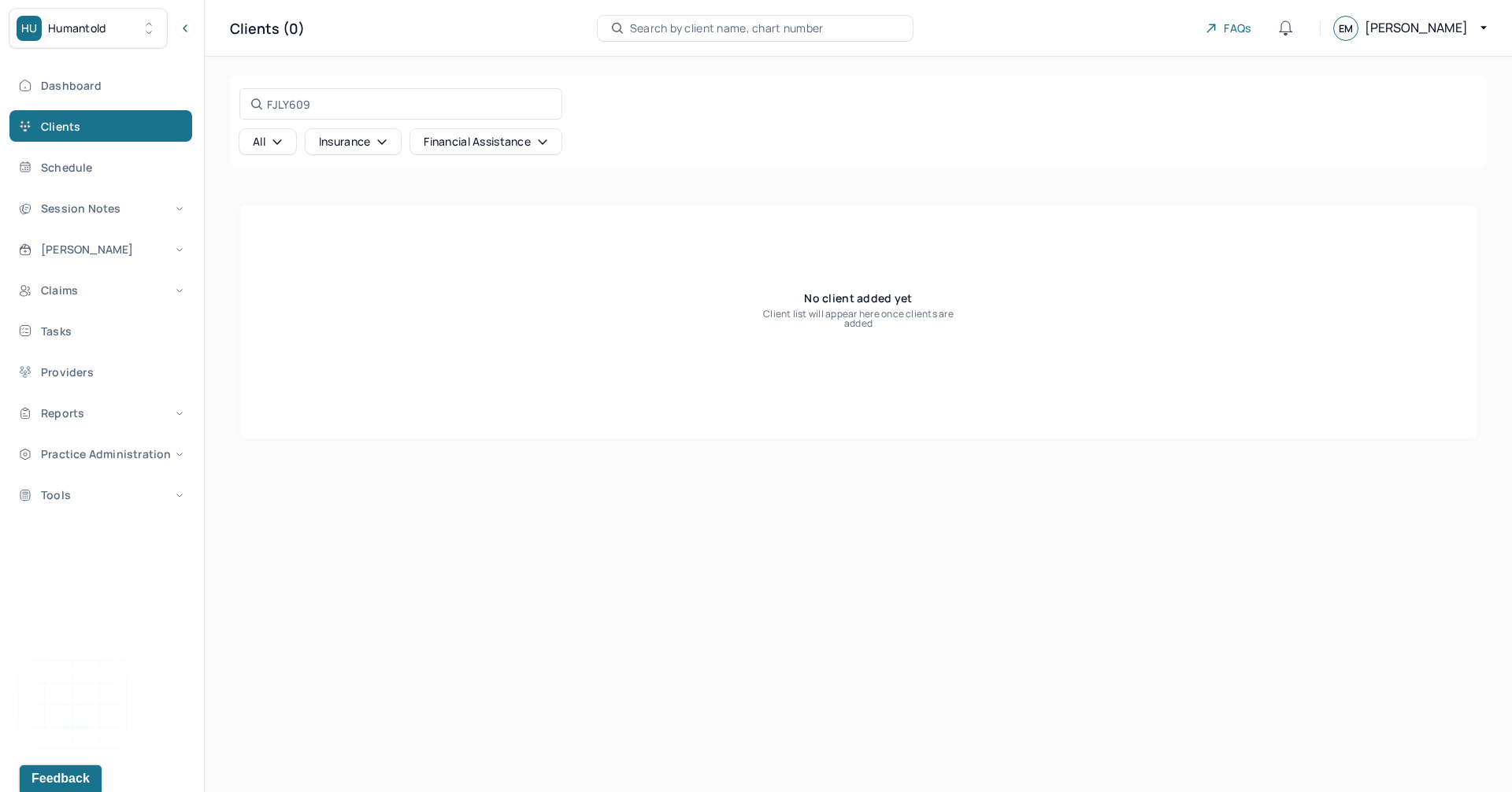 click on "Humantold" at bounding box center (77, 28) 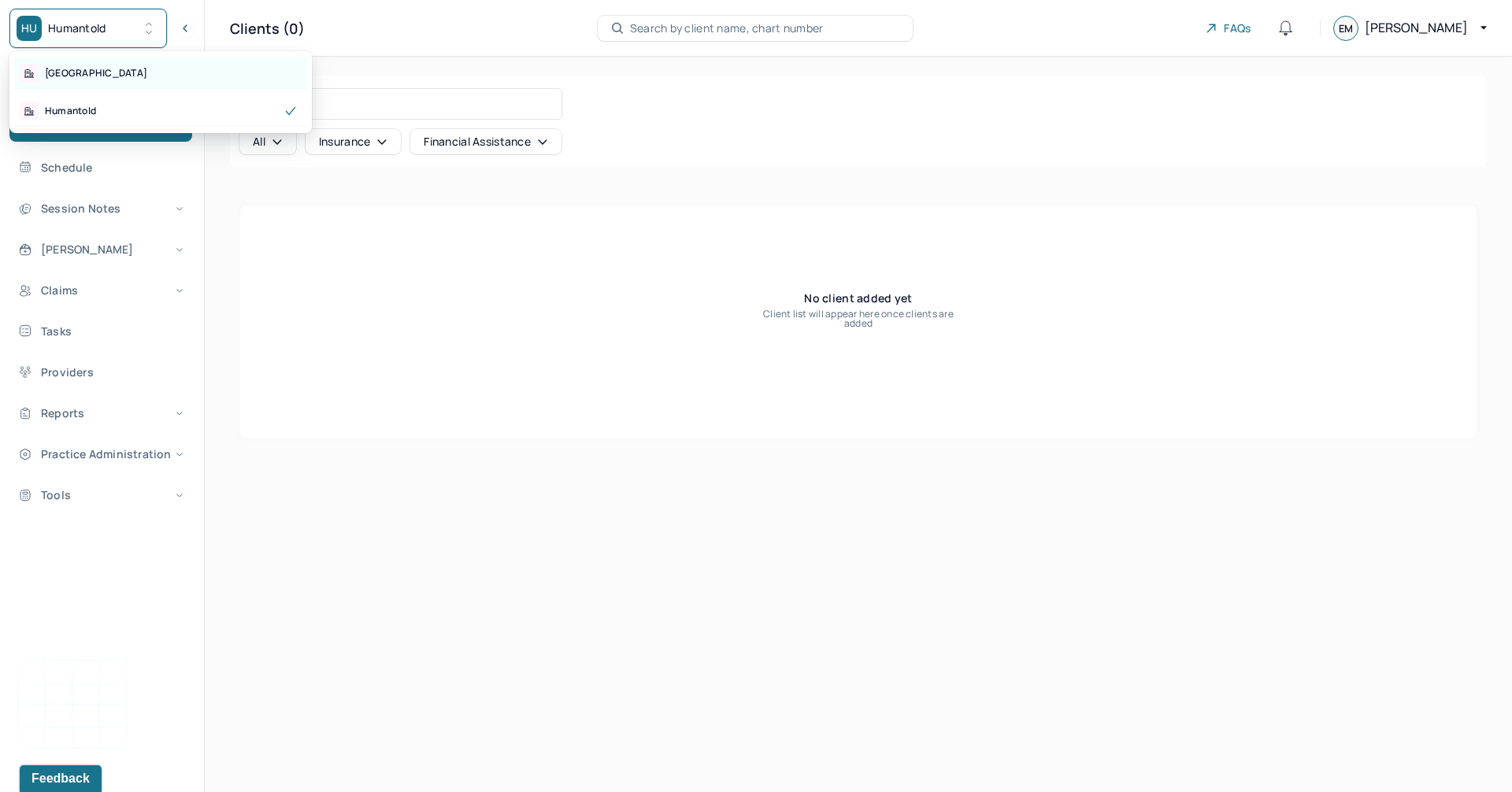 click on "Park Hill" at bounding box center (161, 73) 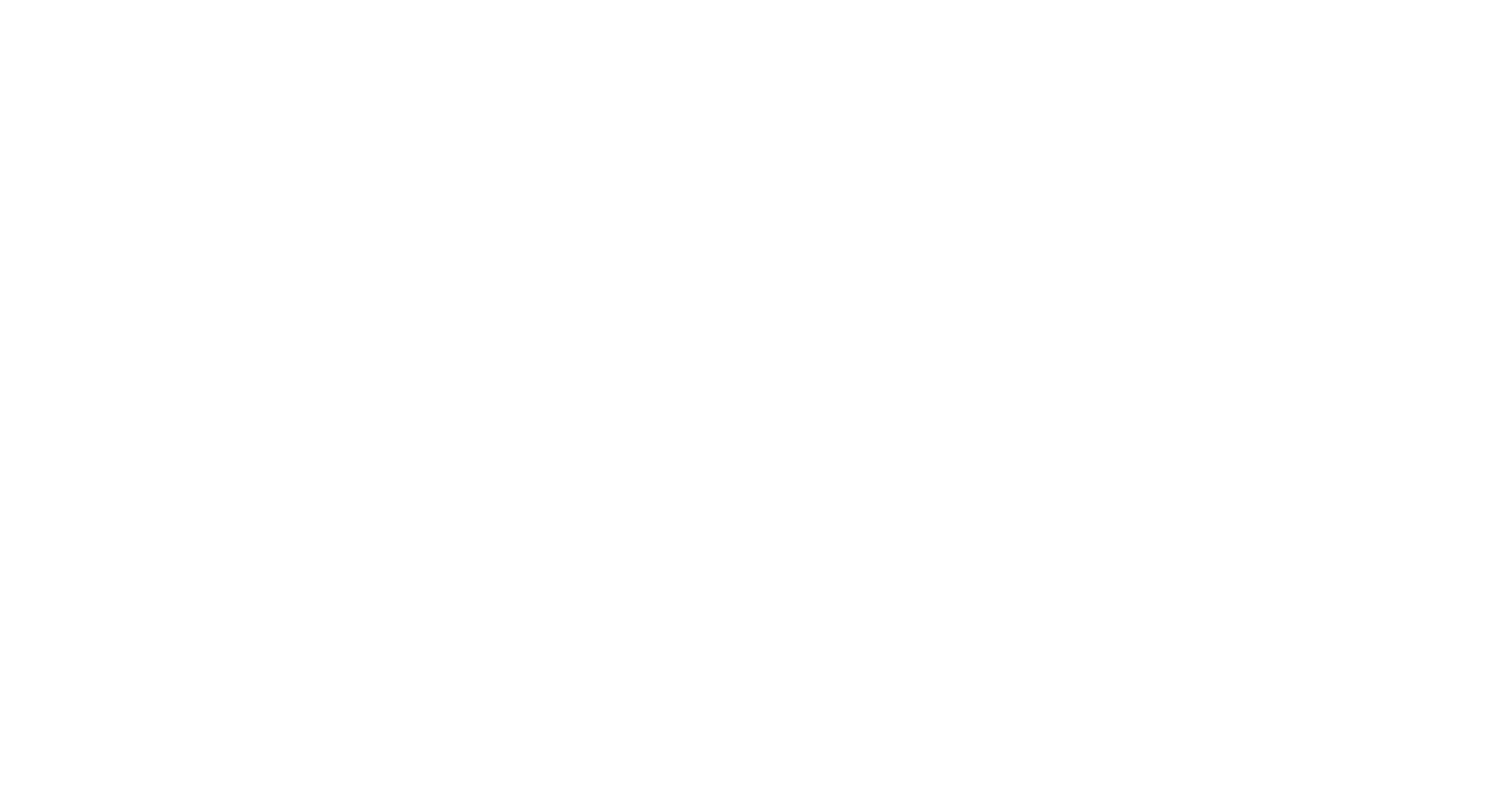 scroll, scrollTop: 0, scrollLeft: 0, axis: both 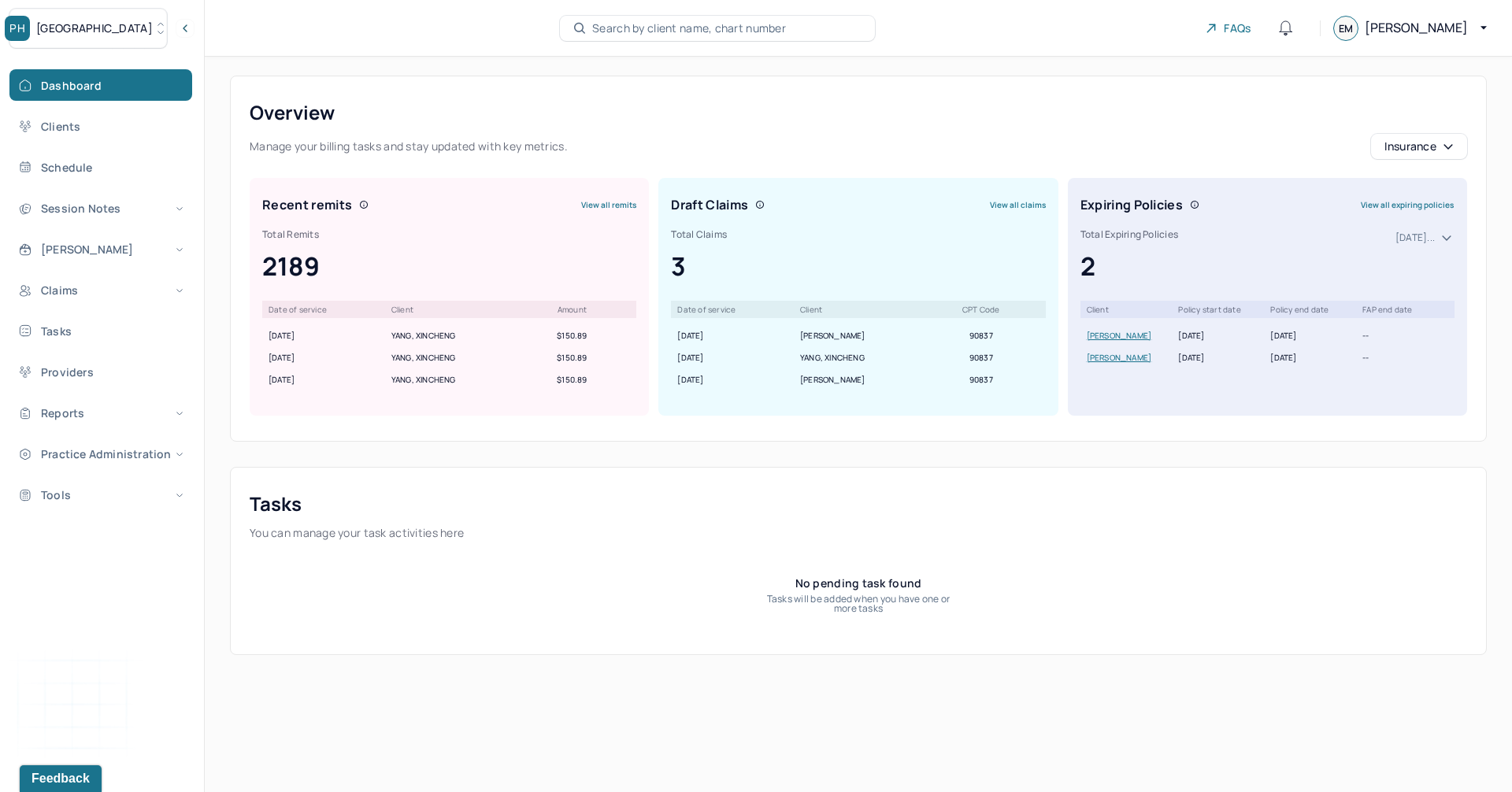 click on "[GEOGRAPHIC_DATA]" at bounding box center (94, 28) 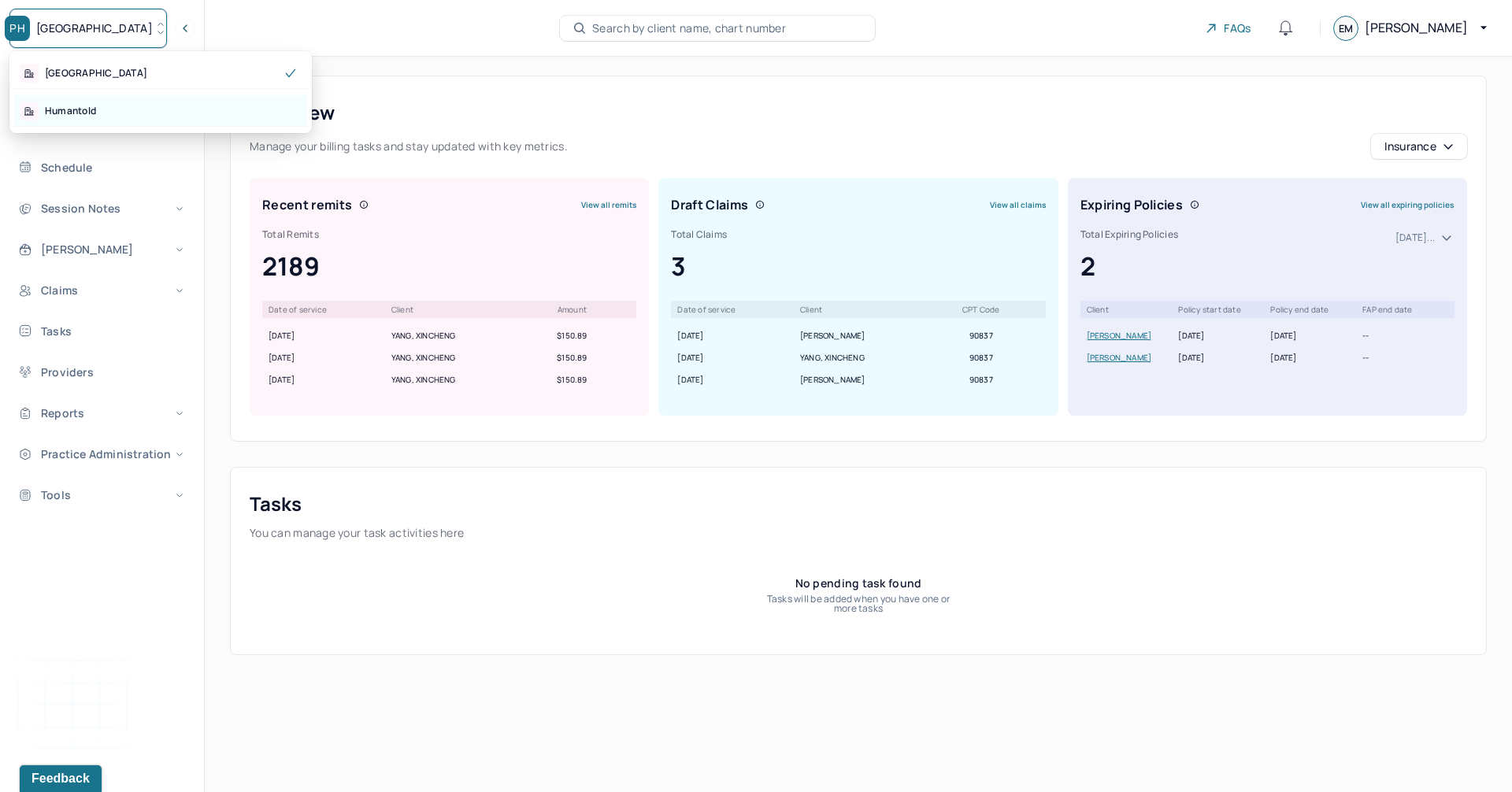 click on "Humantold" at bounding box center (70, 111) 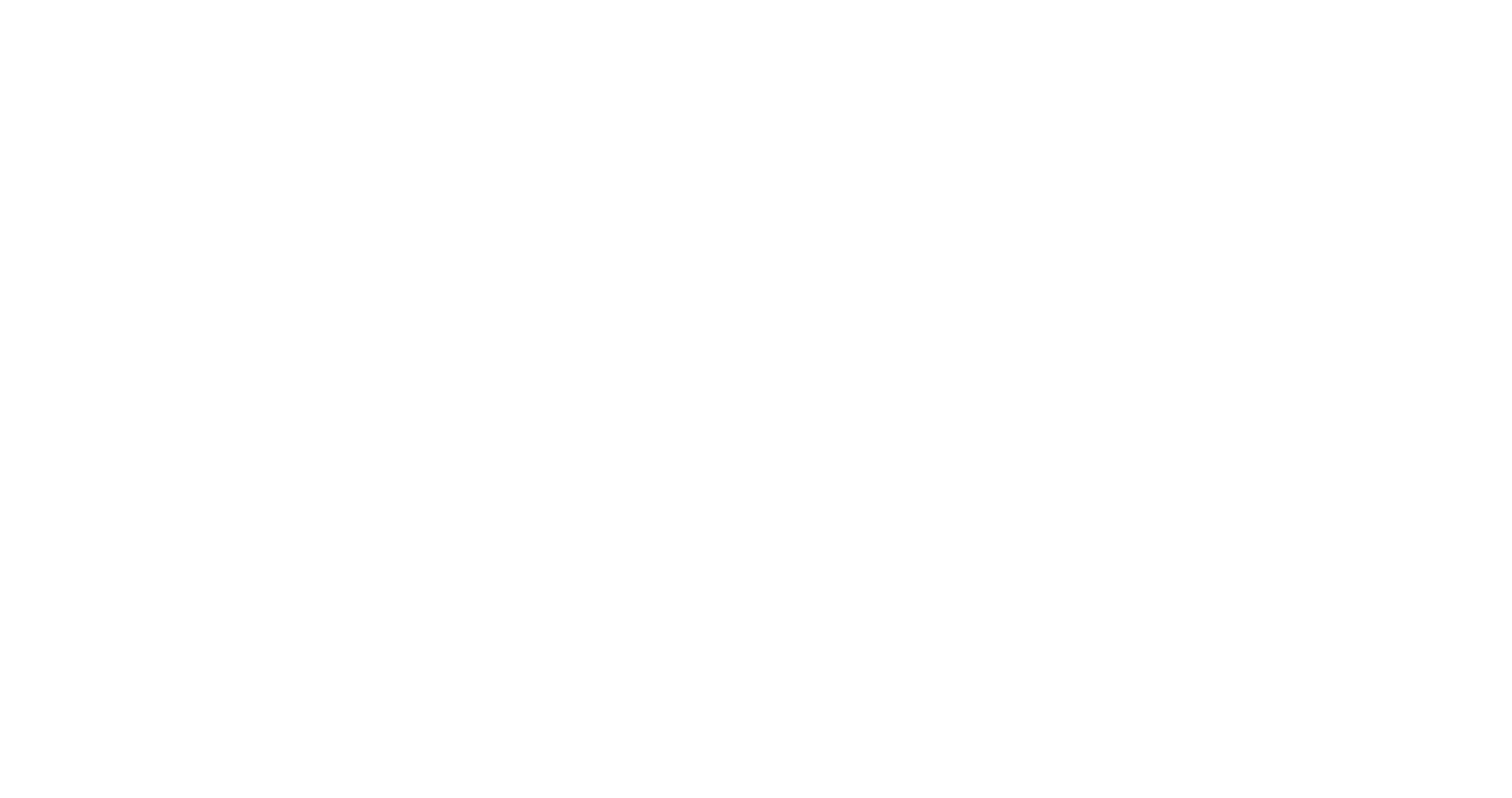 scroll, scrollTop: 0, scrollLeft: 0, axis: both 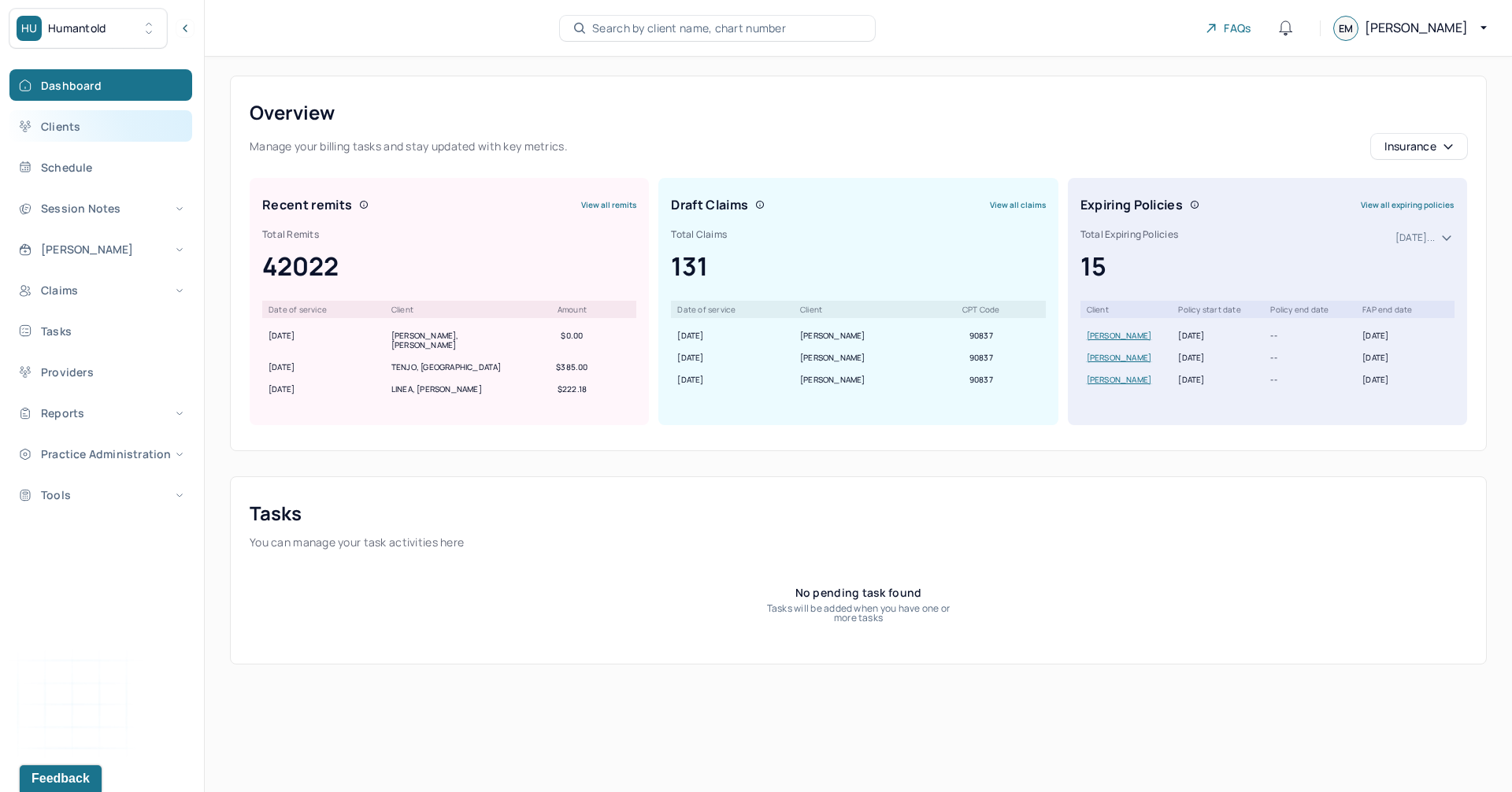 click on "Clients" at bounding box center (101, 126) 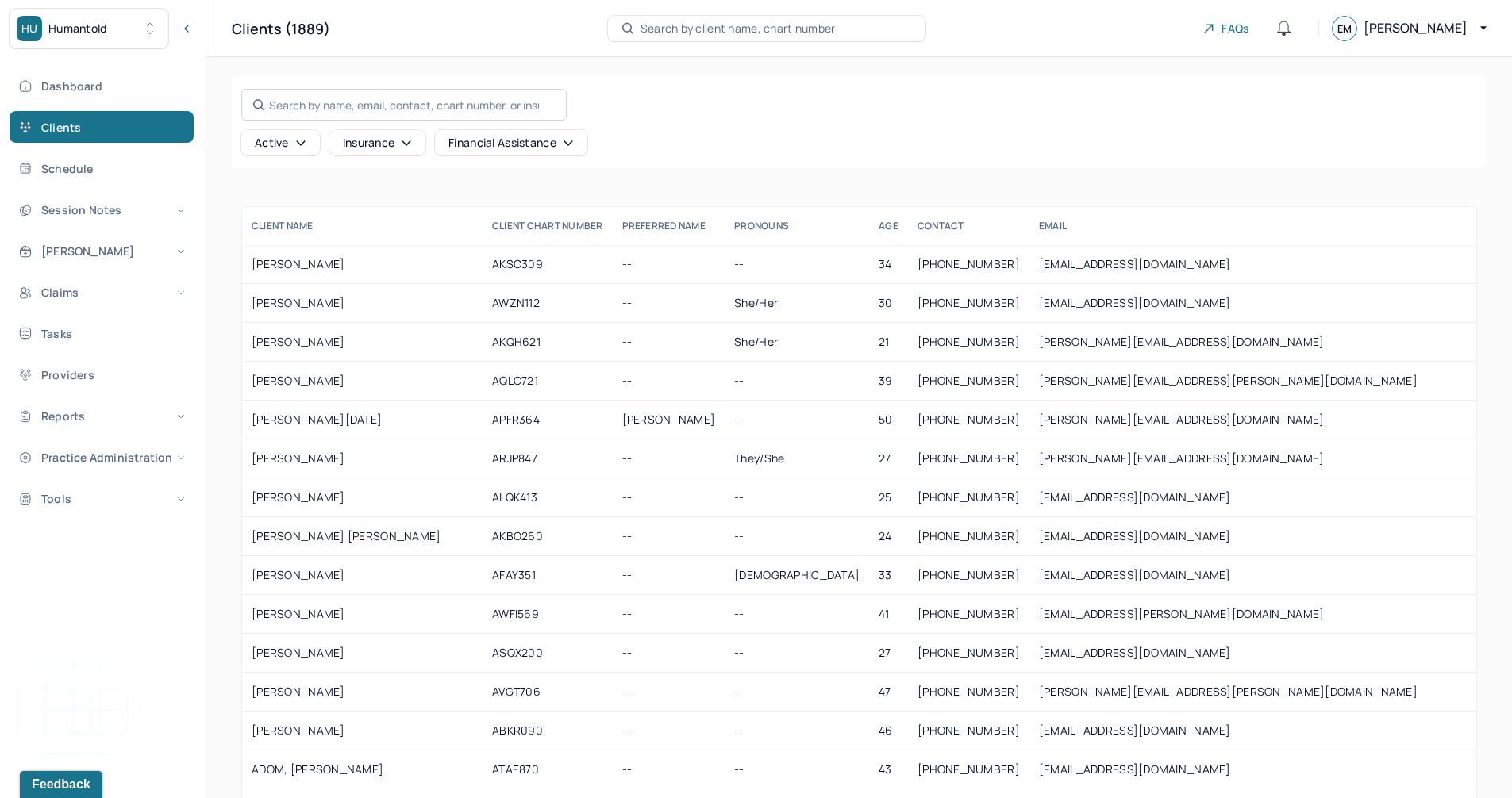 click on "Search by name, email, contact, chart number, or insurance id..." at bounding box center (404, 105) 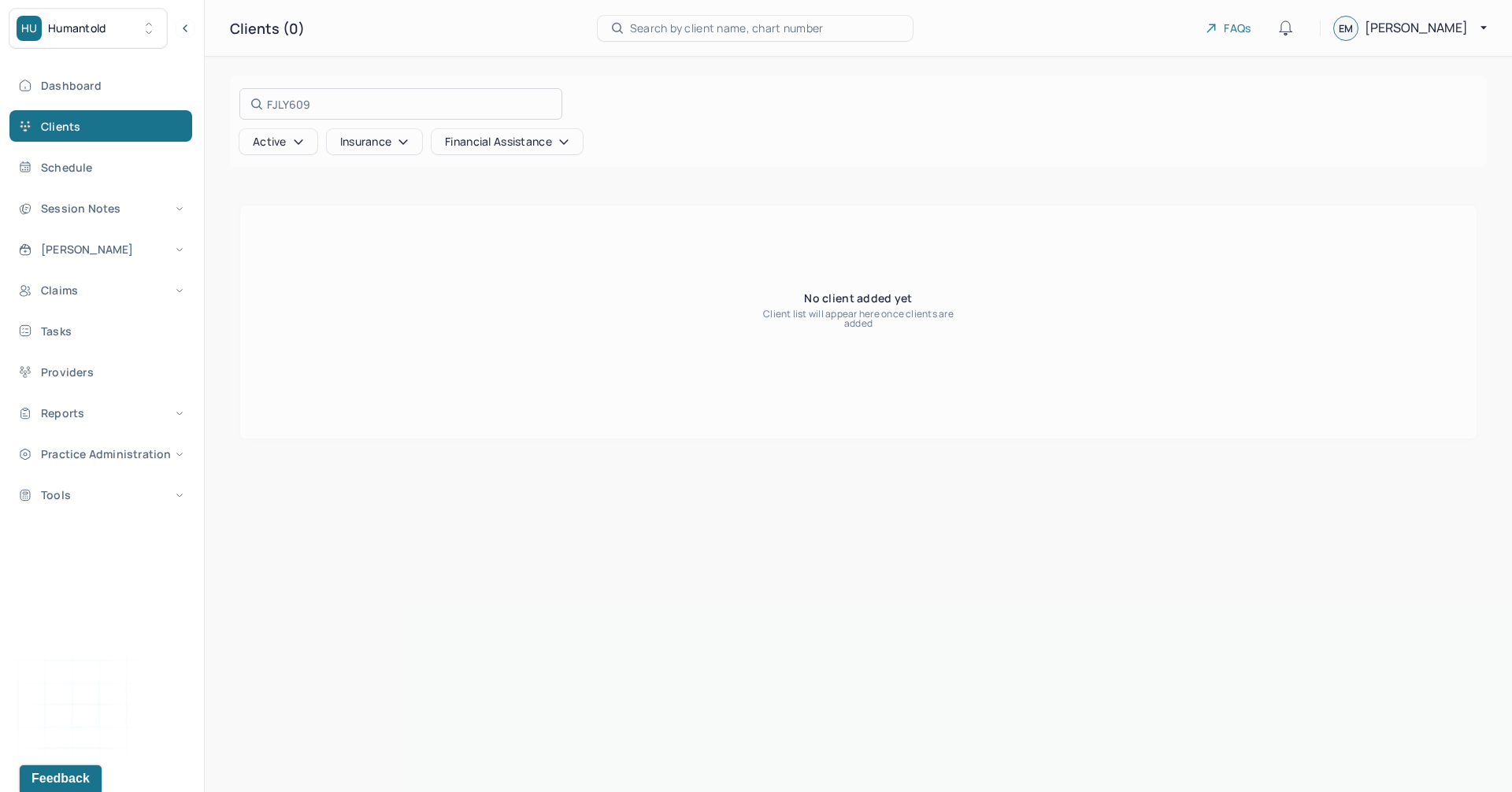 drag, startPoint x: 338, startPoint y: 100, endPoint x: 250, endPoint y: 102, distance: 88.02272 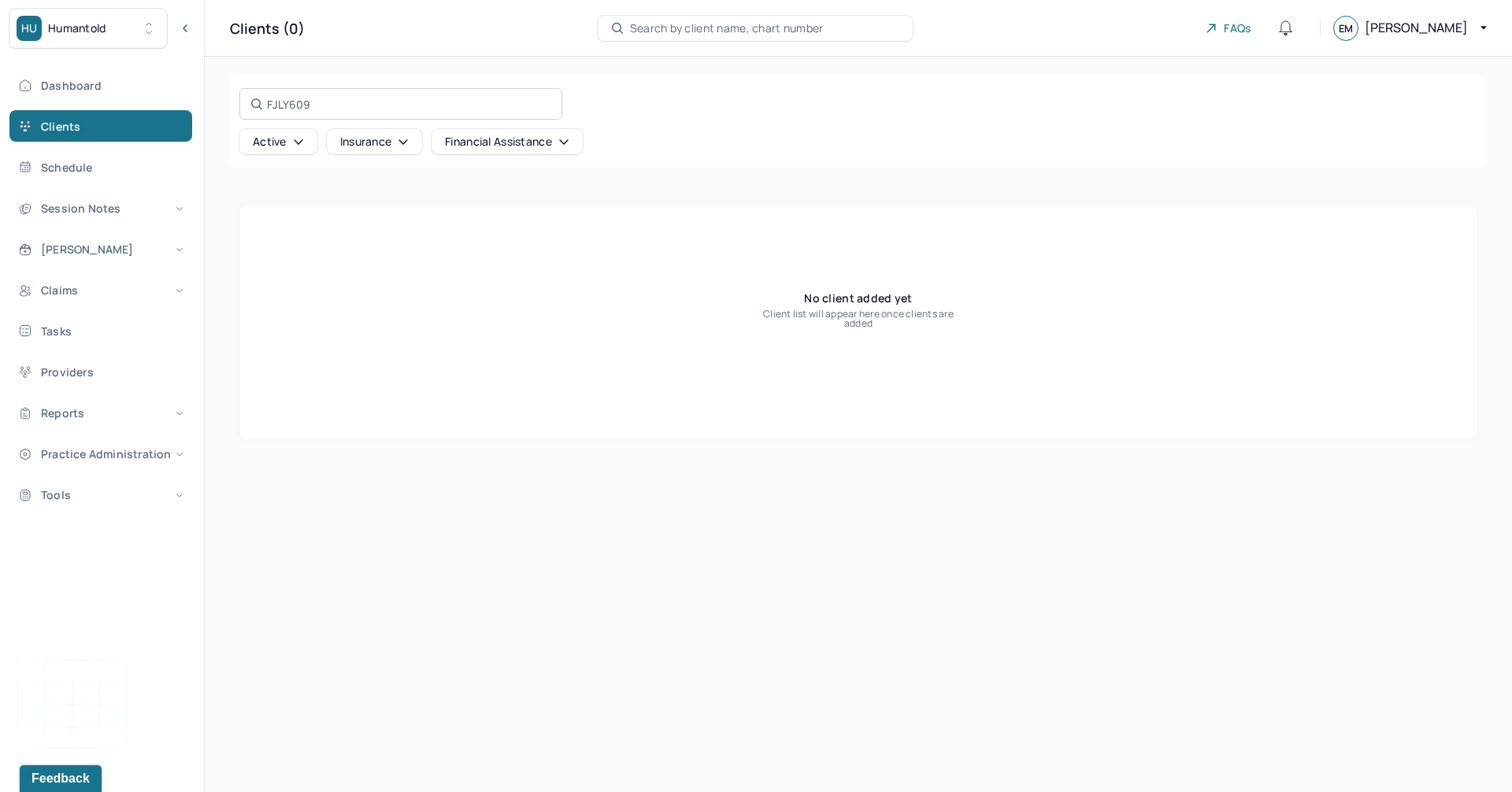 click on "FJLY609 Search by name, email, contact, chart number, or insurance id..." at bounding box center [401, 104] 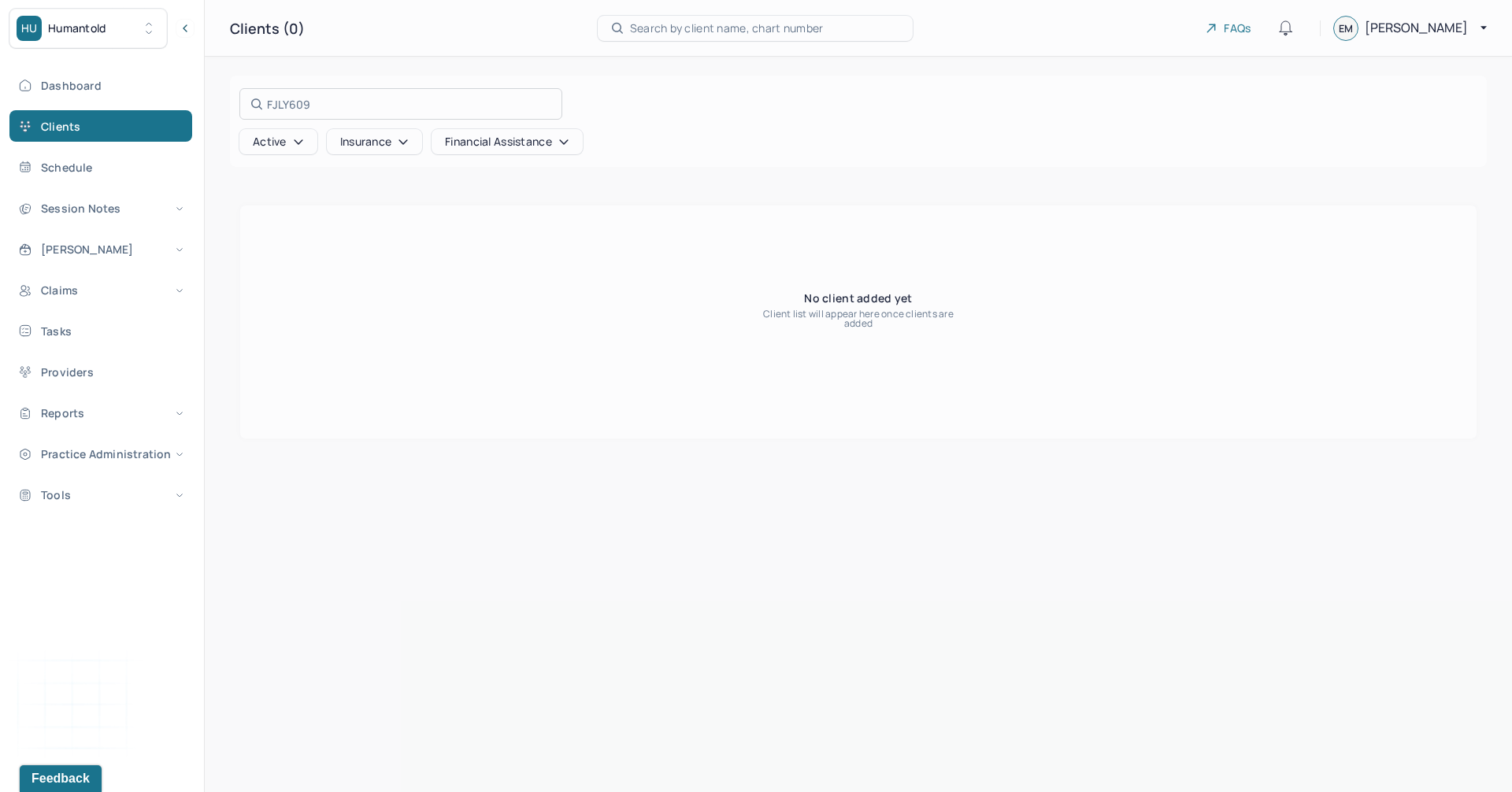 click at bounding box center (756, 396) 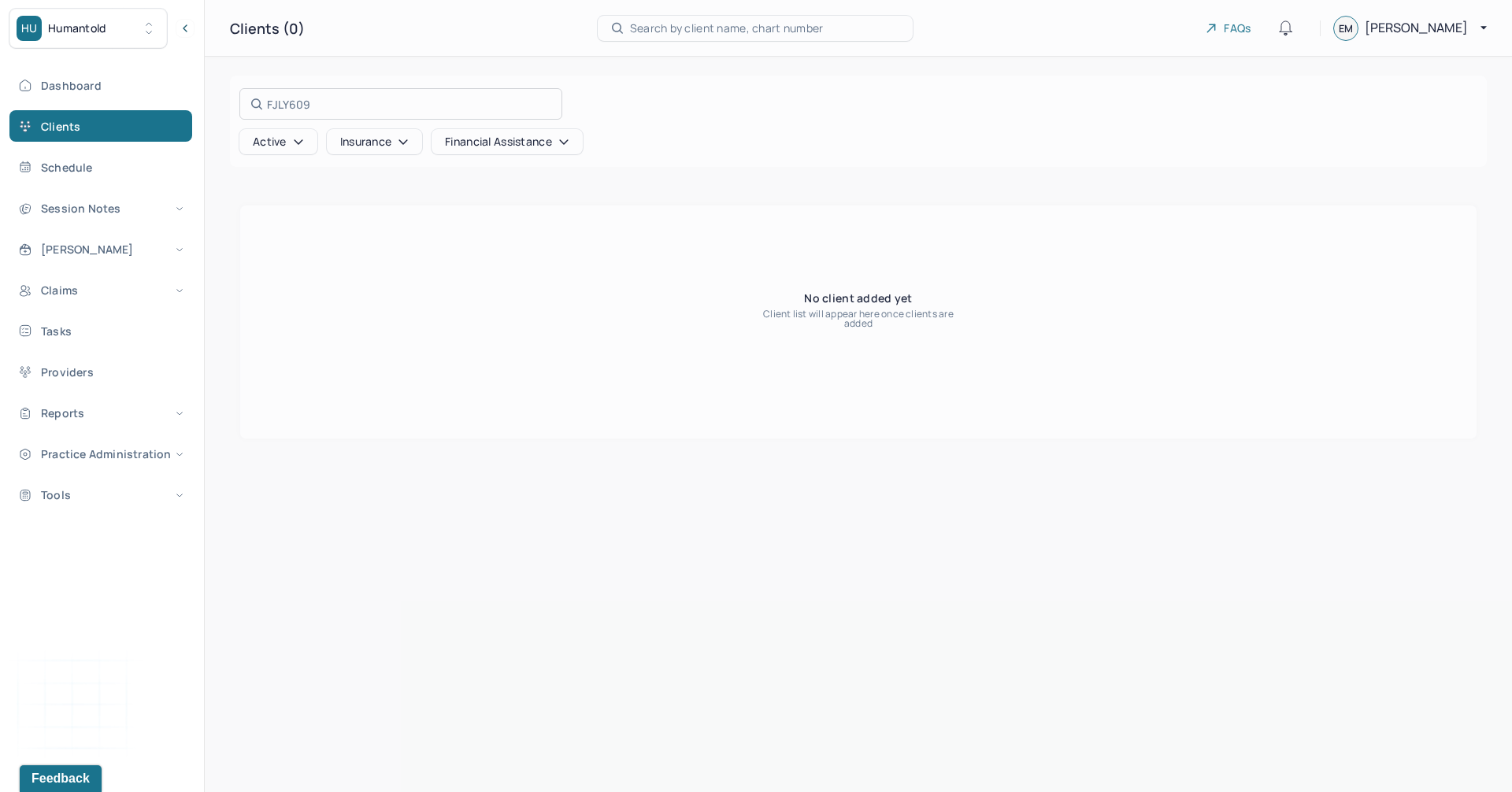 click at bounding box center (756, 396) 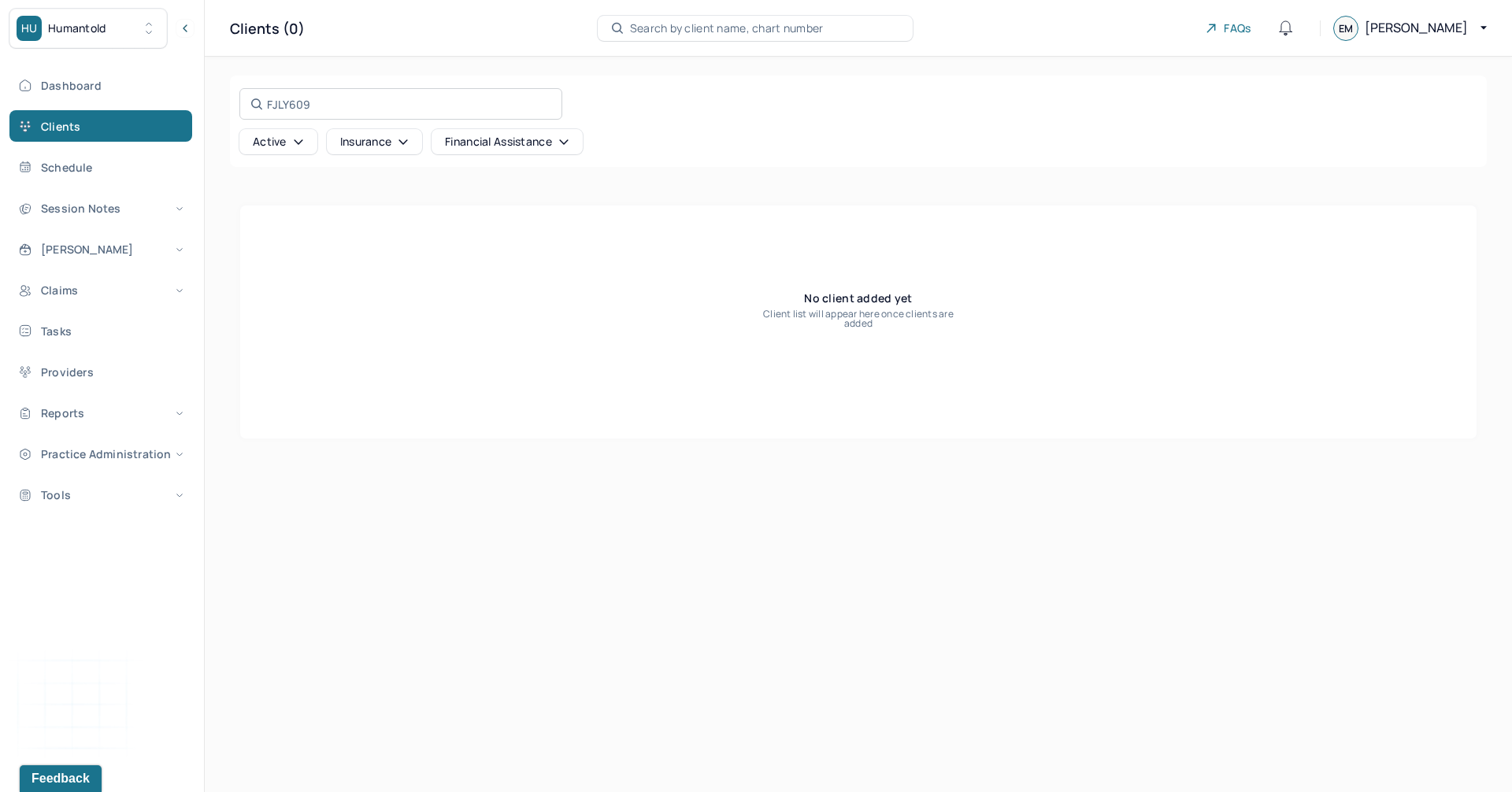 click on "FJLY609 Search by name, email, contact, chart number, or insurance id..." at bounding box center [401, 104] 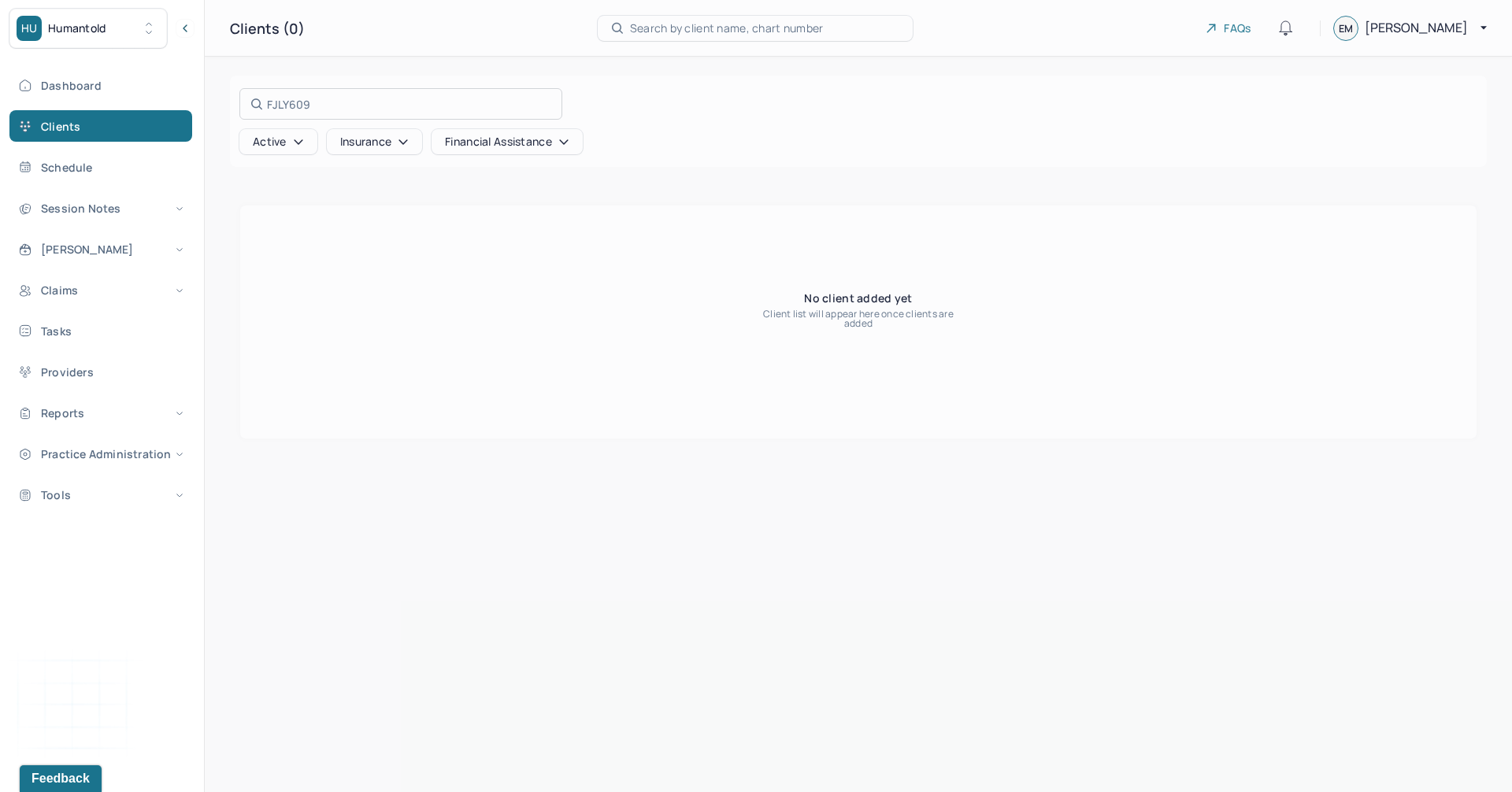 click at bounding box center [756, 396] 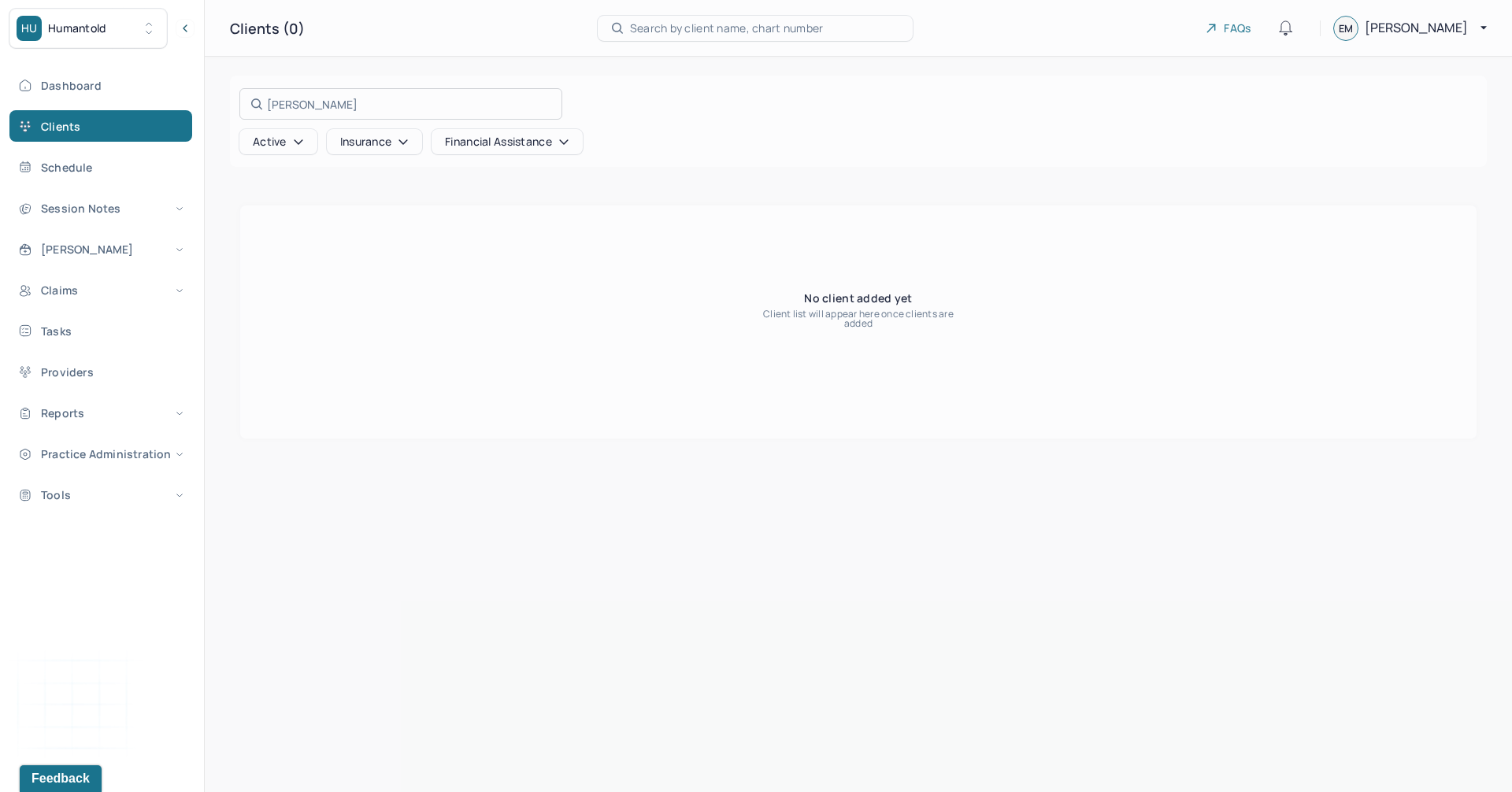 type on "[PERSON_NAME]" 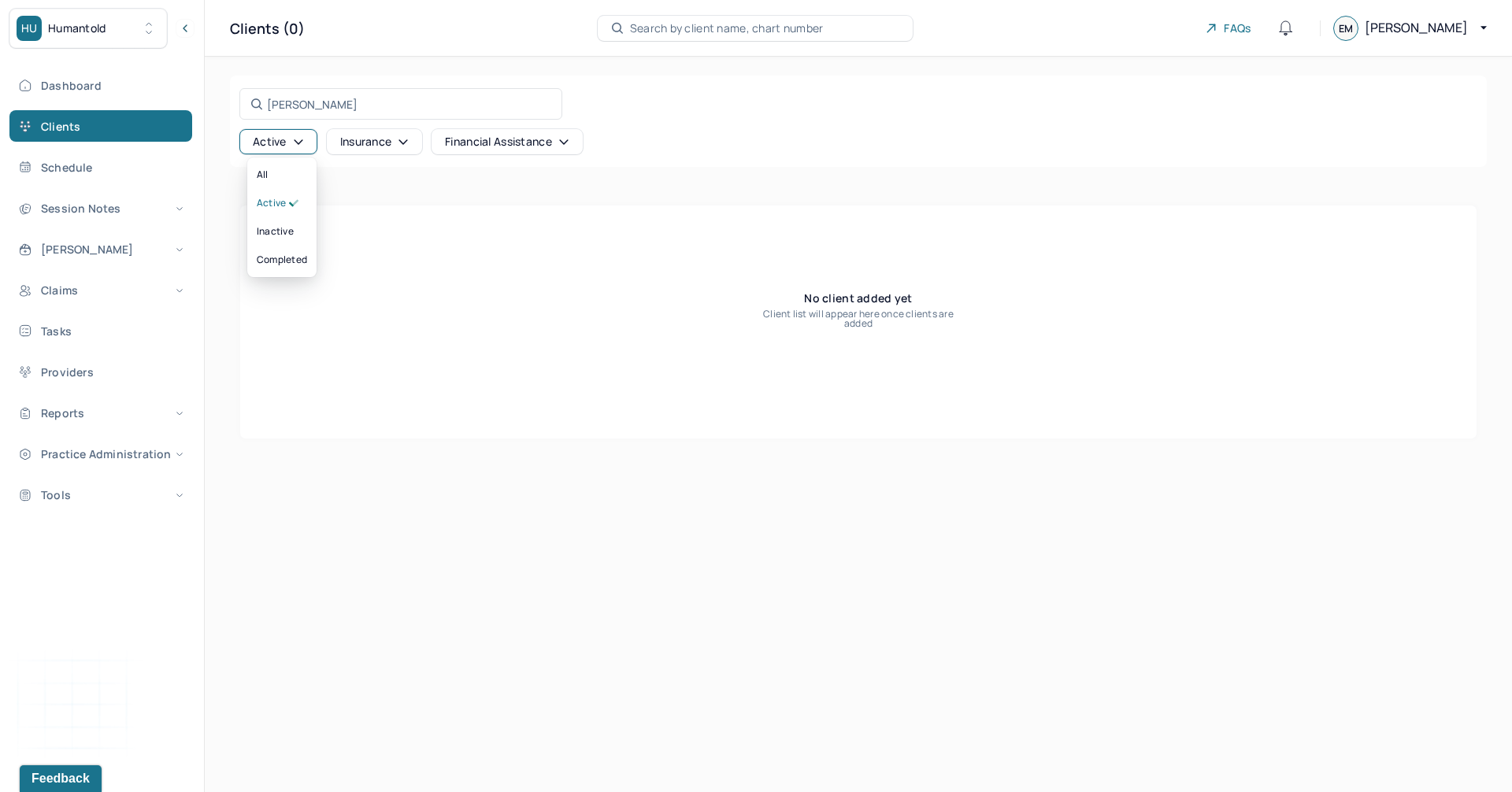 click on "Active" at bounding box center (278, 142) 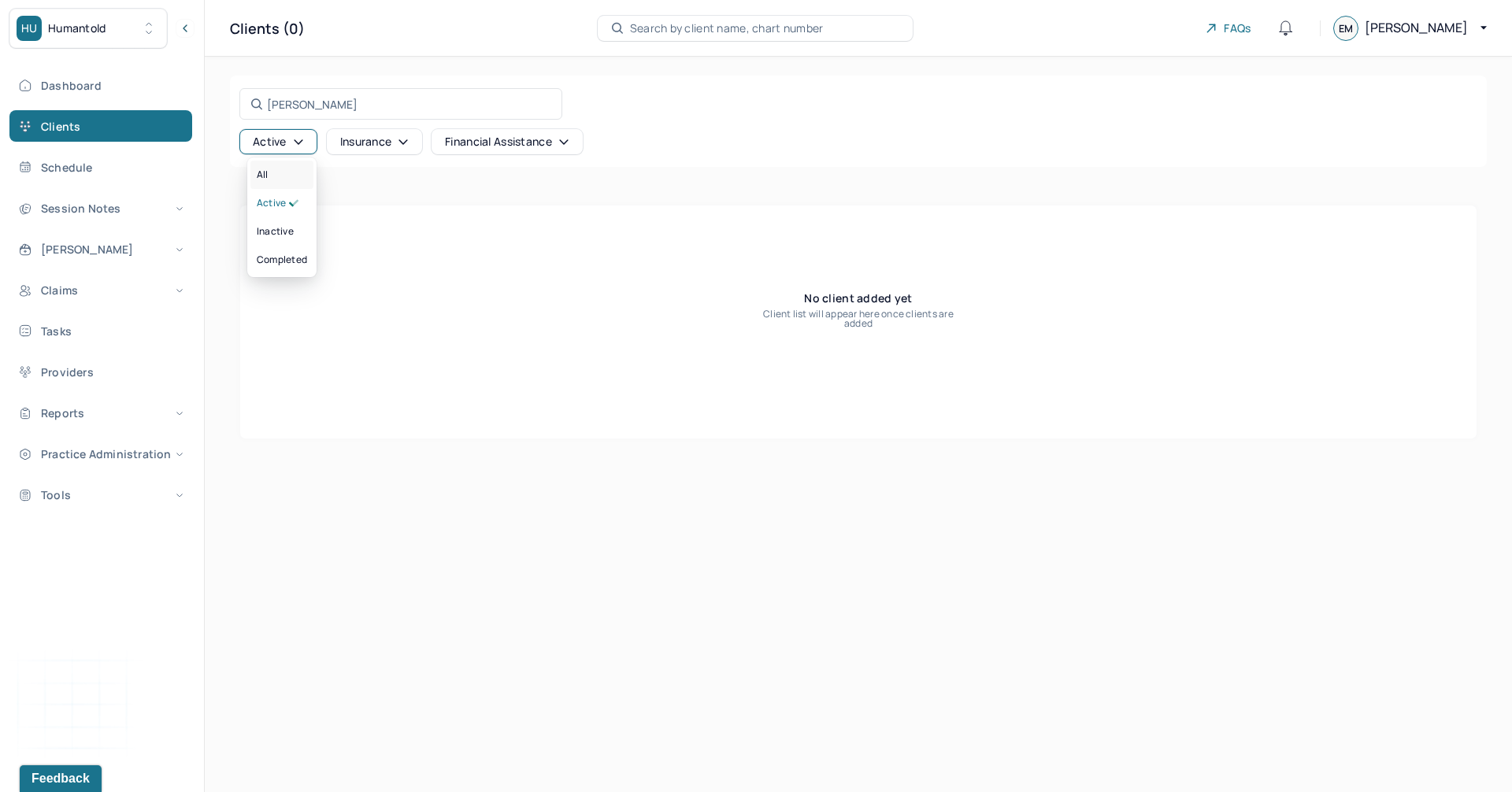 click on "All" at bounding box center (282, 175) 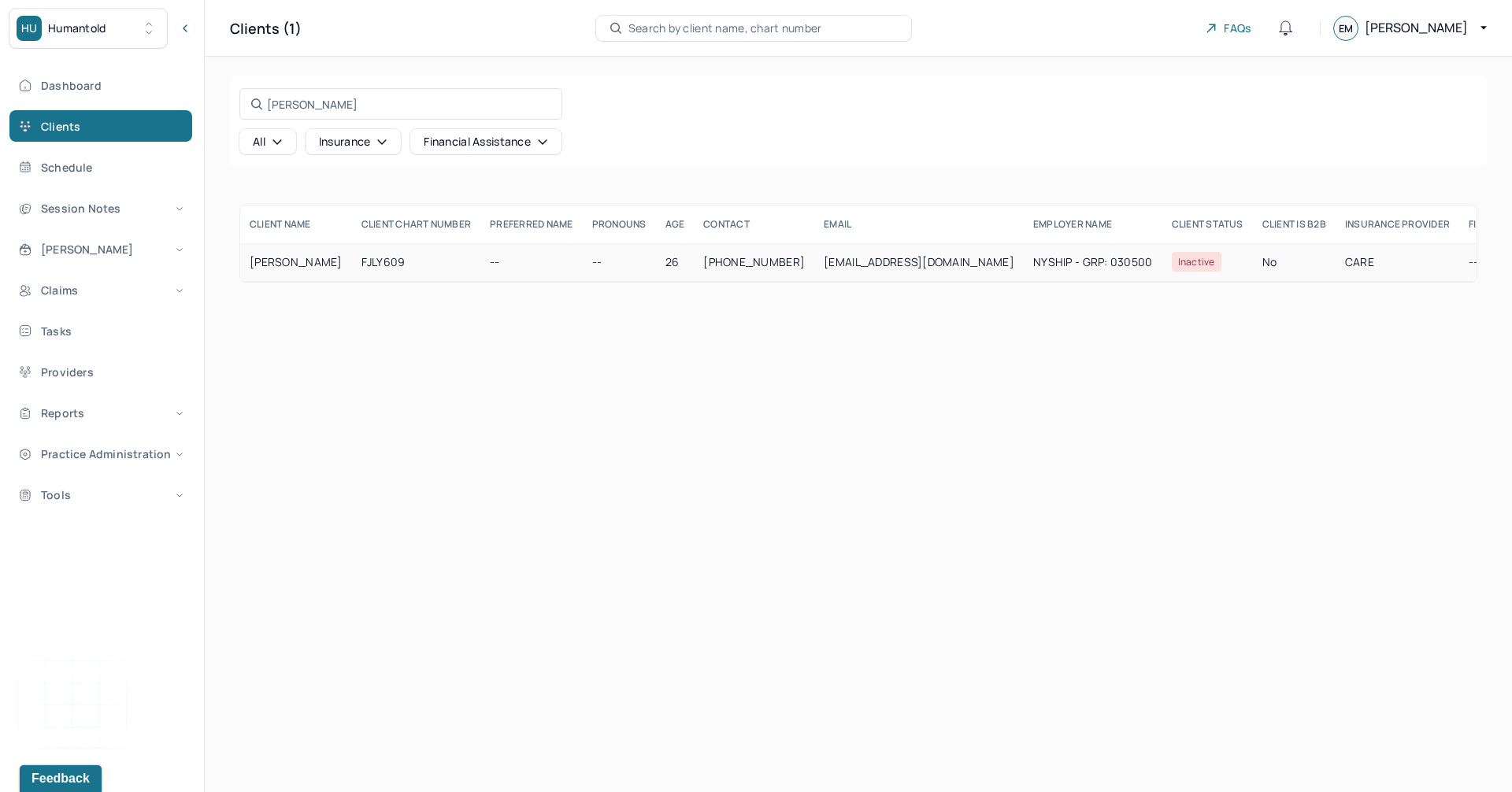 click on "[PERSON_NAME]" at bounding box center (296, 262) 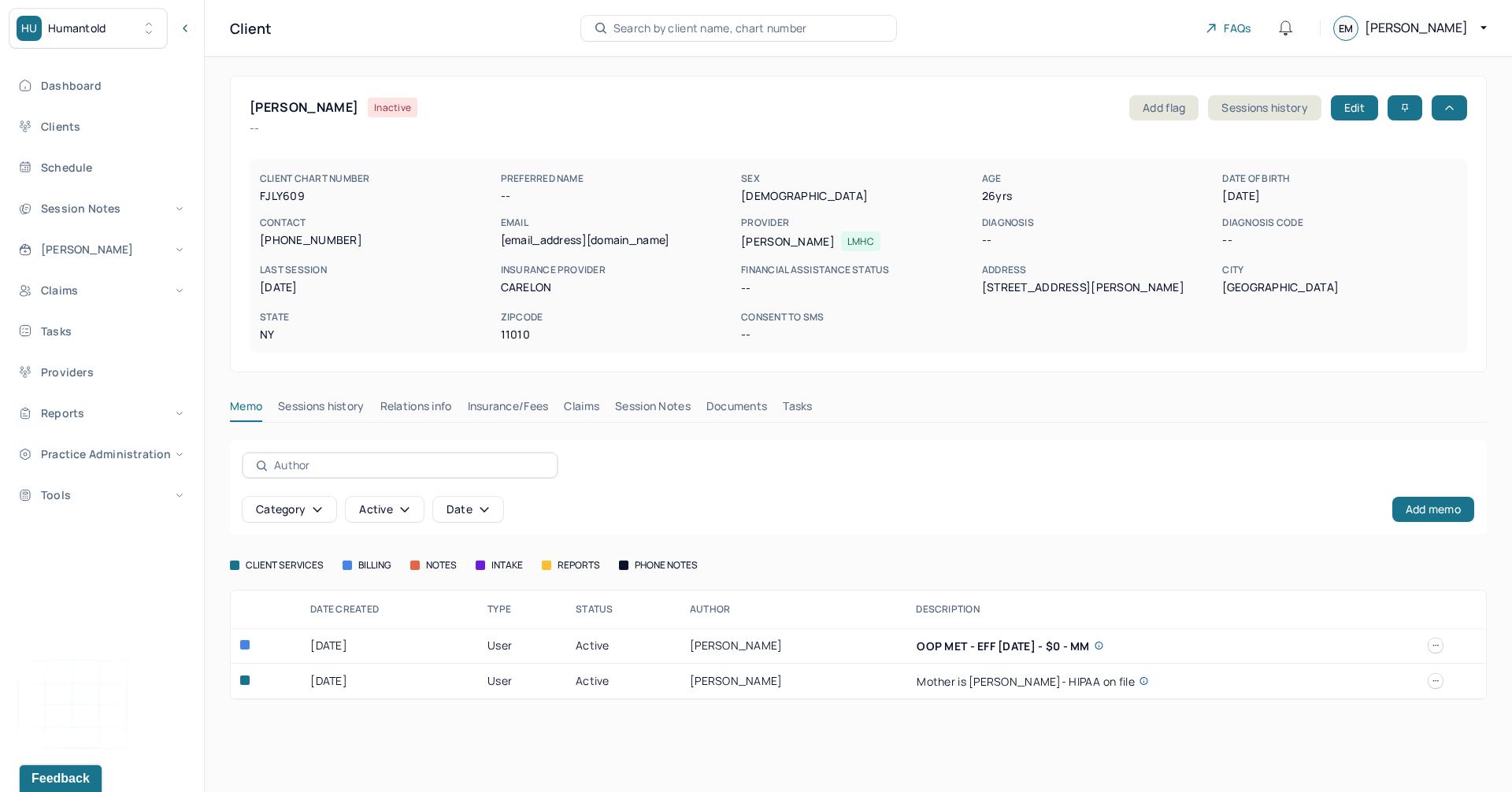 click on "FJLY609" at bounding box center [377, 196] 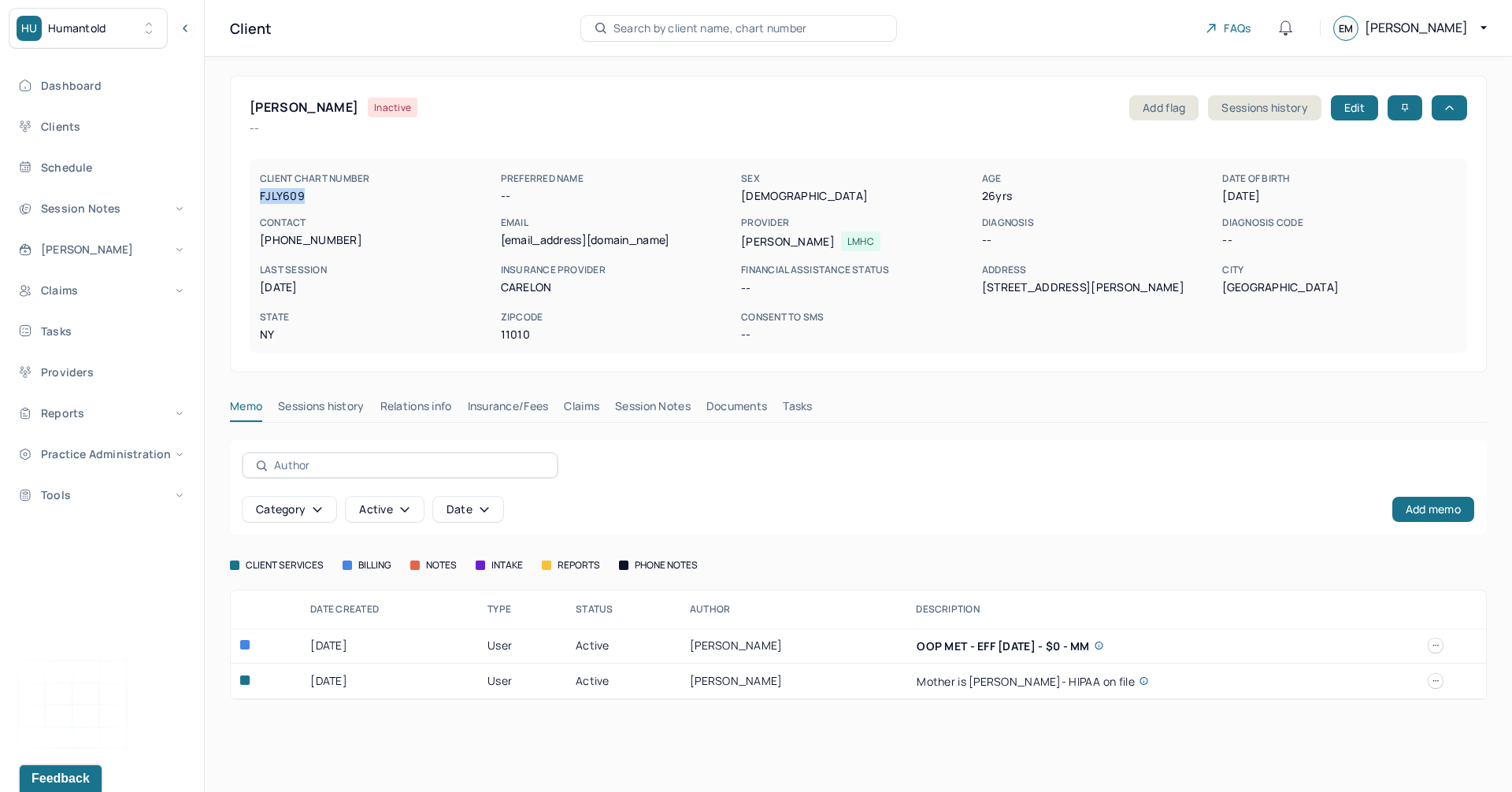 click on "FJLY609" at bounding box center (377, 196) 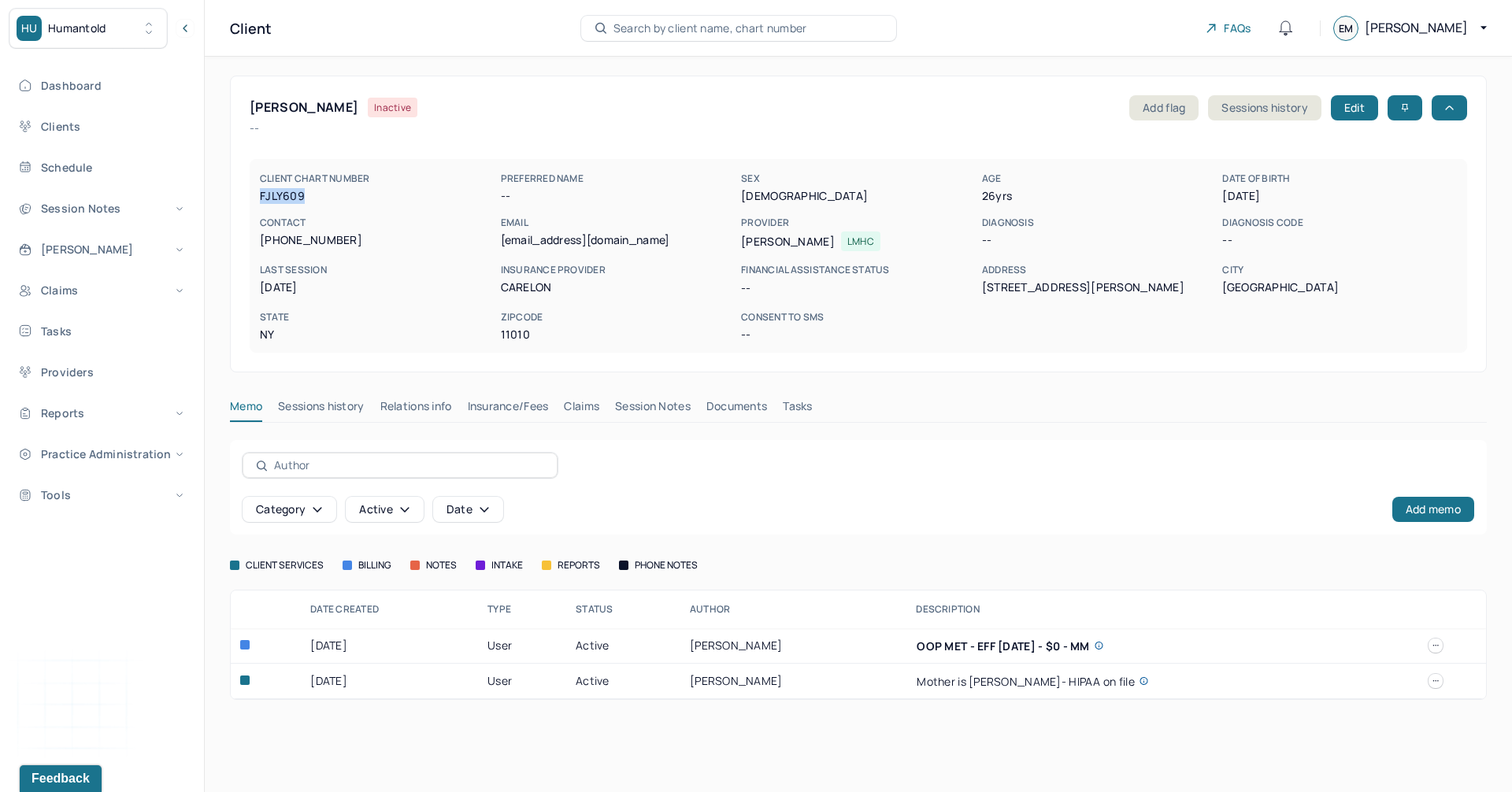 copy on "FJLY609" 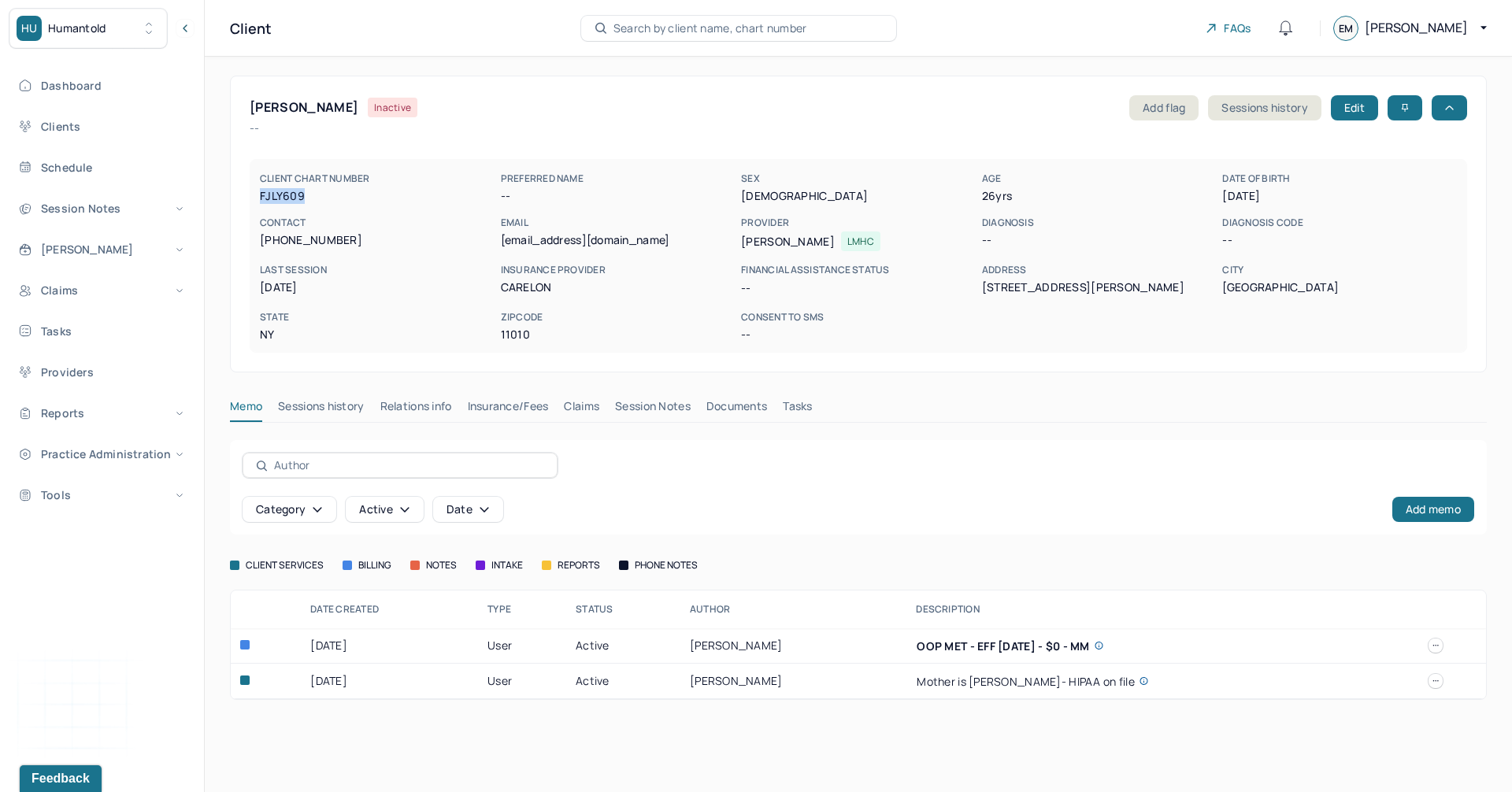 click on "Session Notes" at bounding box center [653, 409] 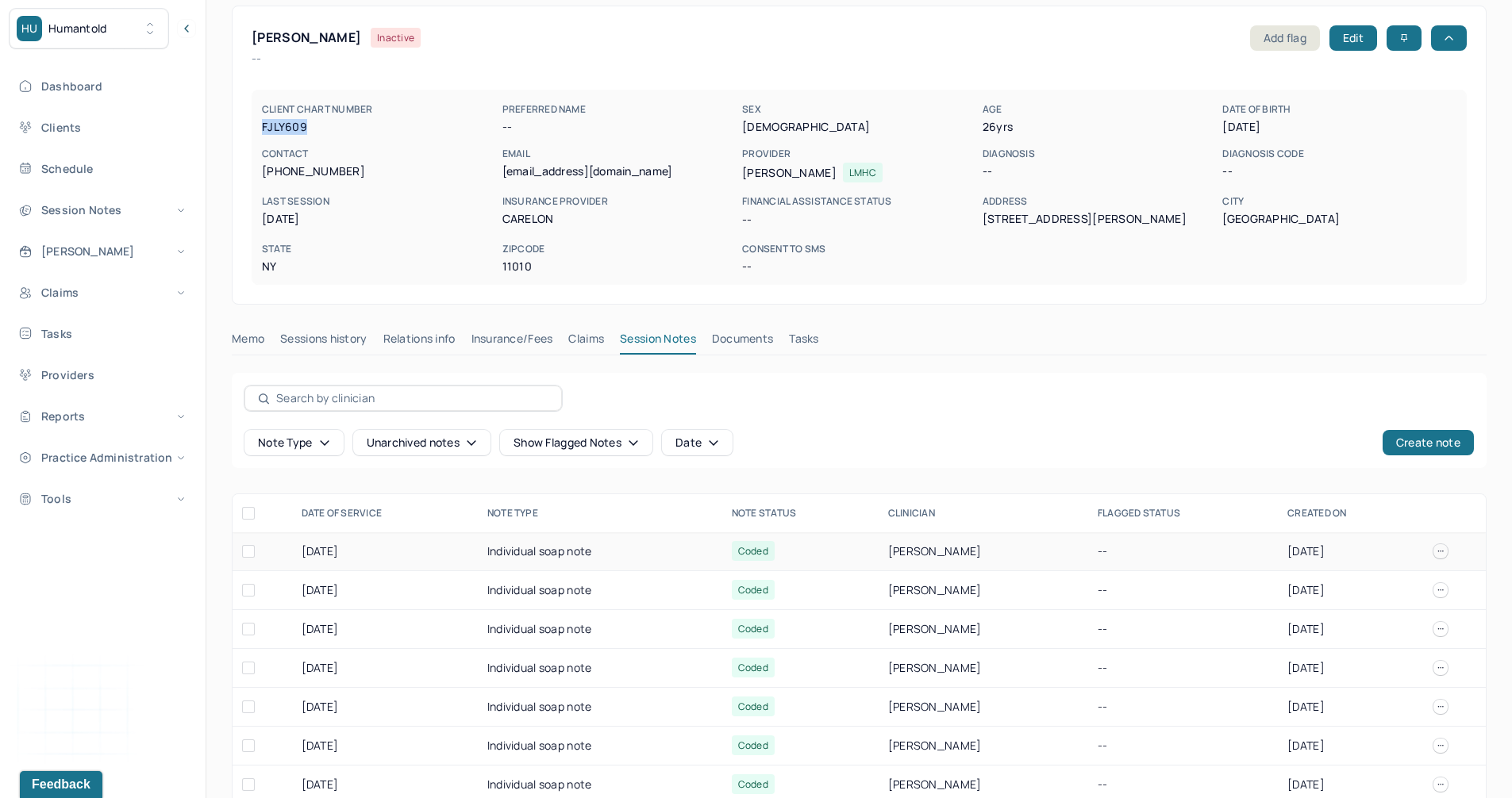 scroll, scrollTop: 79, scrollLeft: 0, axis: vertical 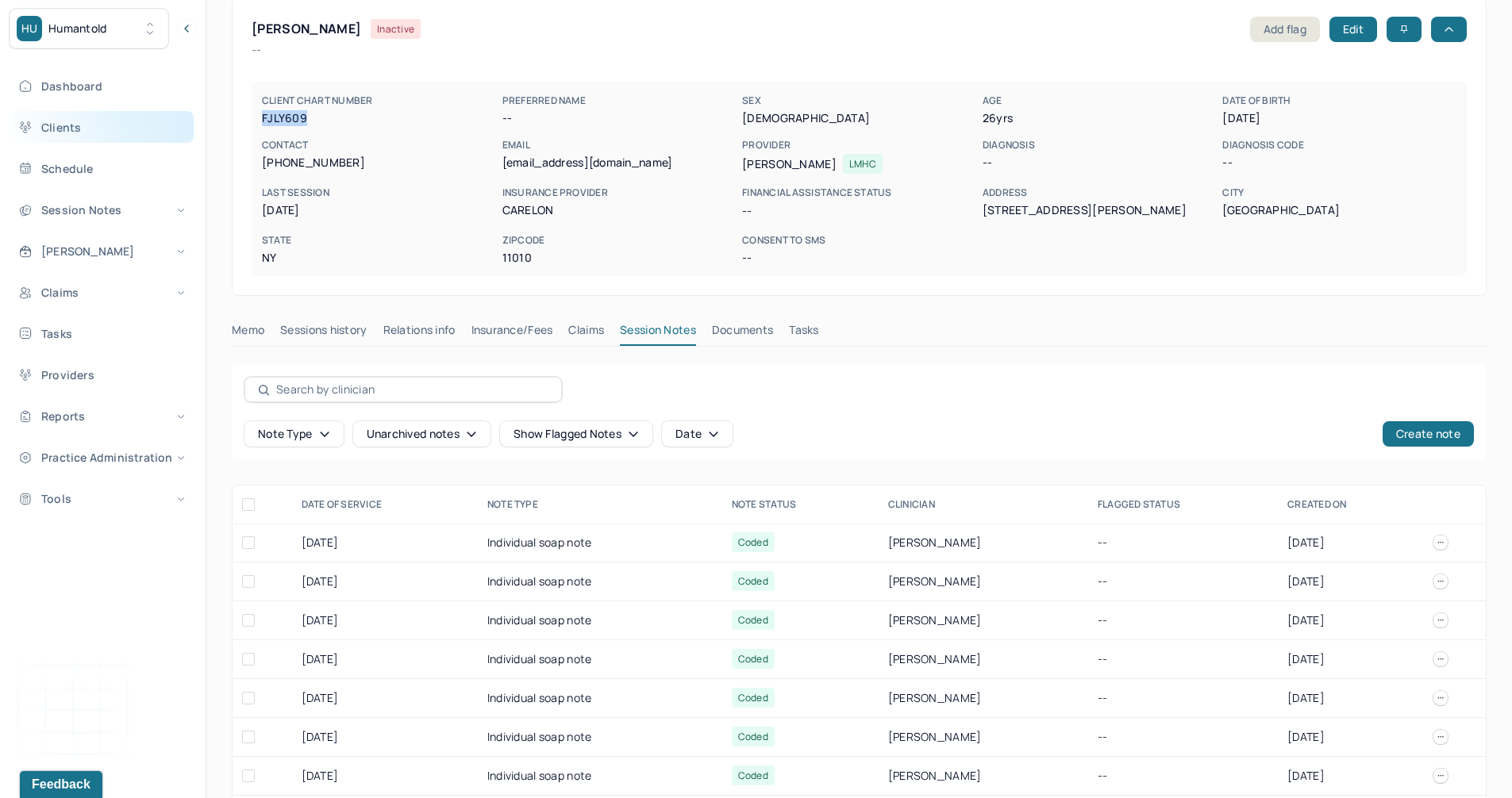 click on "Clients" at bounding box center [102, 127] 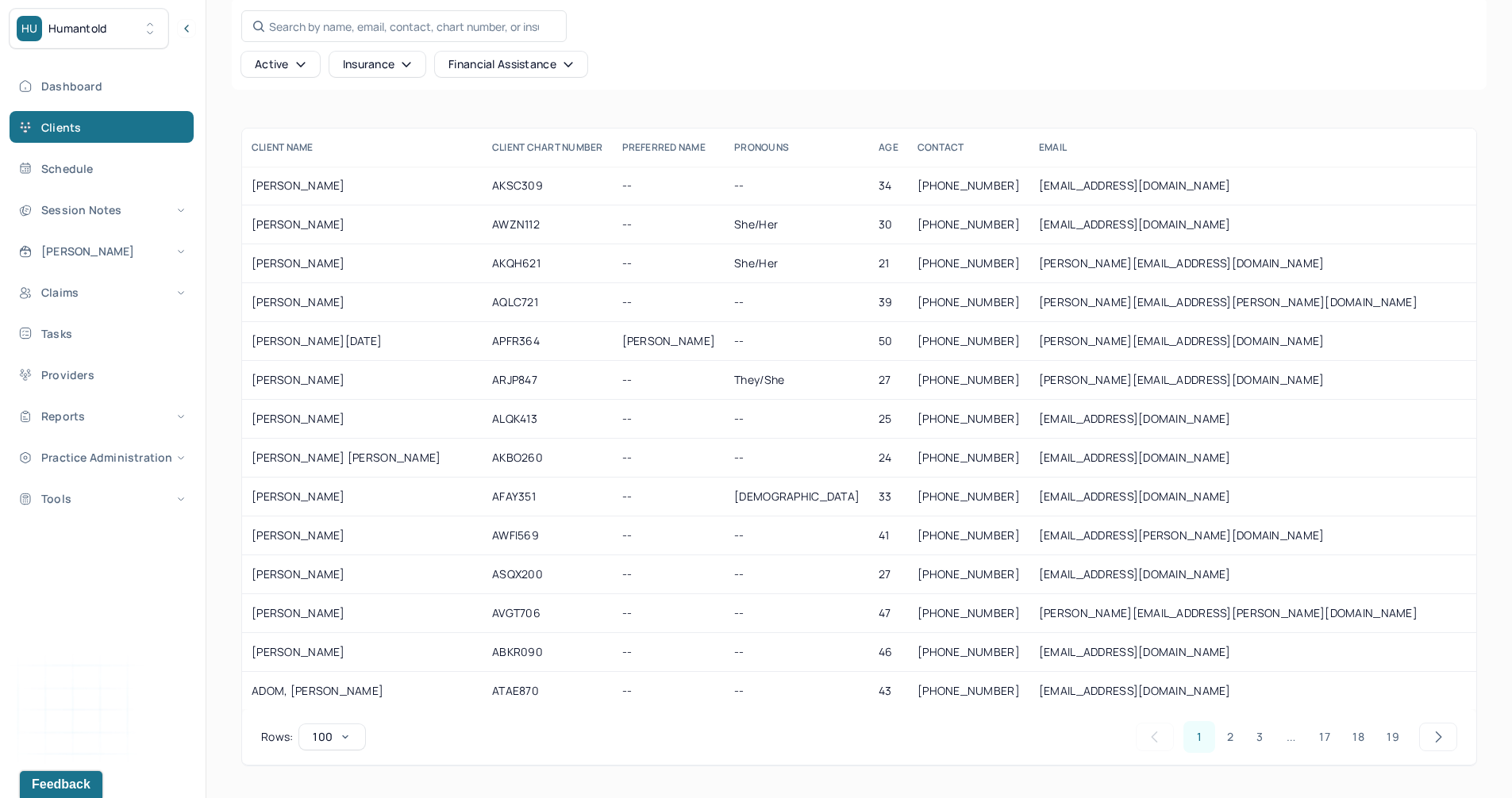 scroll, scrollTop: 79, scrollLeft: 0, axis: vertical 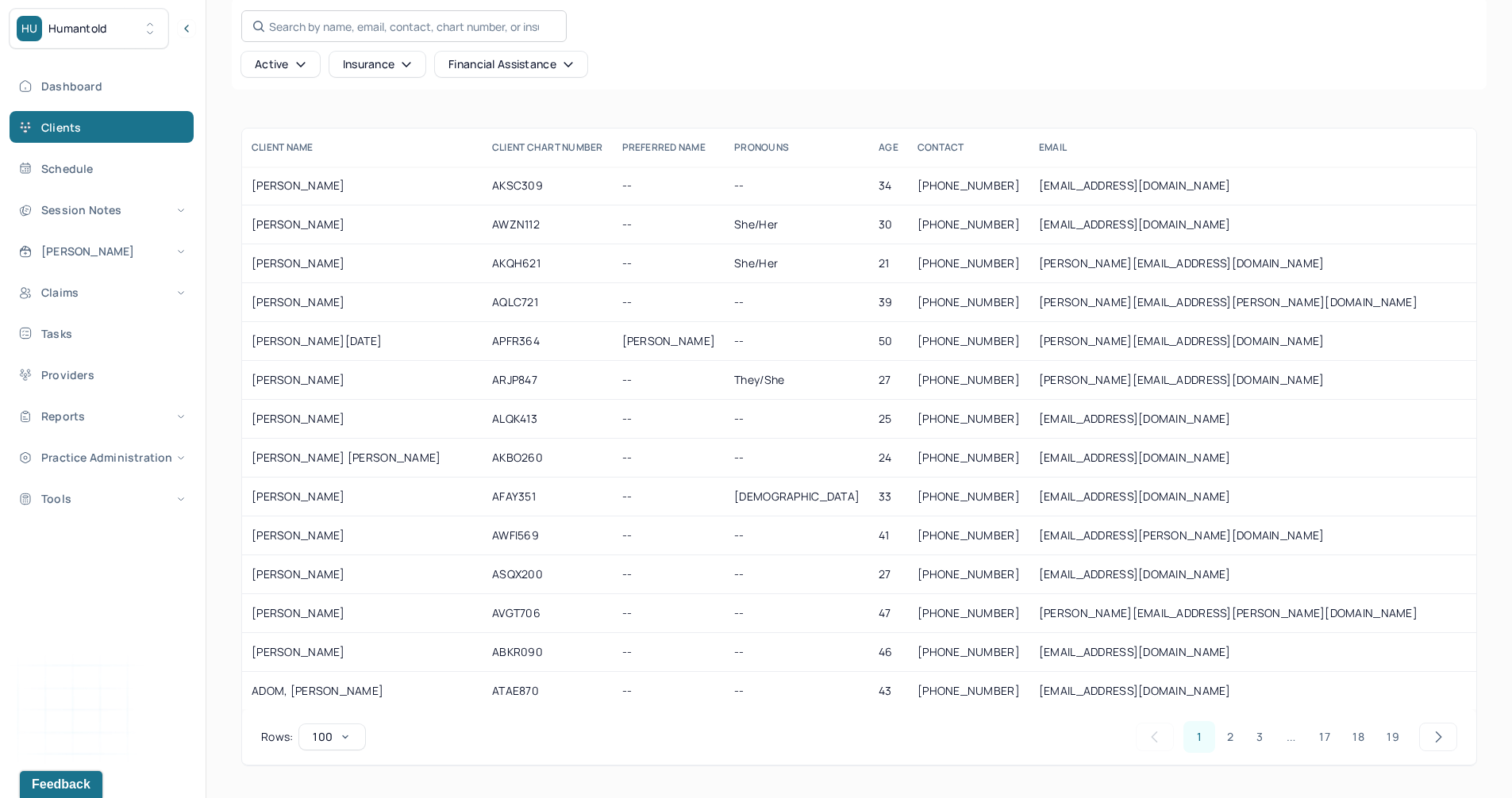 click on "Search by name, email, contact, chart number, or insurance id..." at bounding box center [404, 26] 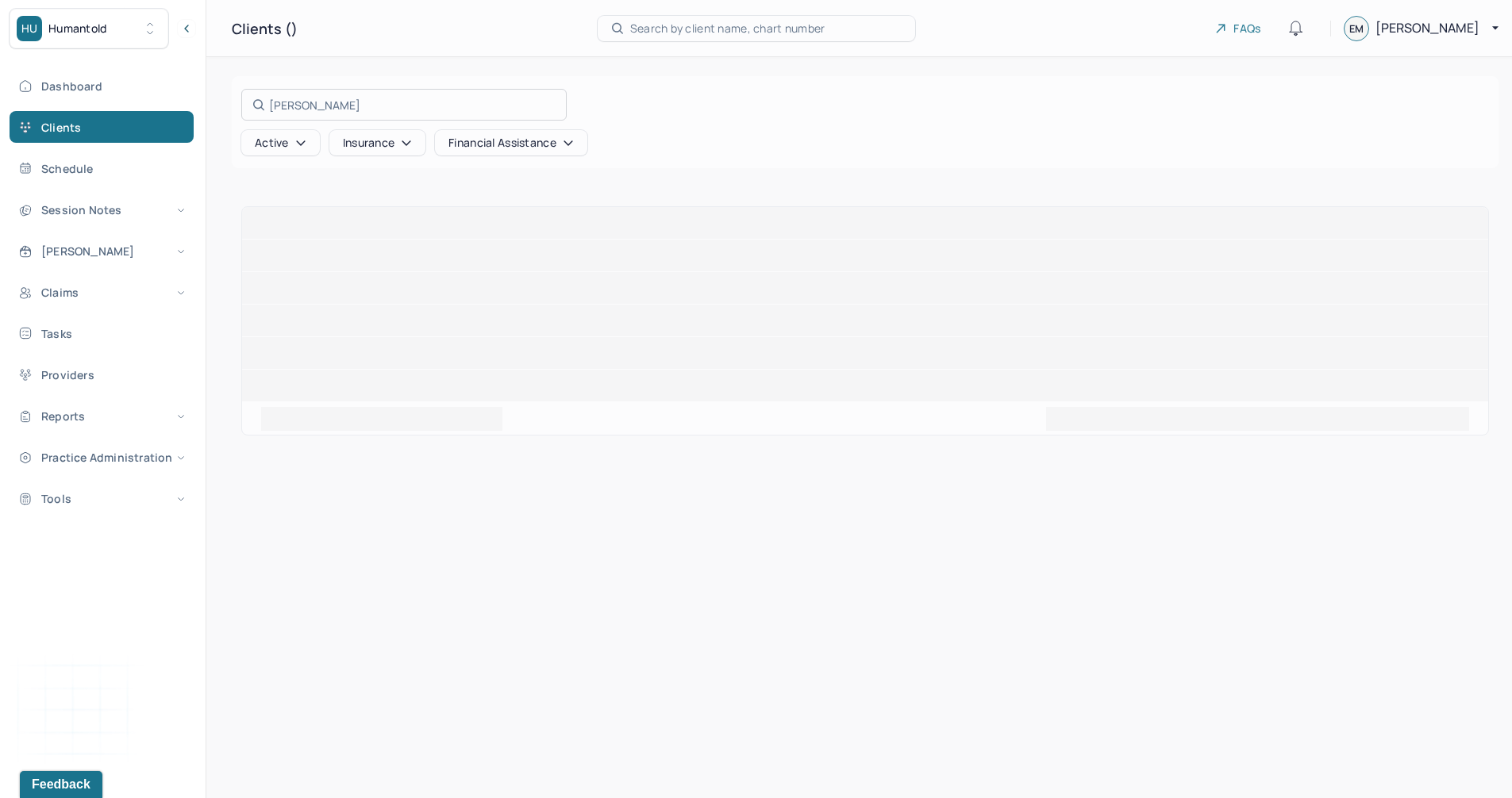 scroll, scrollTop: 0, scrollLeft: 0, axis: both 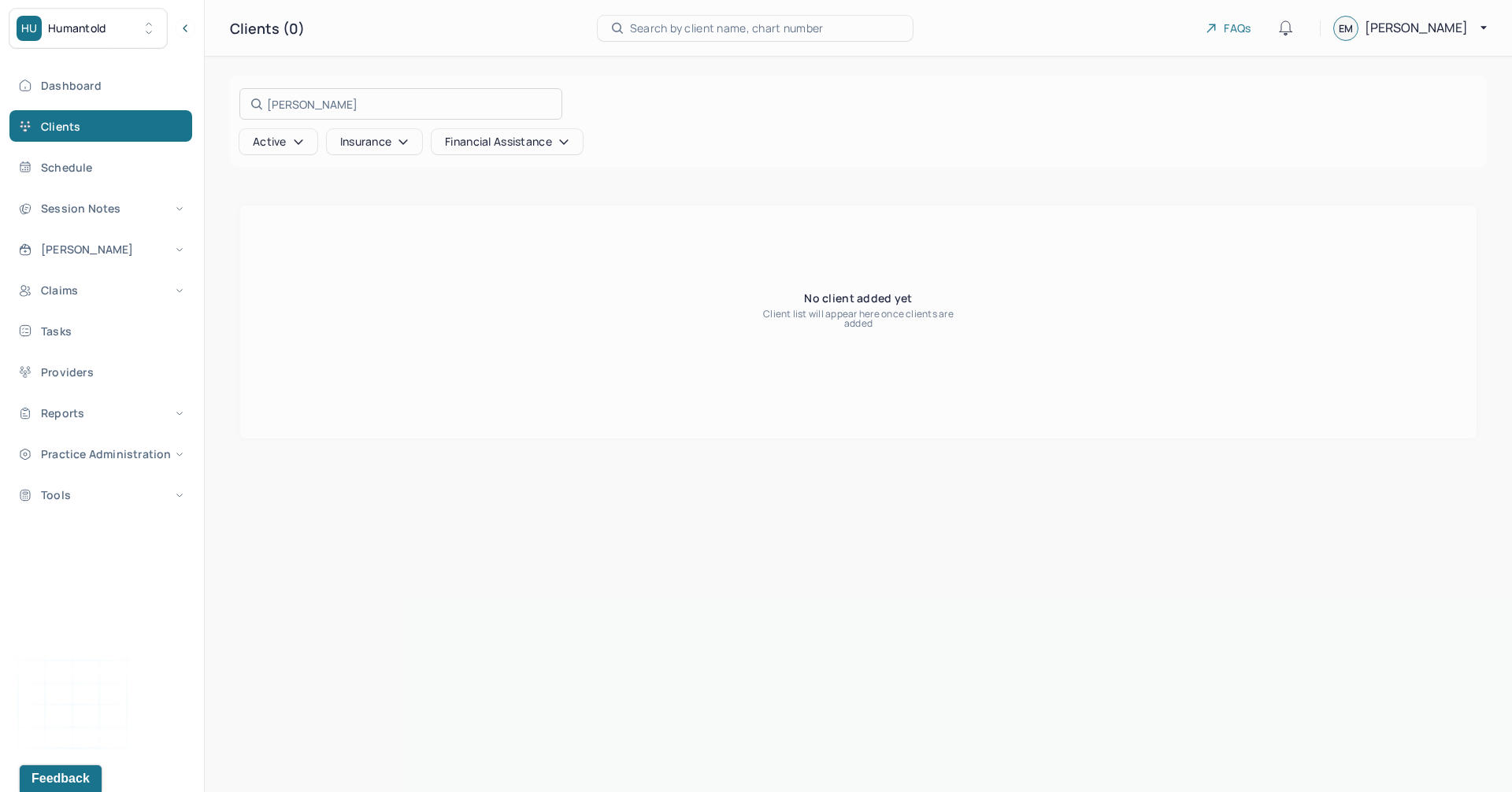 drag, startPoint x: 326, startPoint y: 102, endPoint x: 291, endPoint y: 105, distance: 35.128336 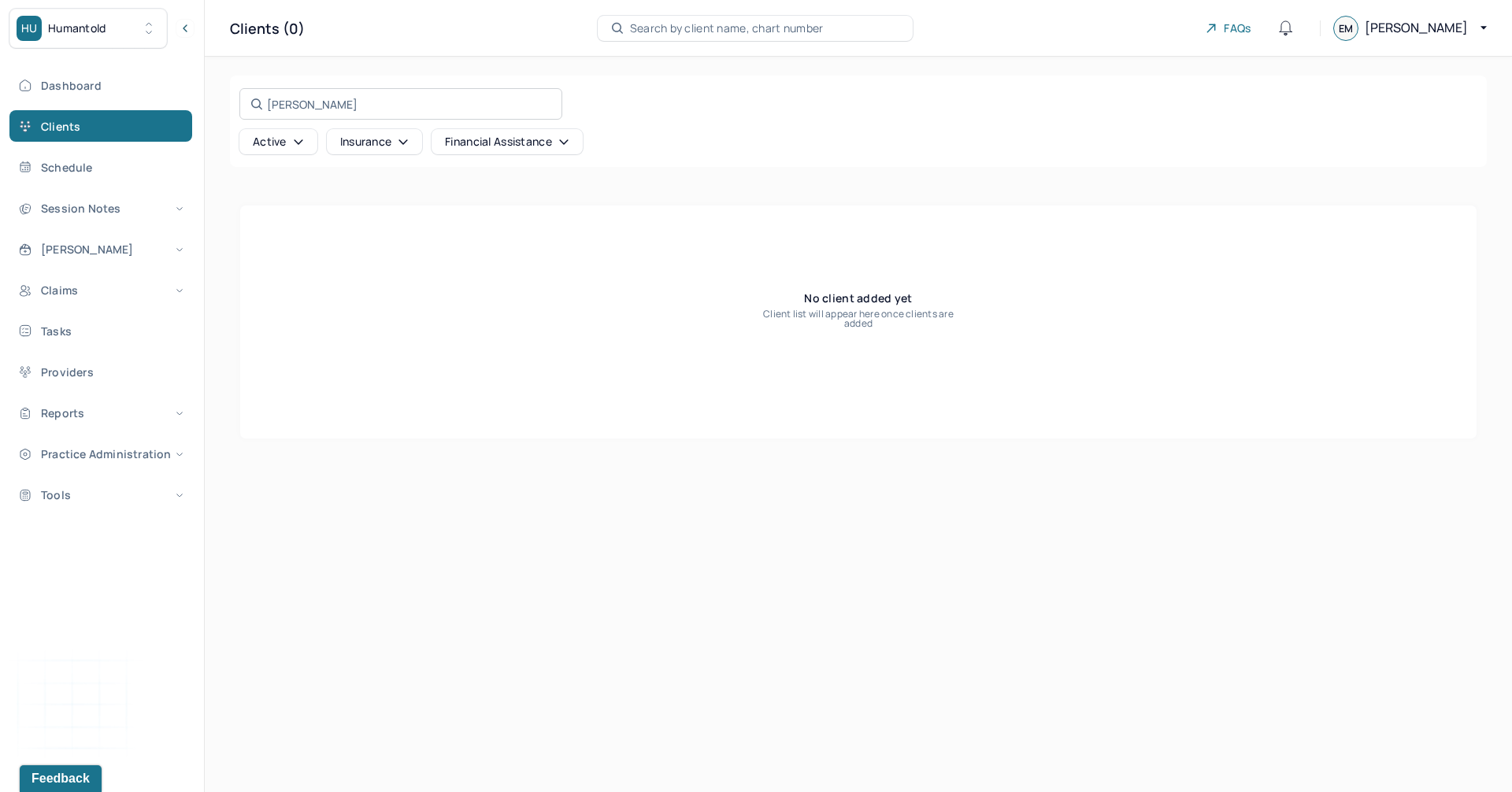 click on "[PERSON_NAME] Search by name, email, contact, chart number, or insurance id..." at bounding box center (401, 104) 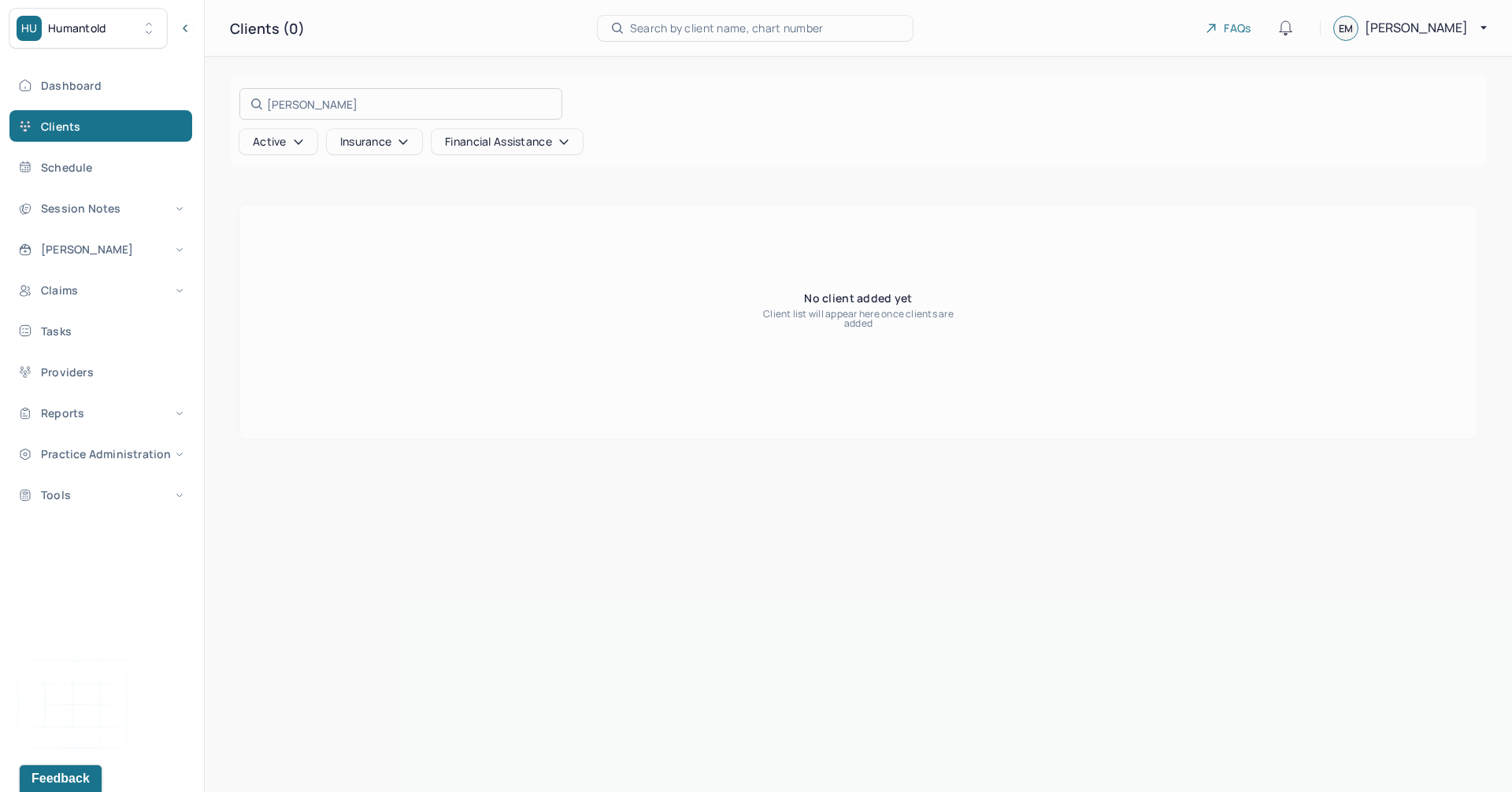 drag, startPoint x: 298, startPoint y: 105, endPoint x: 335, endPoint y: 106, distance: 37.013511 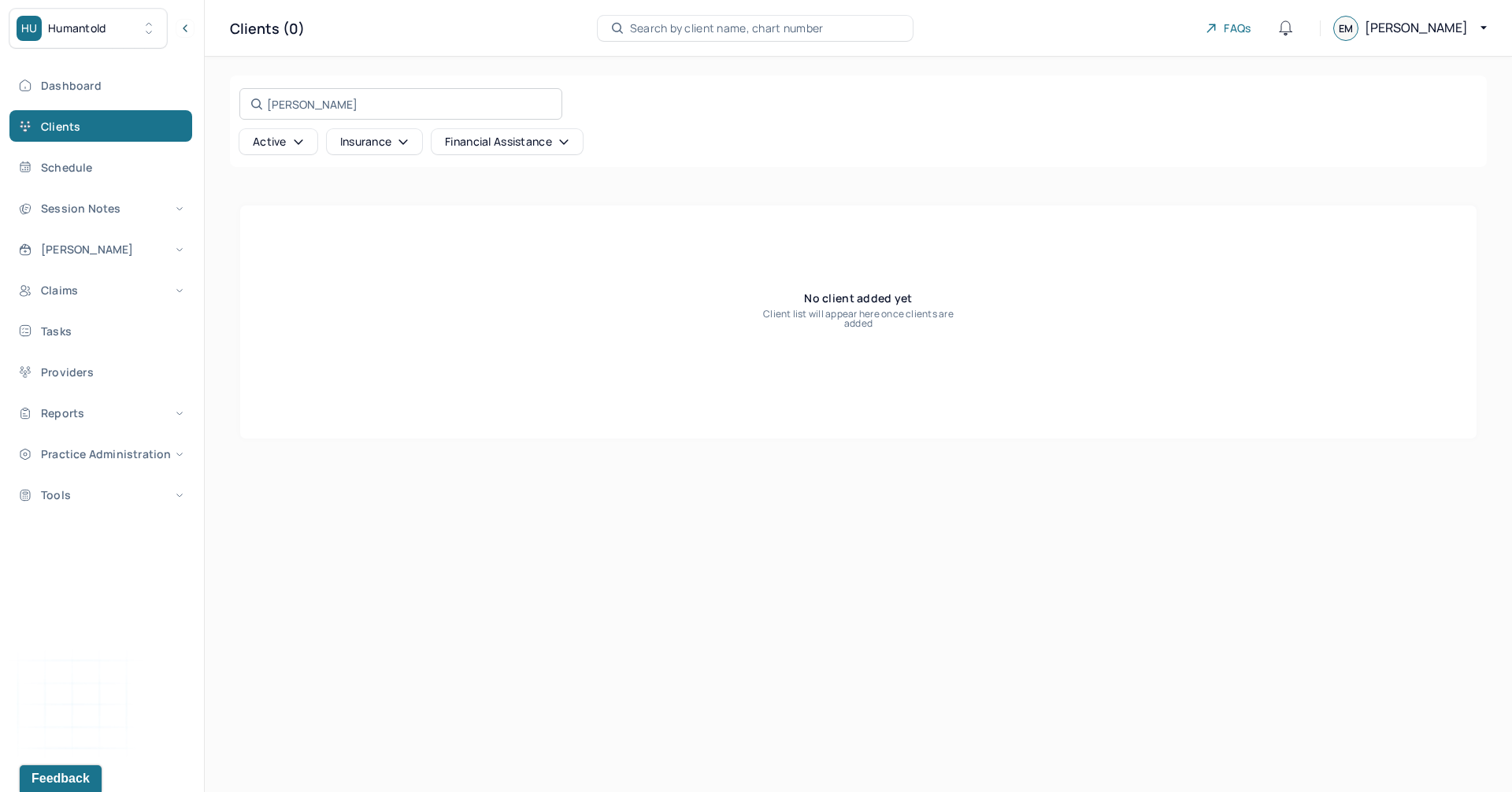 click on "[PERSON_NAME] Search by name, email, contact, chart number, or insurance id..." at bounding box center [401, 104] 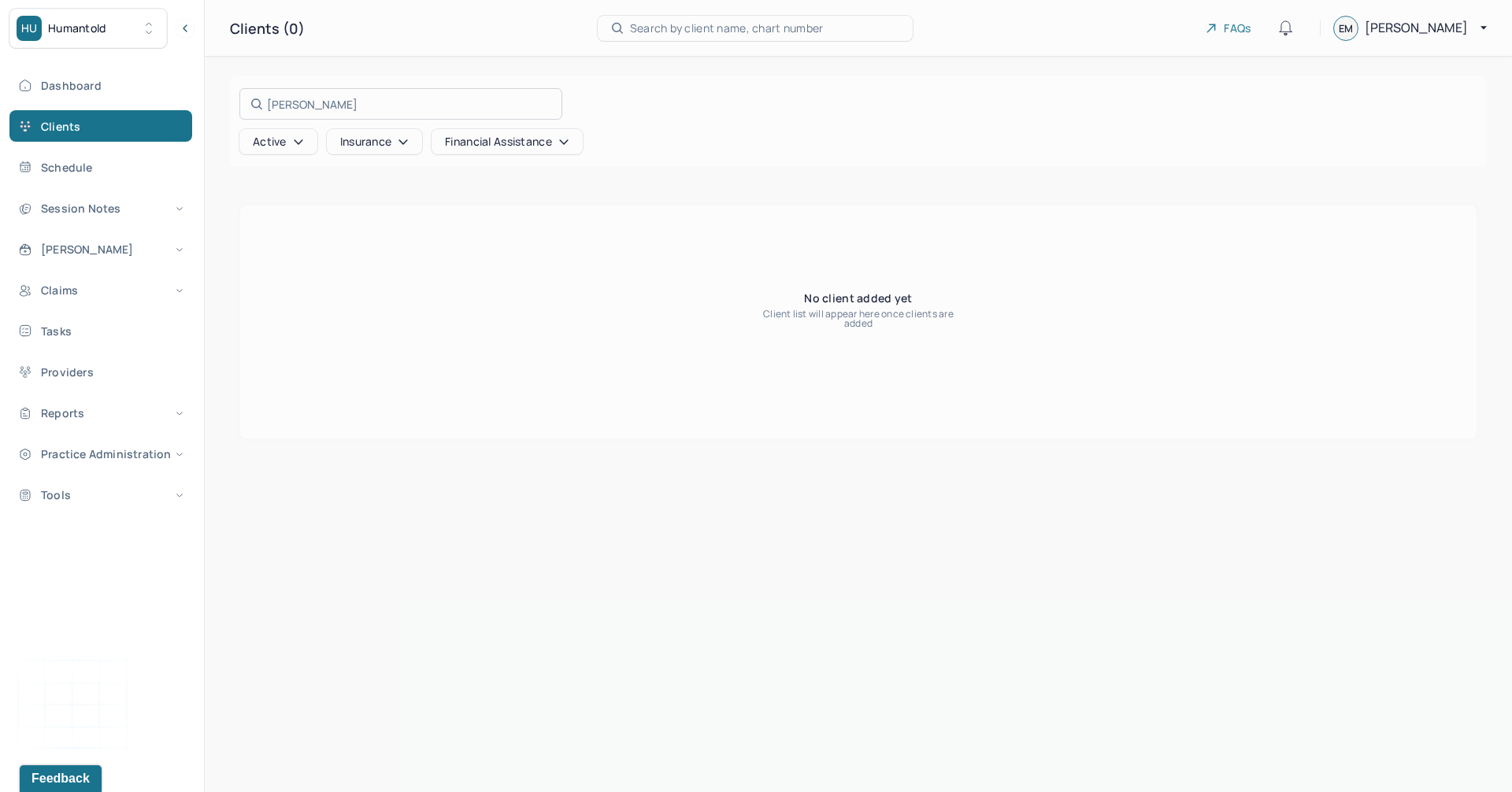click at bounding box center (756, 396) 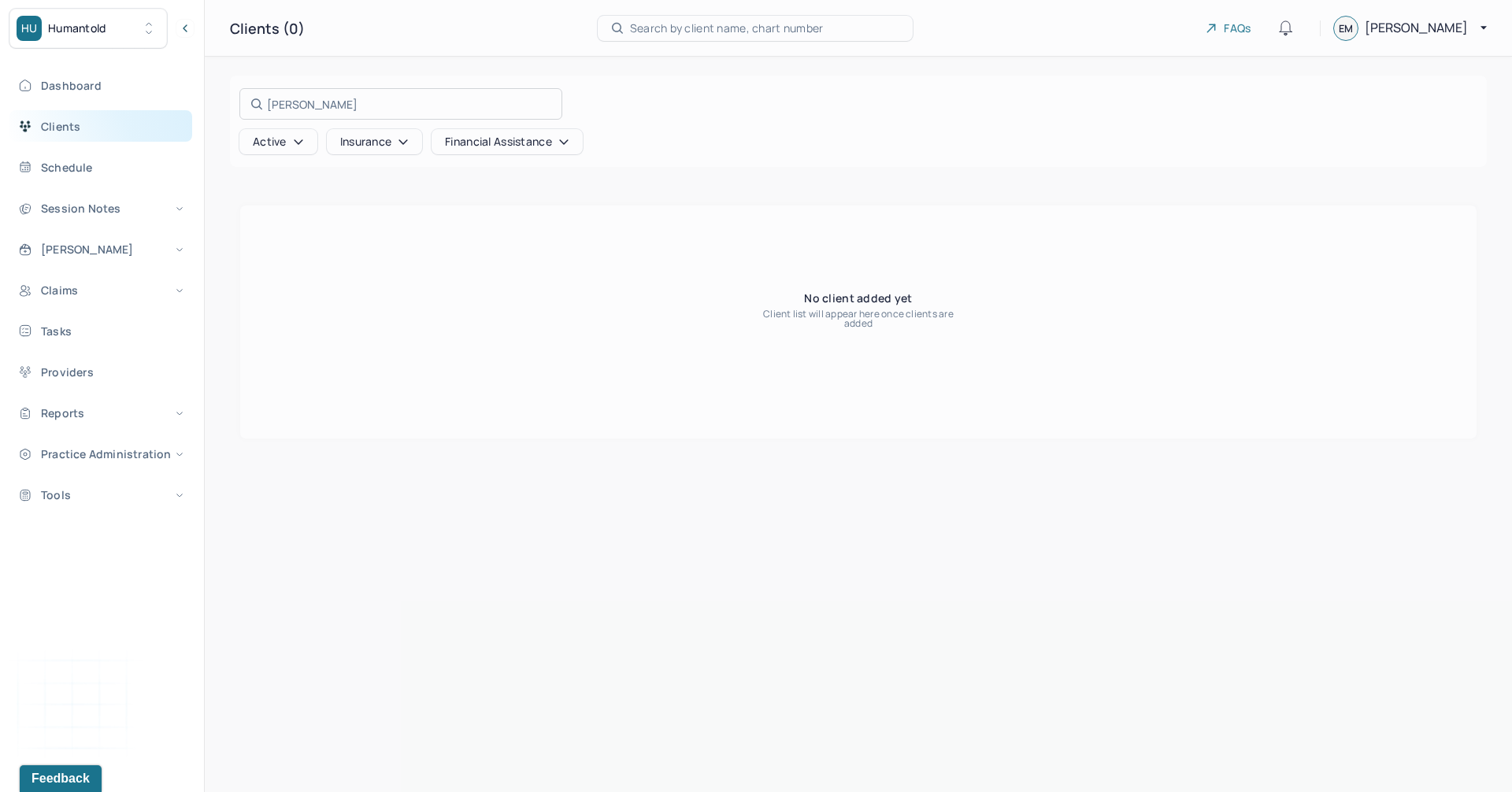 drag, startPoint x: 322, startPoint y: 105, endPoint x: 186, endPoint y: 118, distance: 136.61991 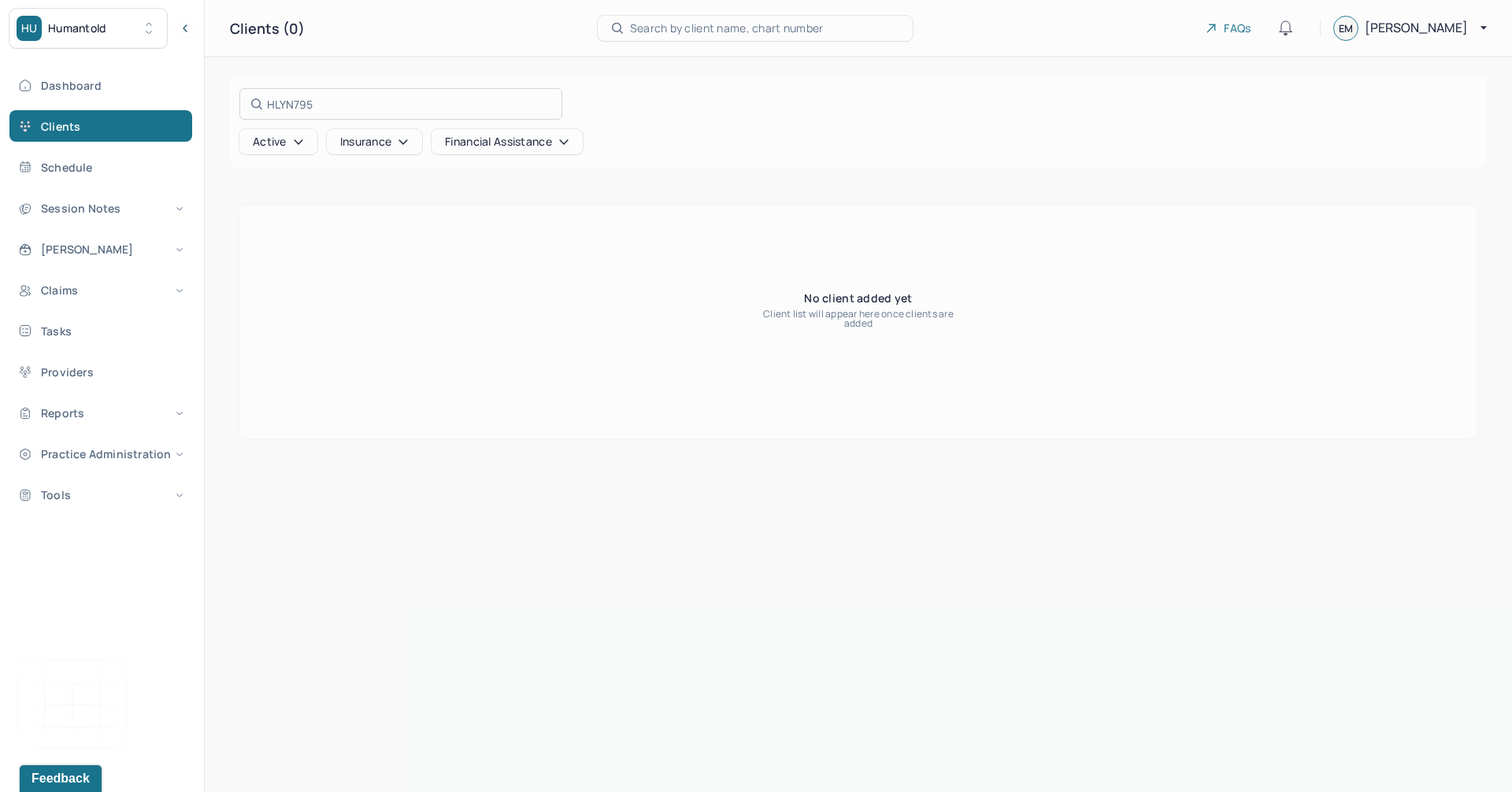 type on "HLYN795" 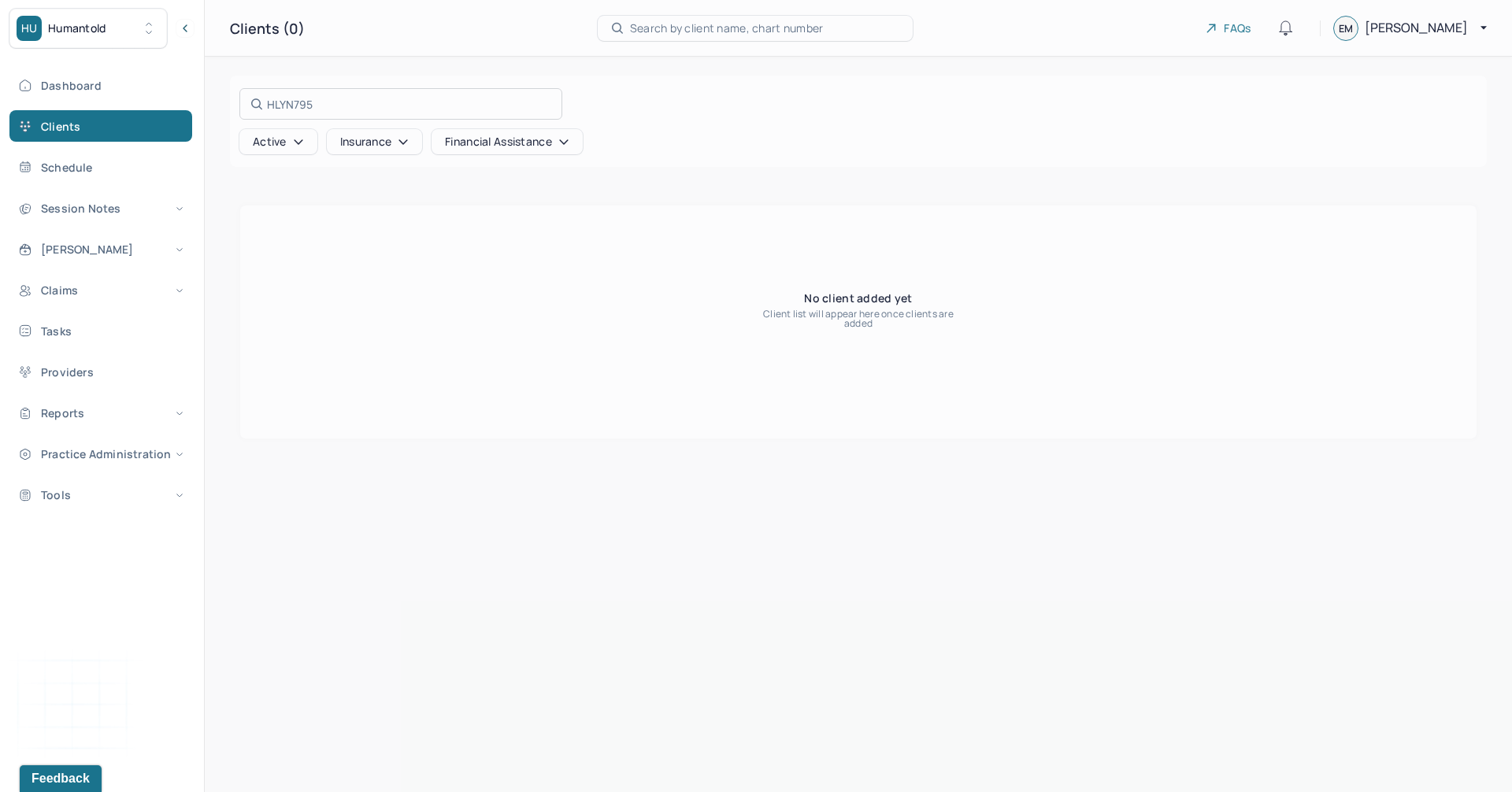 click at bounding box center (756, 396) 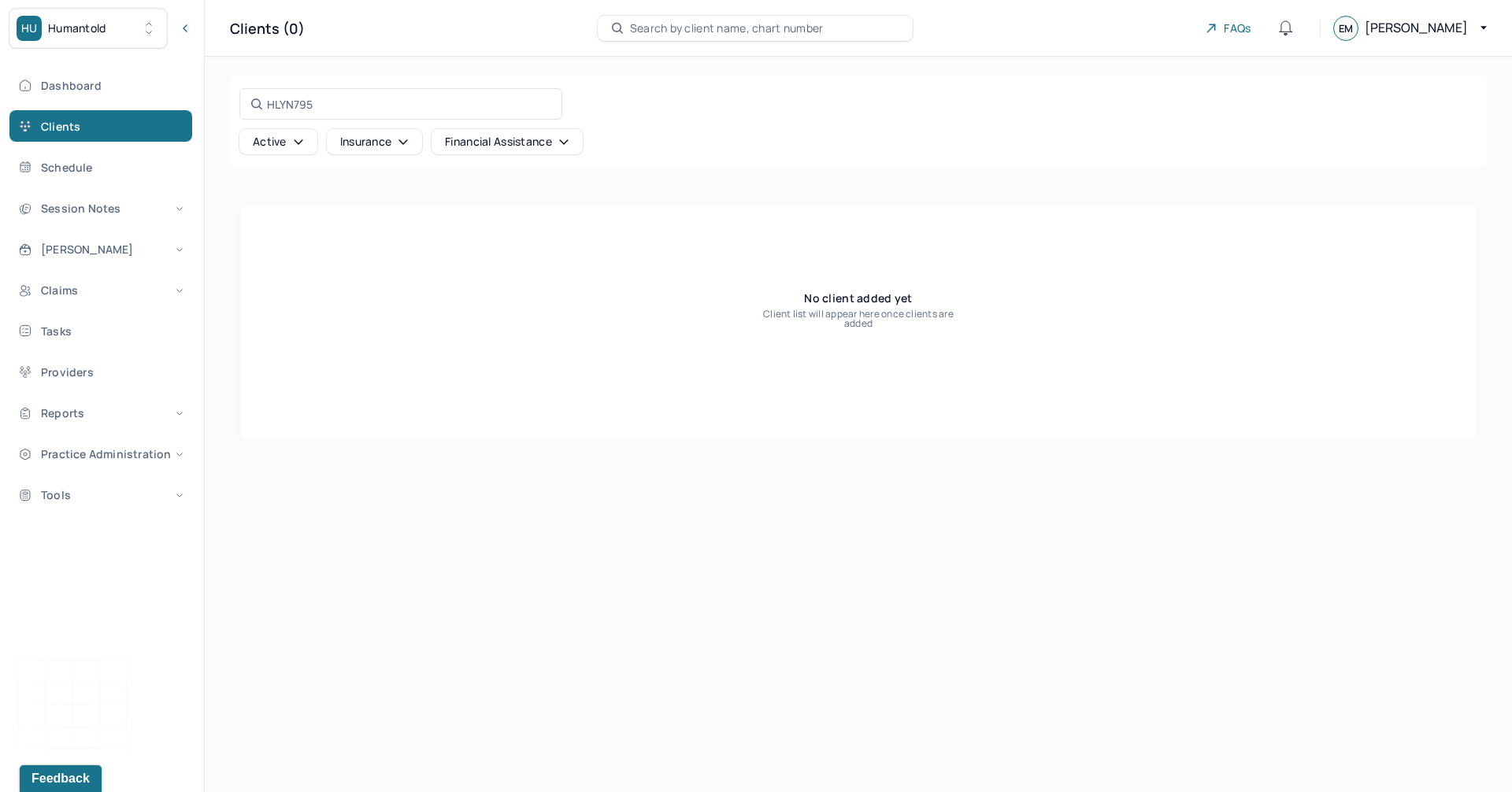 click on "Active" at bounding box center (278, 142) 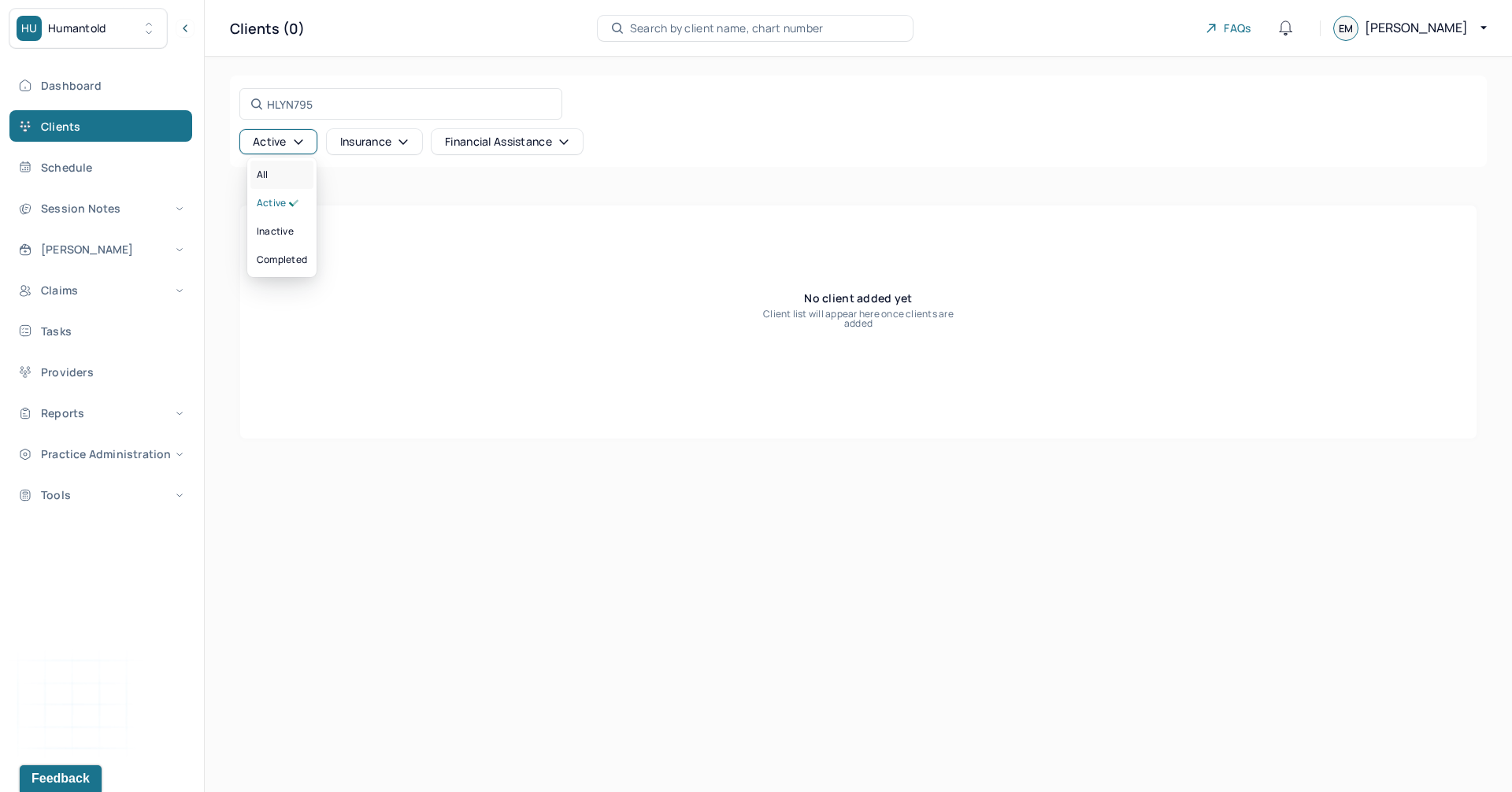 click on "All" at bounding box center (282, 175) 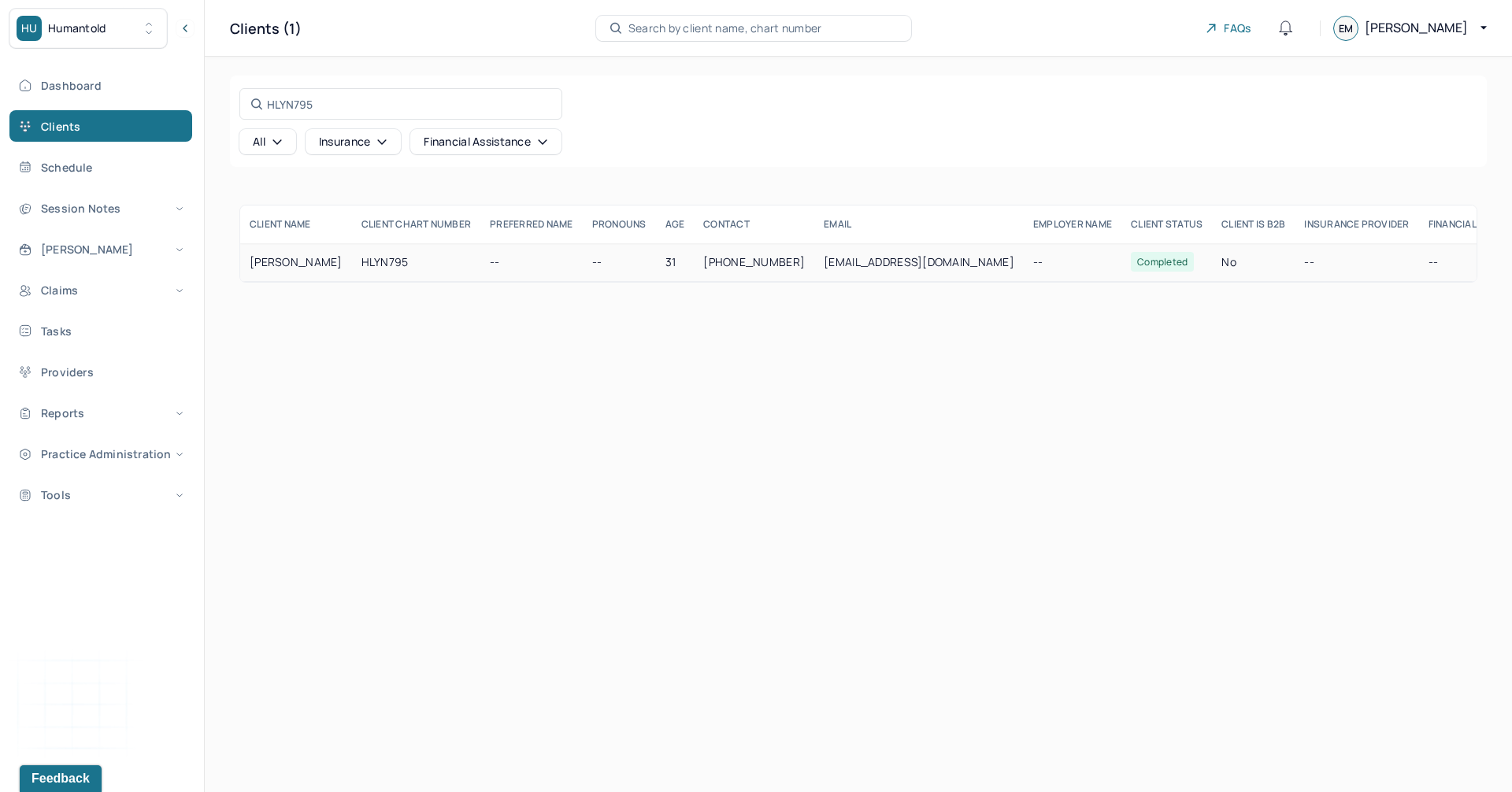 click on "HLYN795" at bounding box center (417, 262) 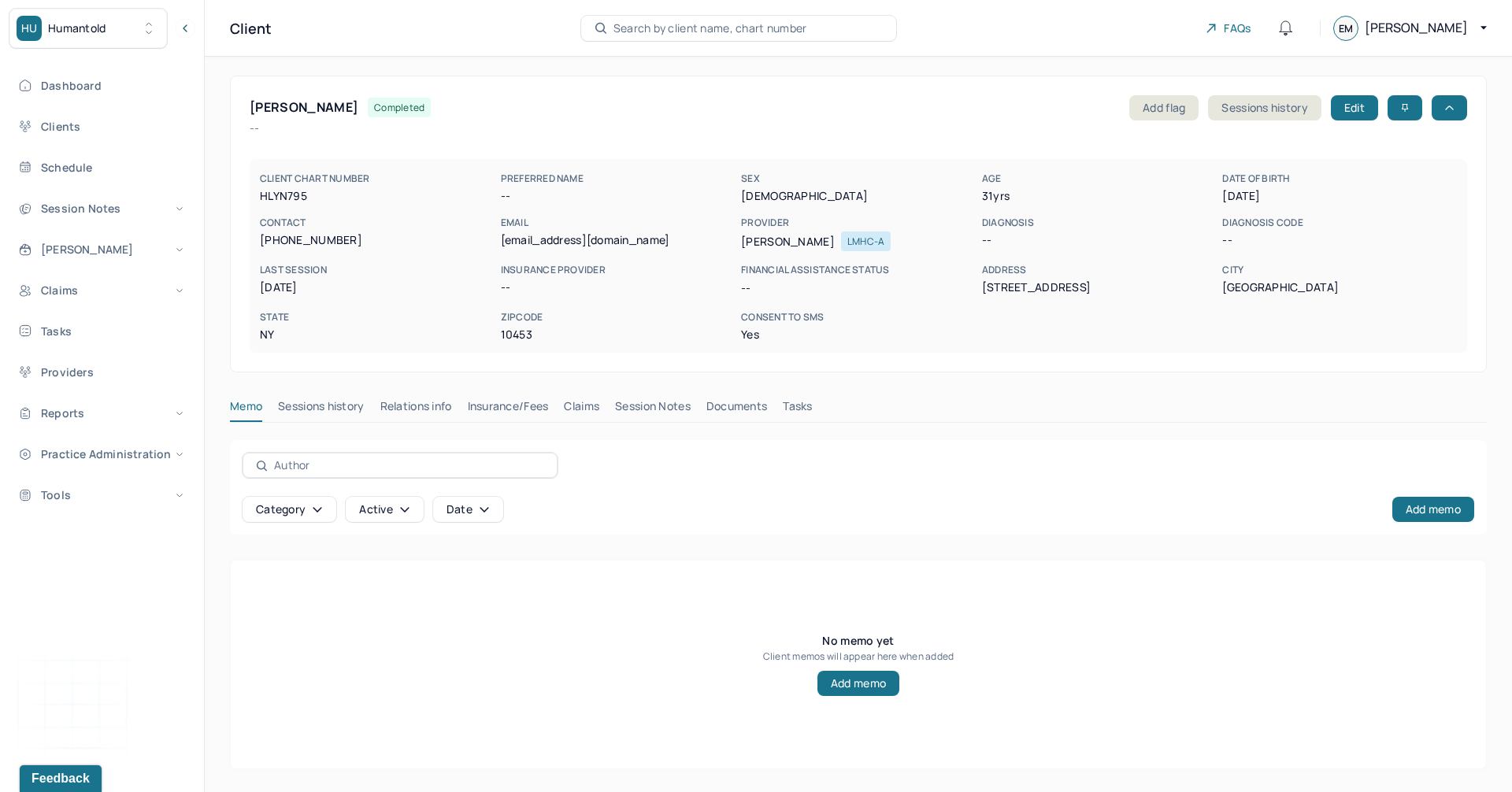 click on "Search by client name, chart number" at bounding box center (739, 28) 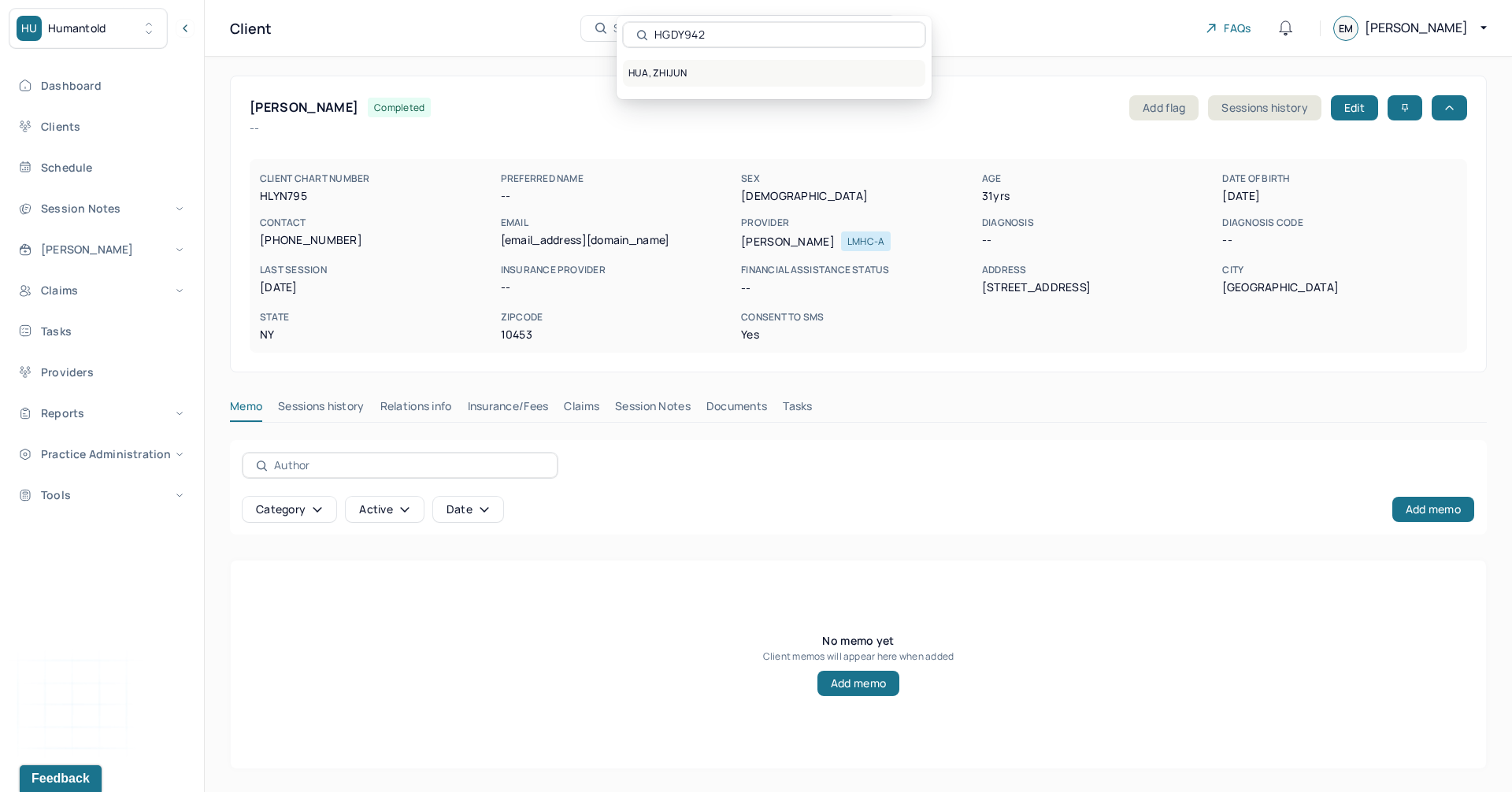 type on "HGDY942" 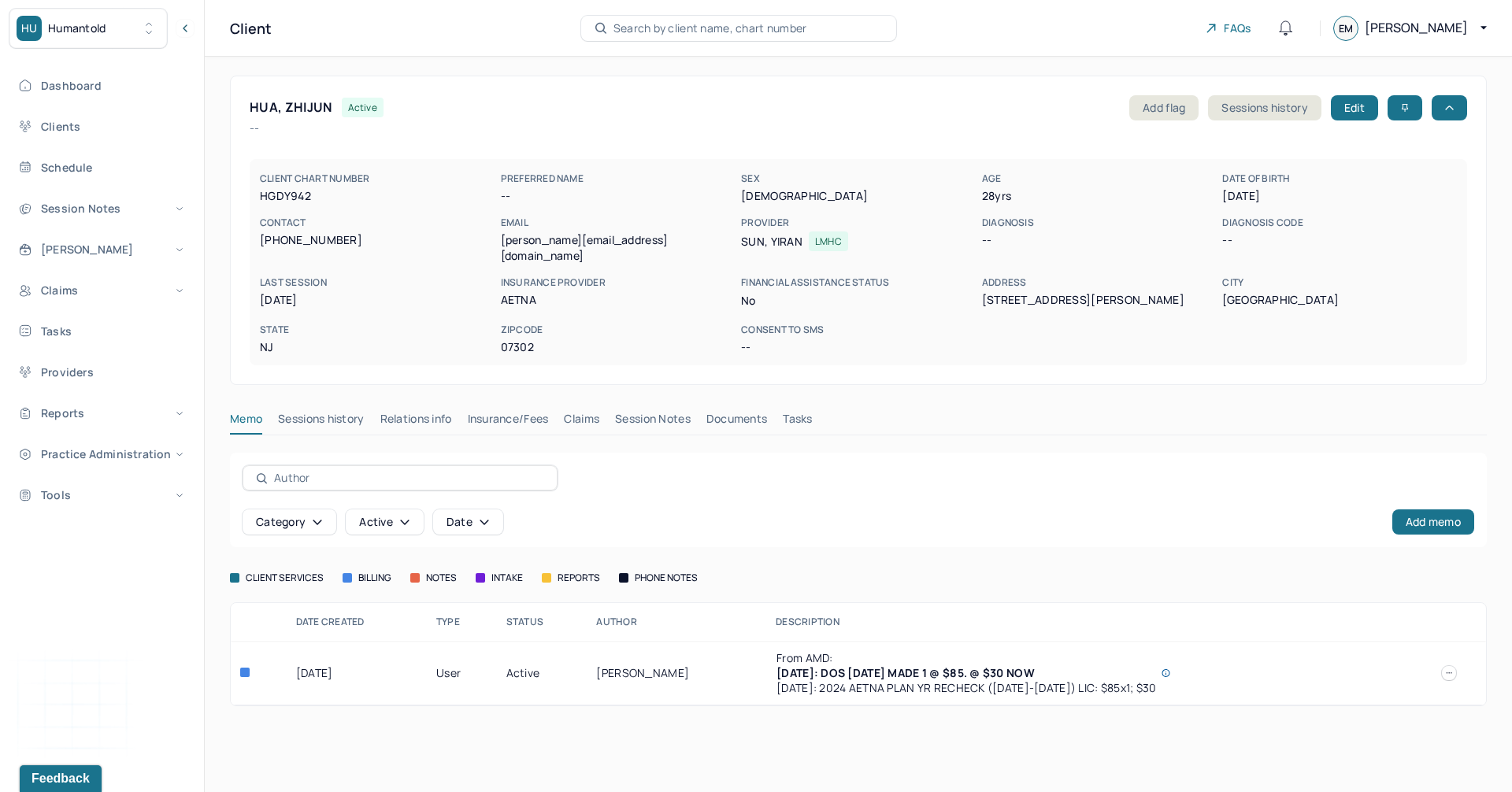 click on "Claims" at bounding box center (581, 422) 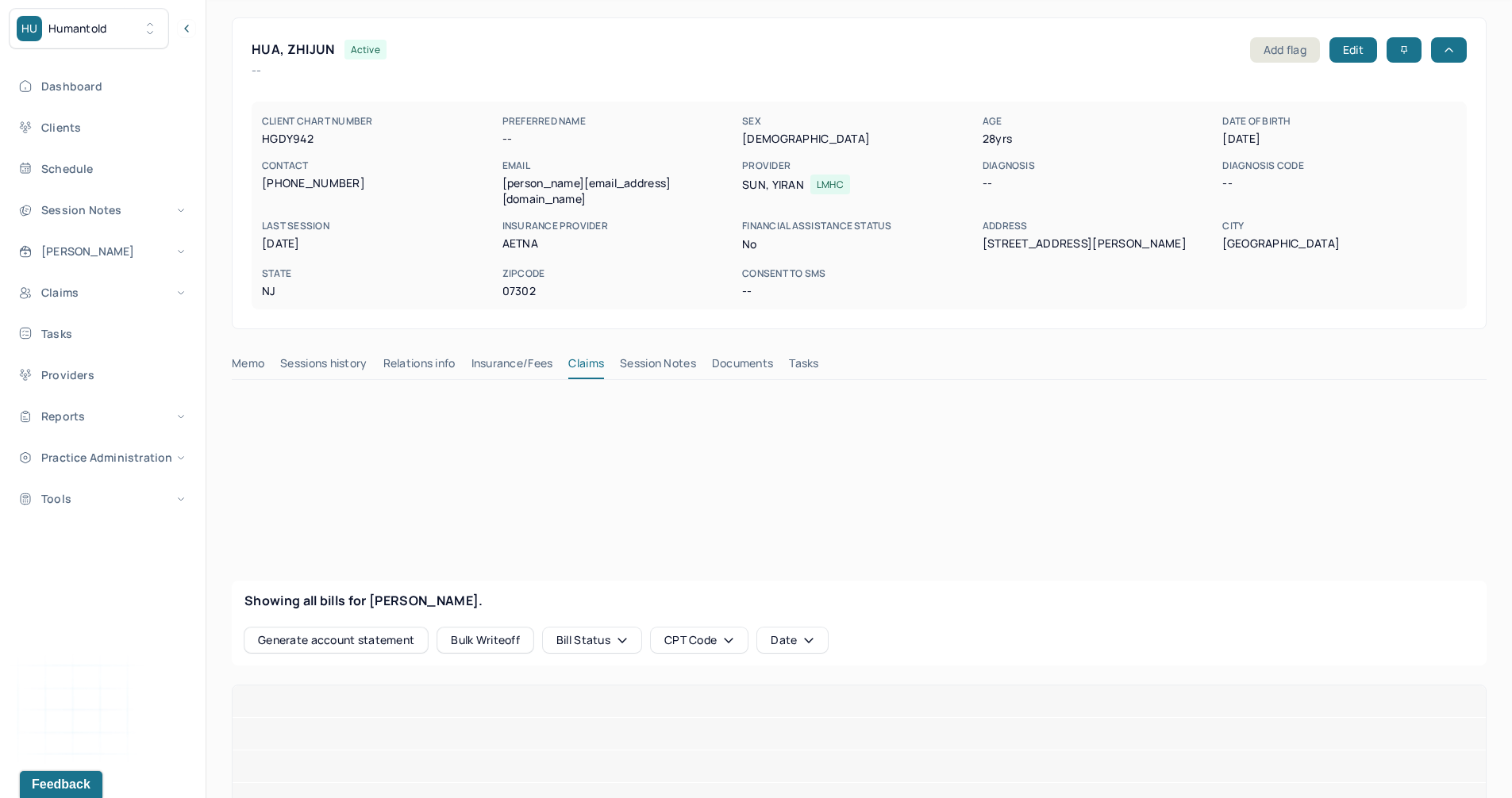 scroll, scrollTop: 159, scrollLeft: 0, axis: vertical 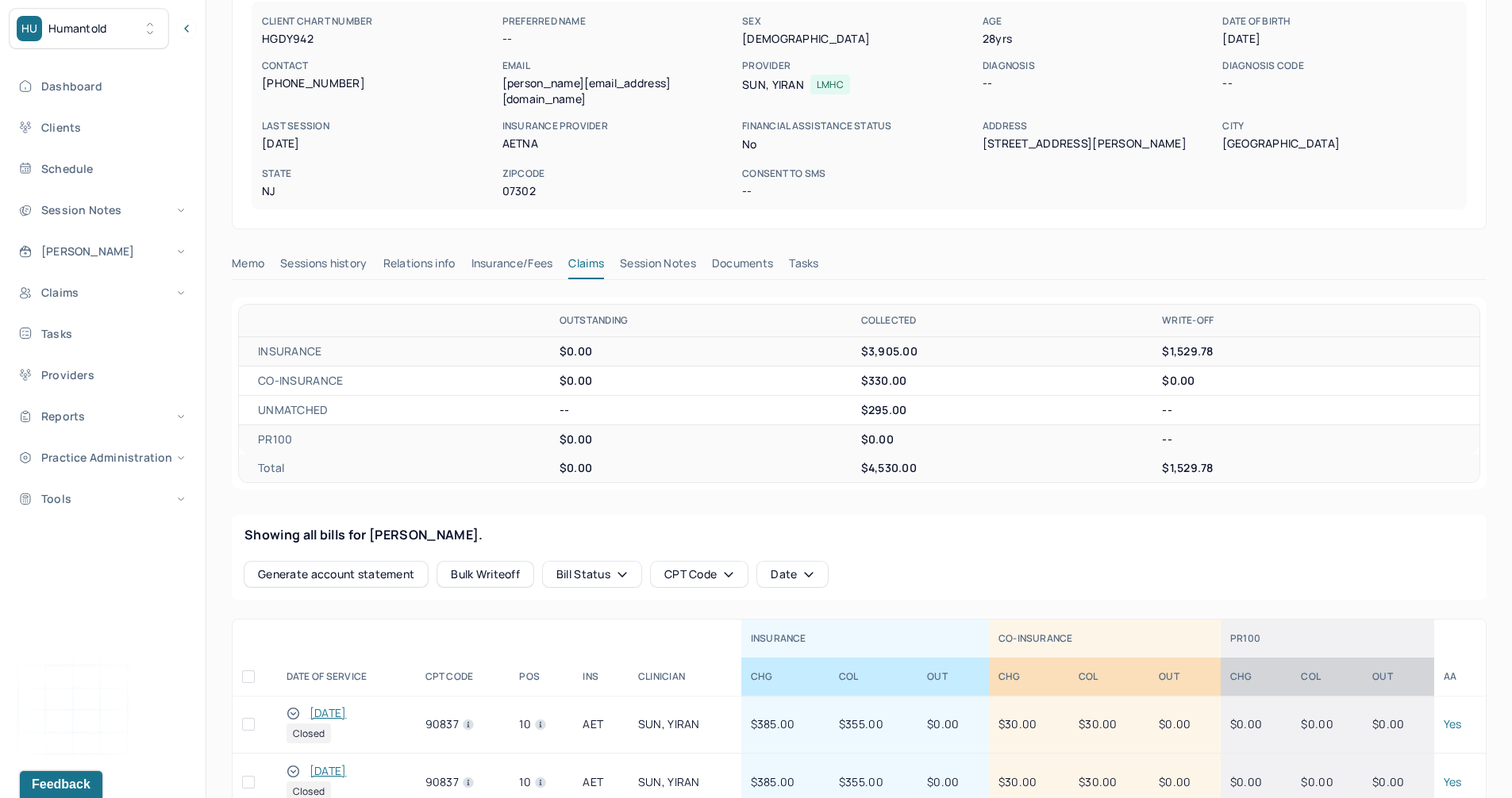 click on "Insurance/Fees" at bounding box center (512, 267) 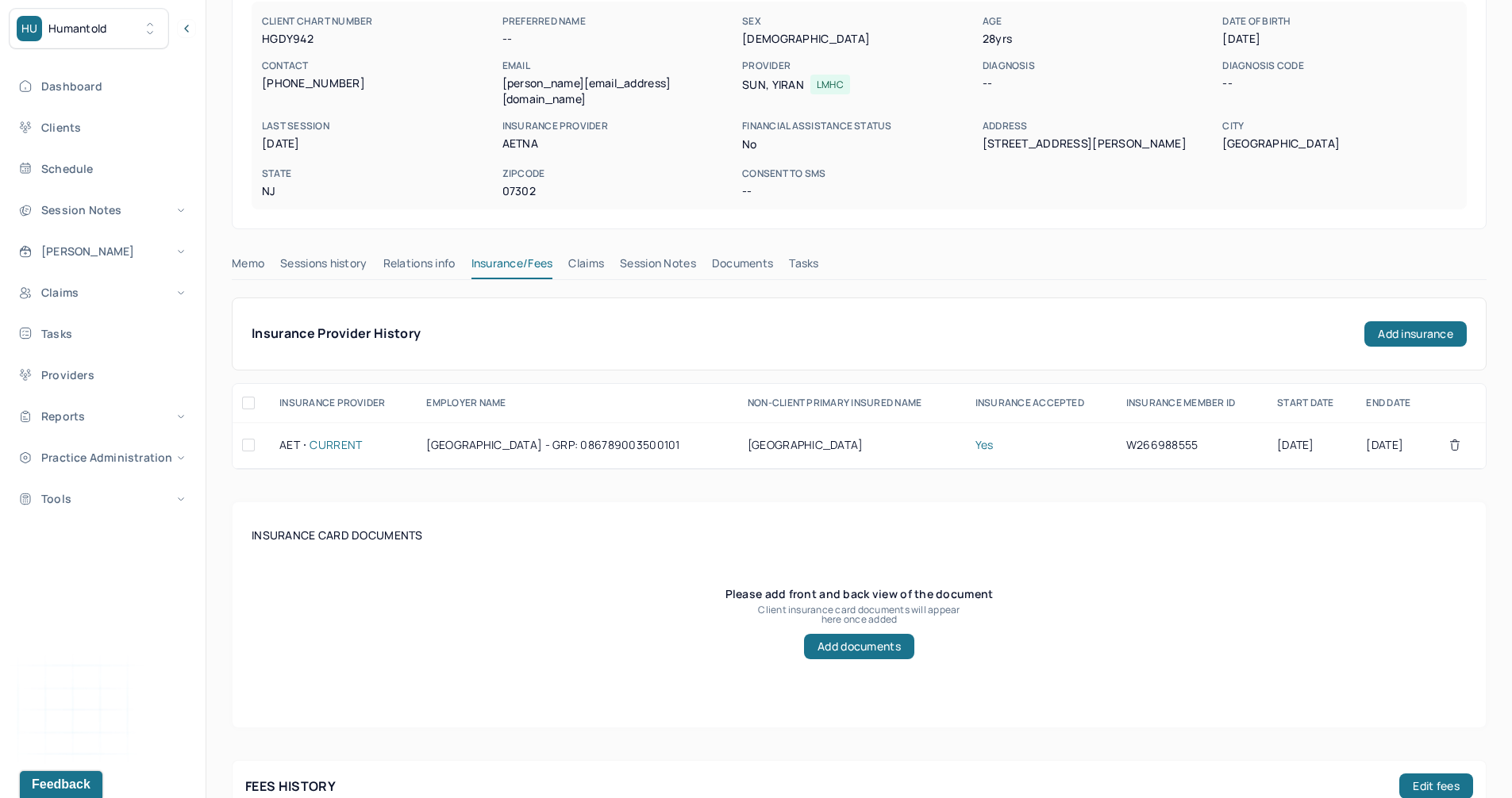 scroll, scrollTop: 0, scrollLeft: 0, axis: both 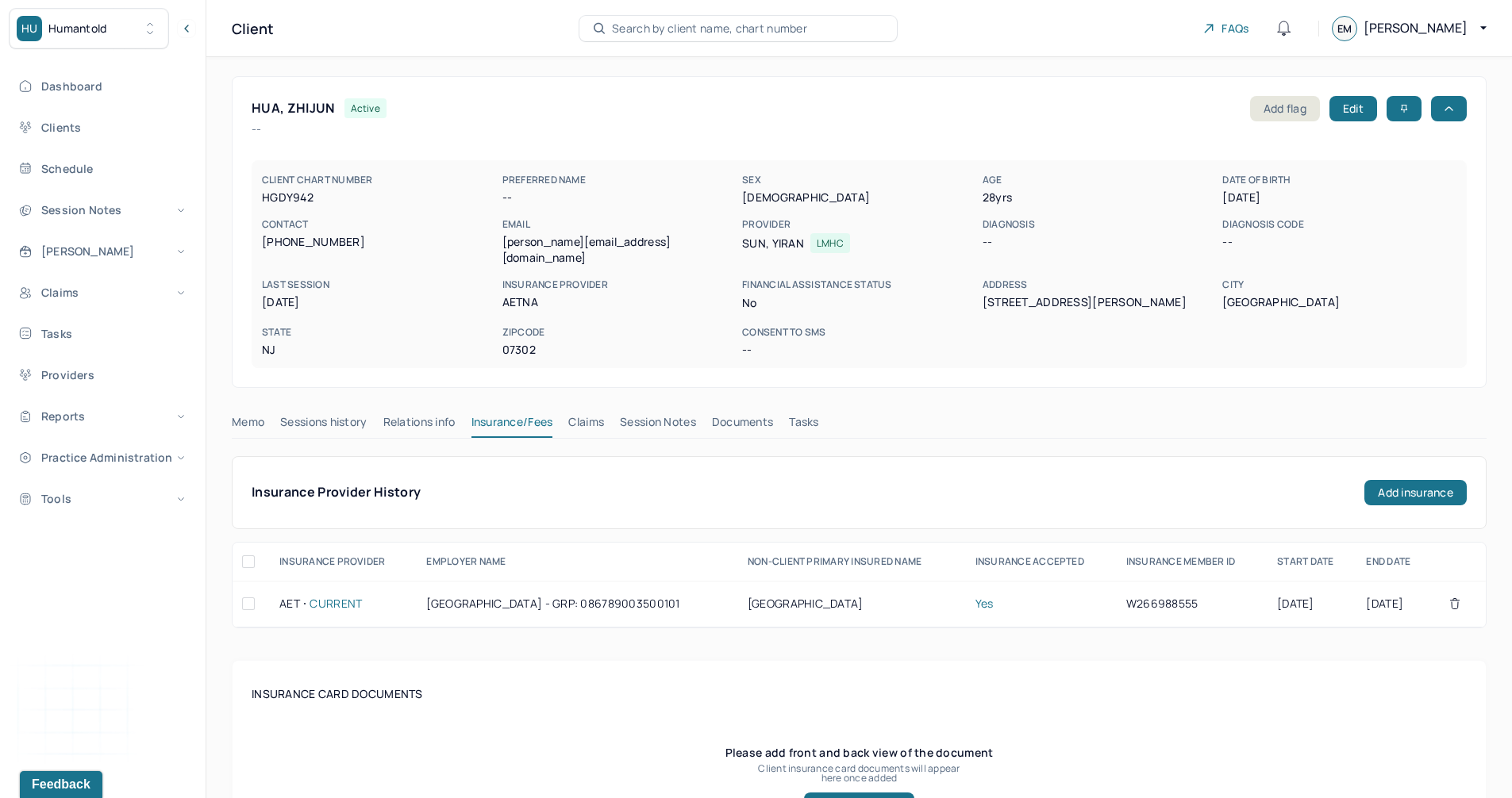 click on "Search by client name, chart number" at bounding box center [738, 29] 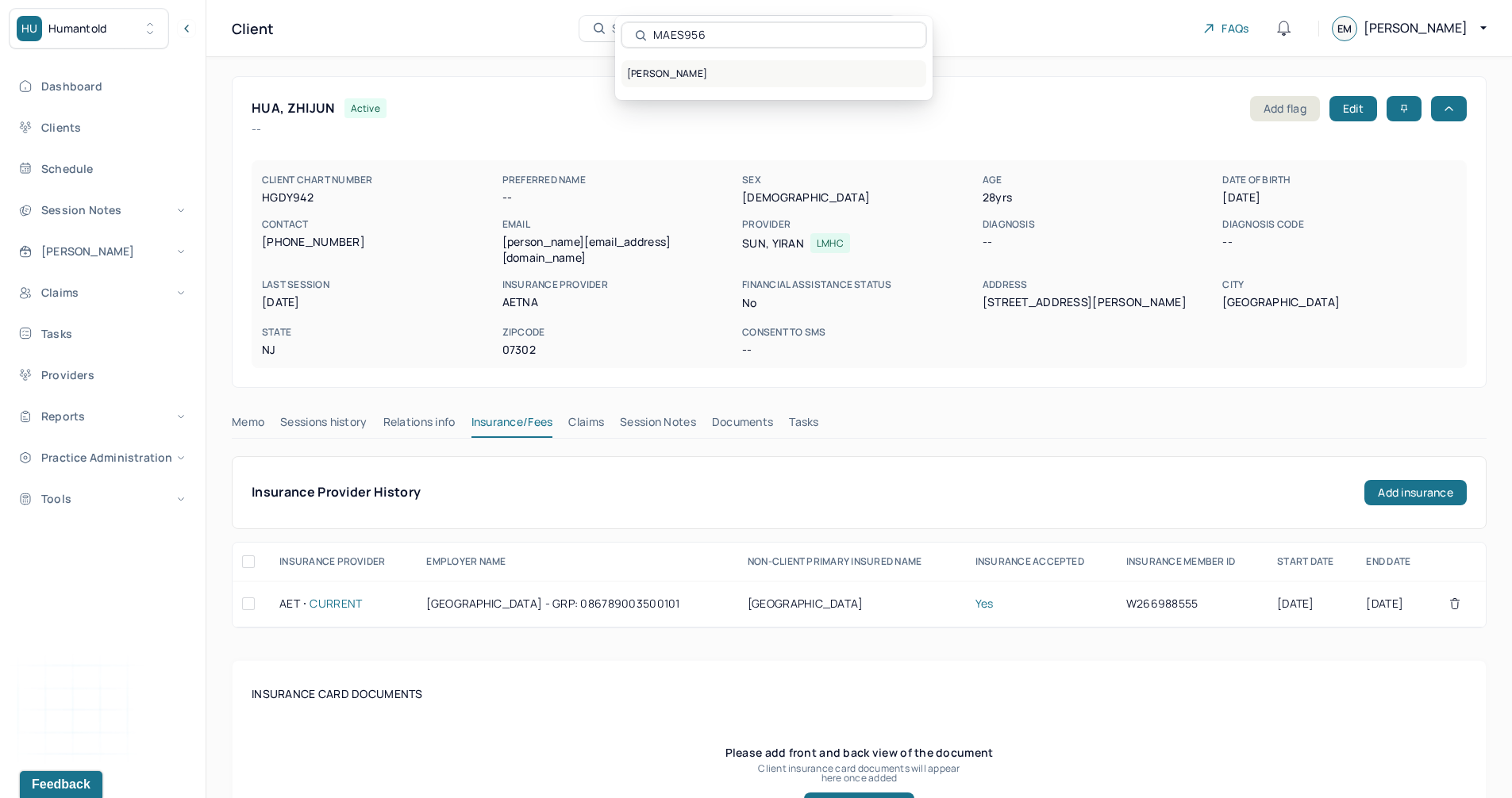 type on "MAES956" 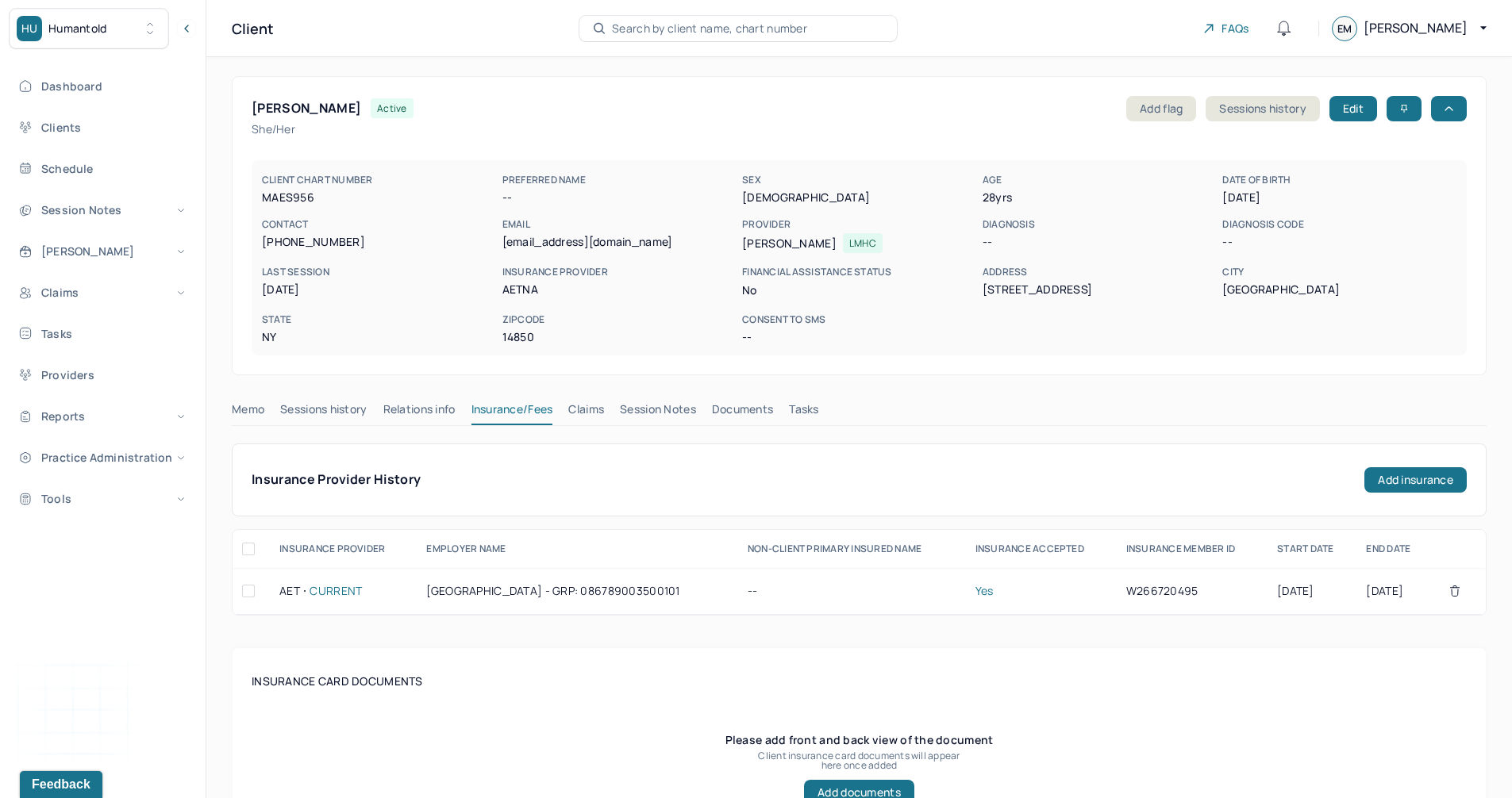 click on "Claims" at bounding box center [586, 412] 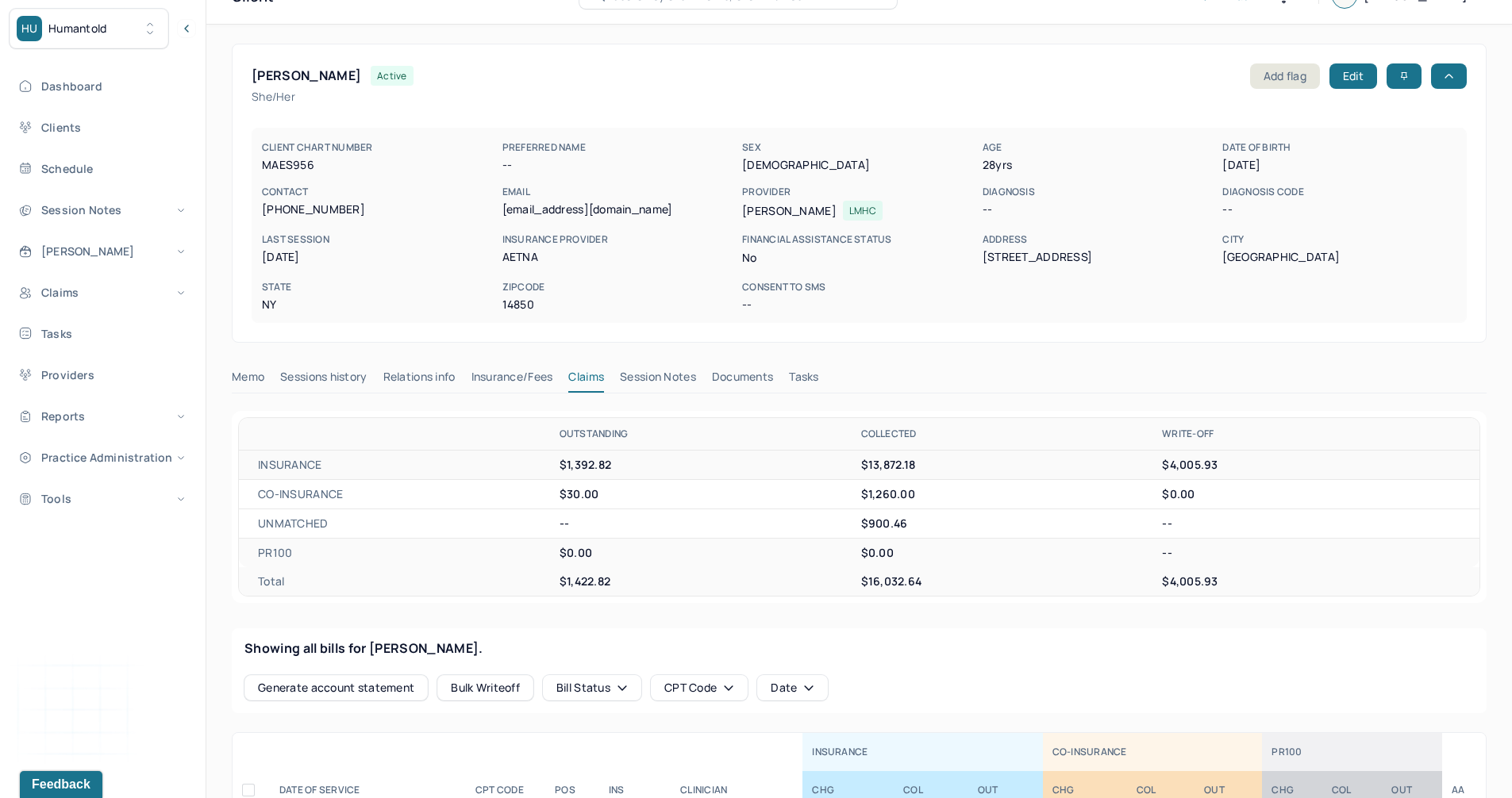 scroll, scrollTop: 0, scrollLeft: 0, axis: both 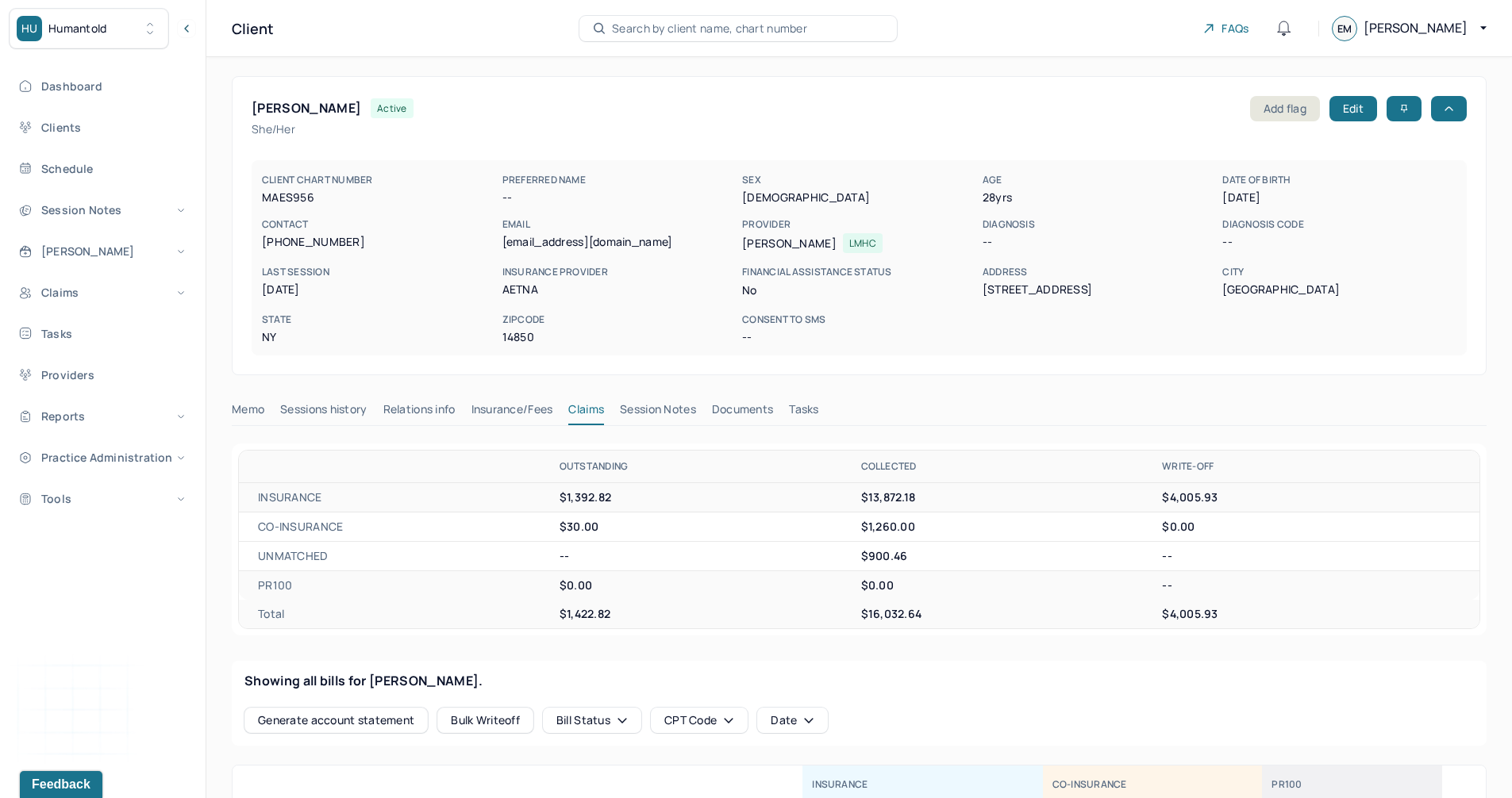 click on "Search by client name, chart number" at bounding box center (710, 29) 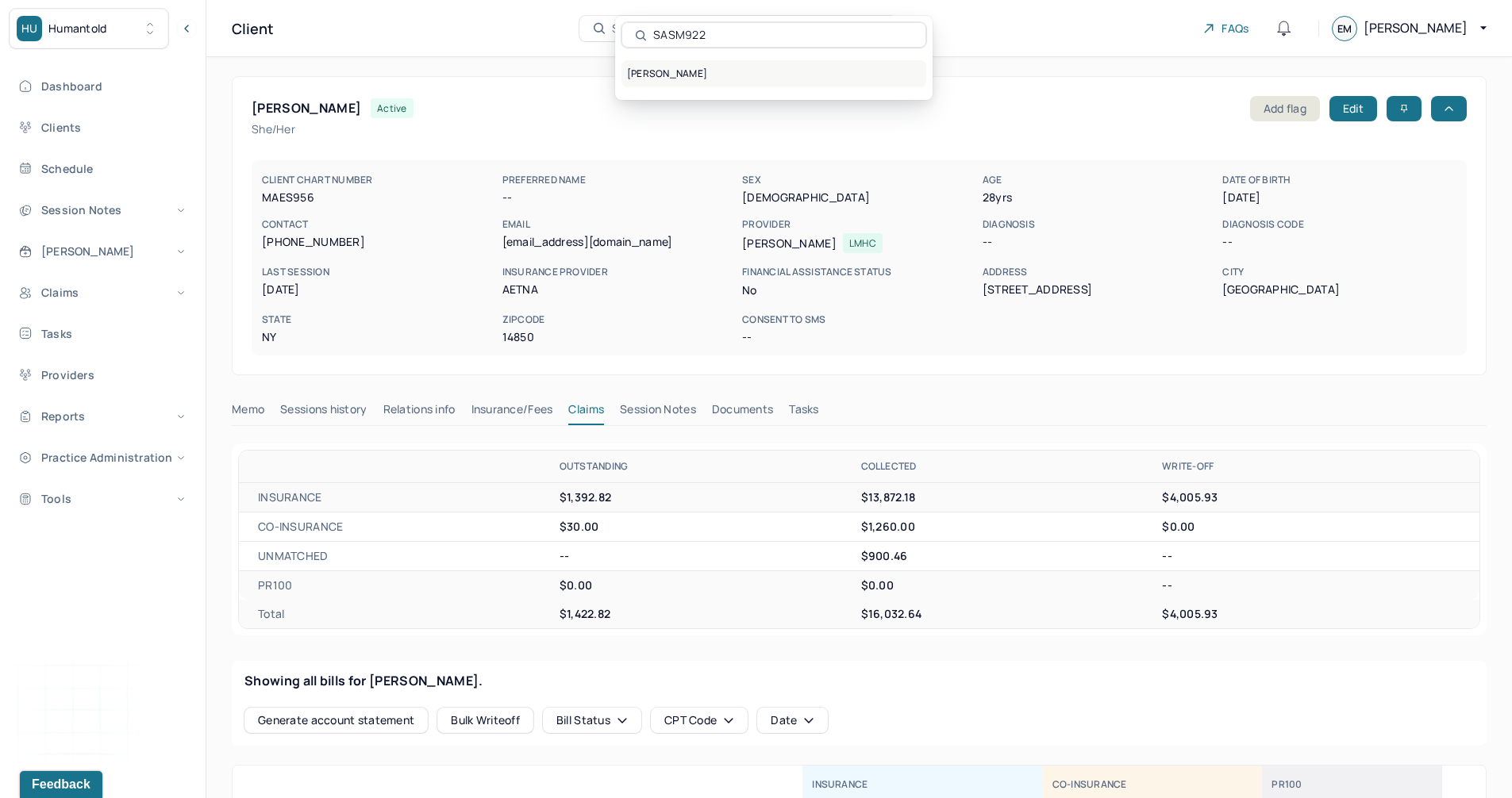 type on "SASM922" 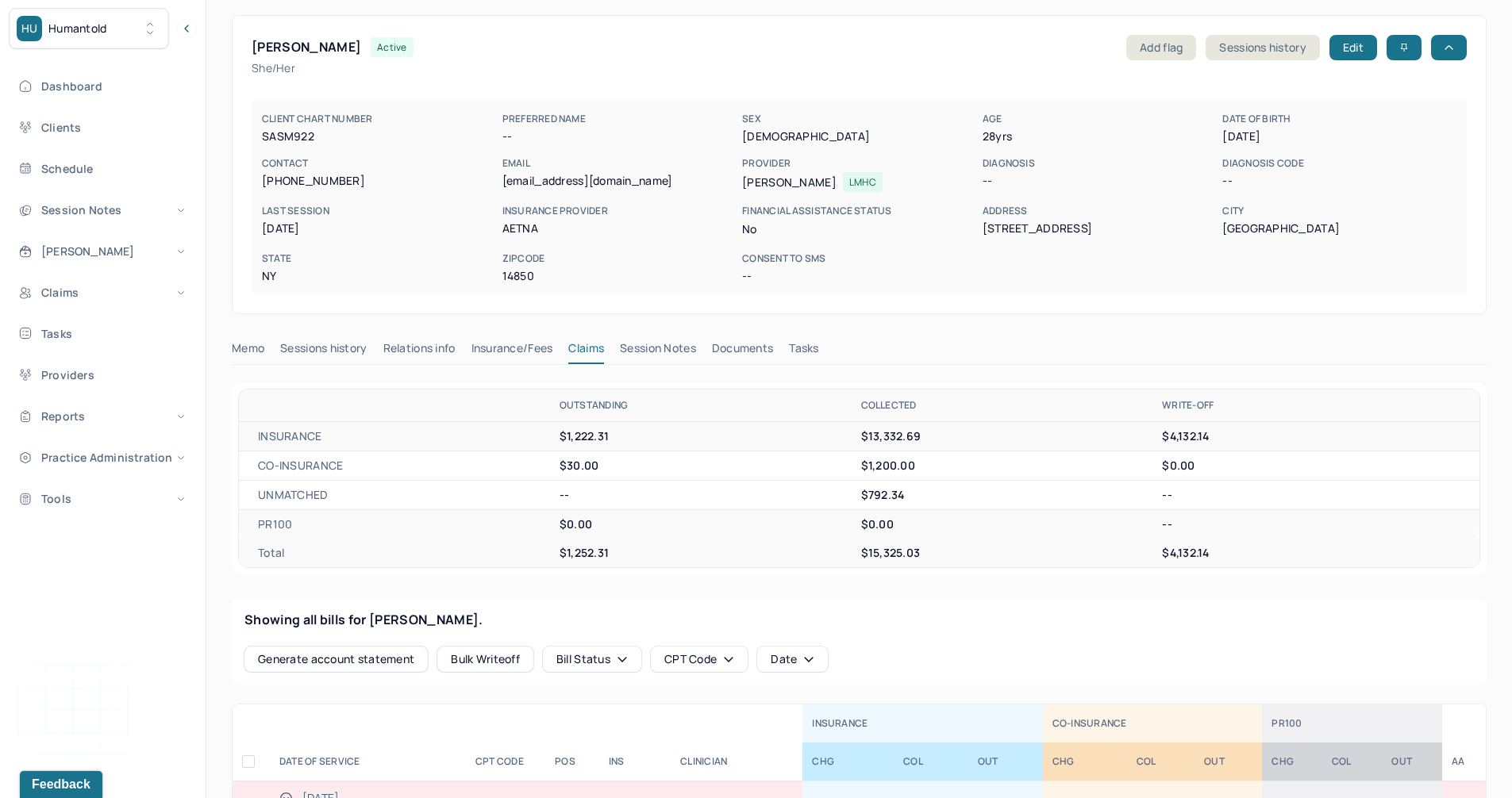 scroll, scrollTop: 238, scrollLeft: 0, axis: vertical 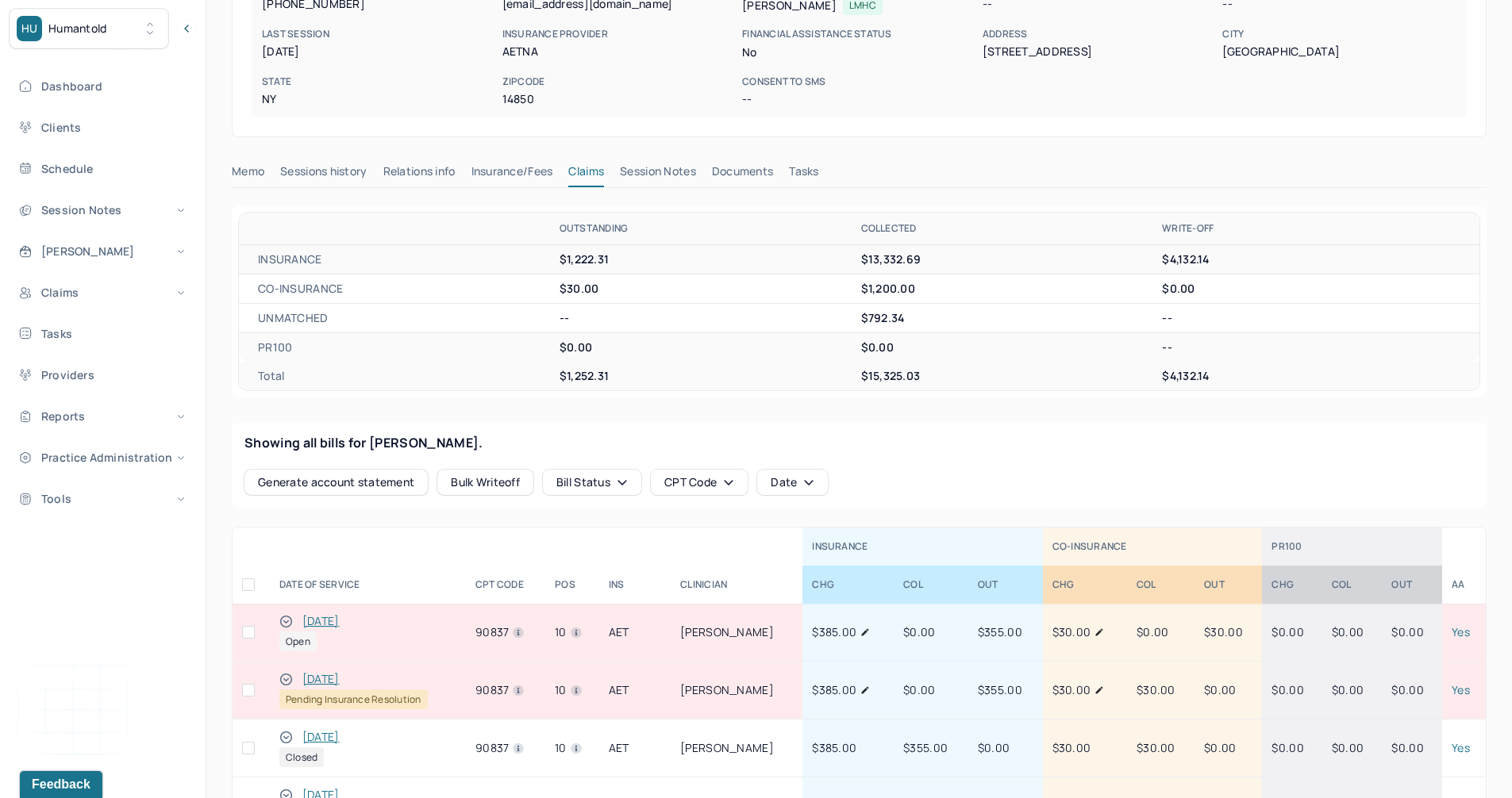 click on "Insurance/Fees" at bounding box center (512, 175) 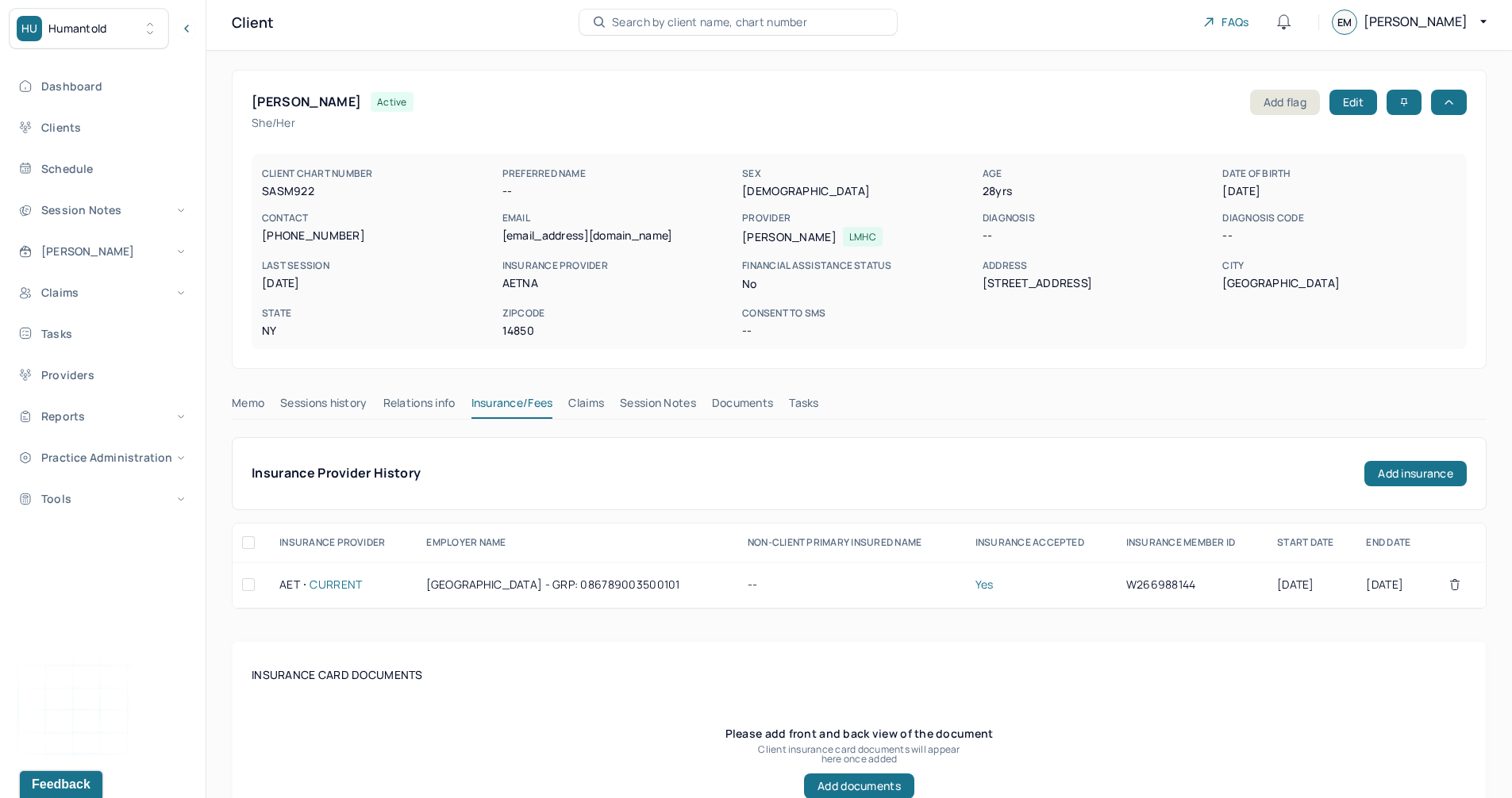 scroll, scrollTop: 0, scrollLeft: 0, axis: both 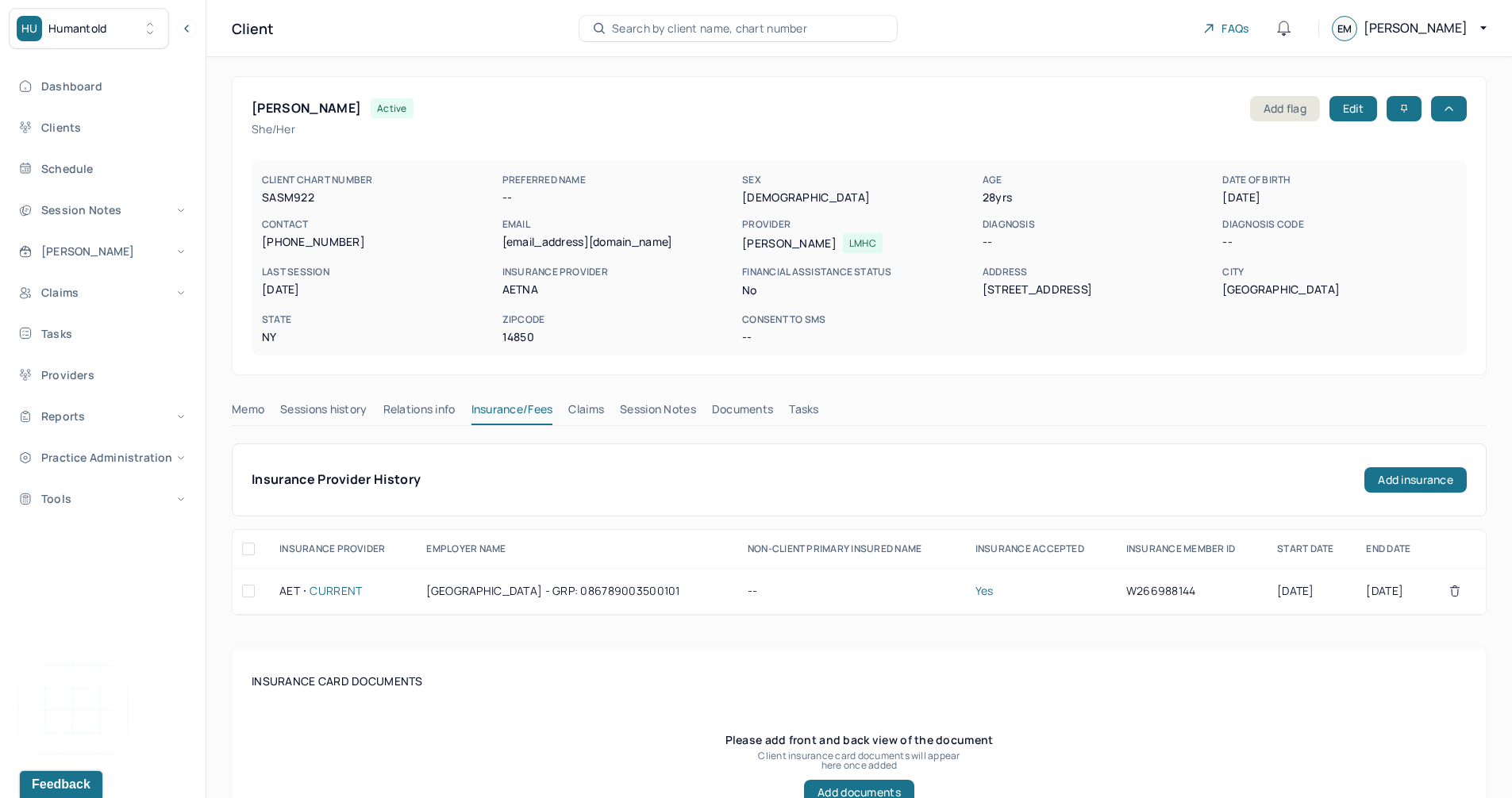 click on "Search by client name, chart number" at bounding box center (710, 29) 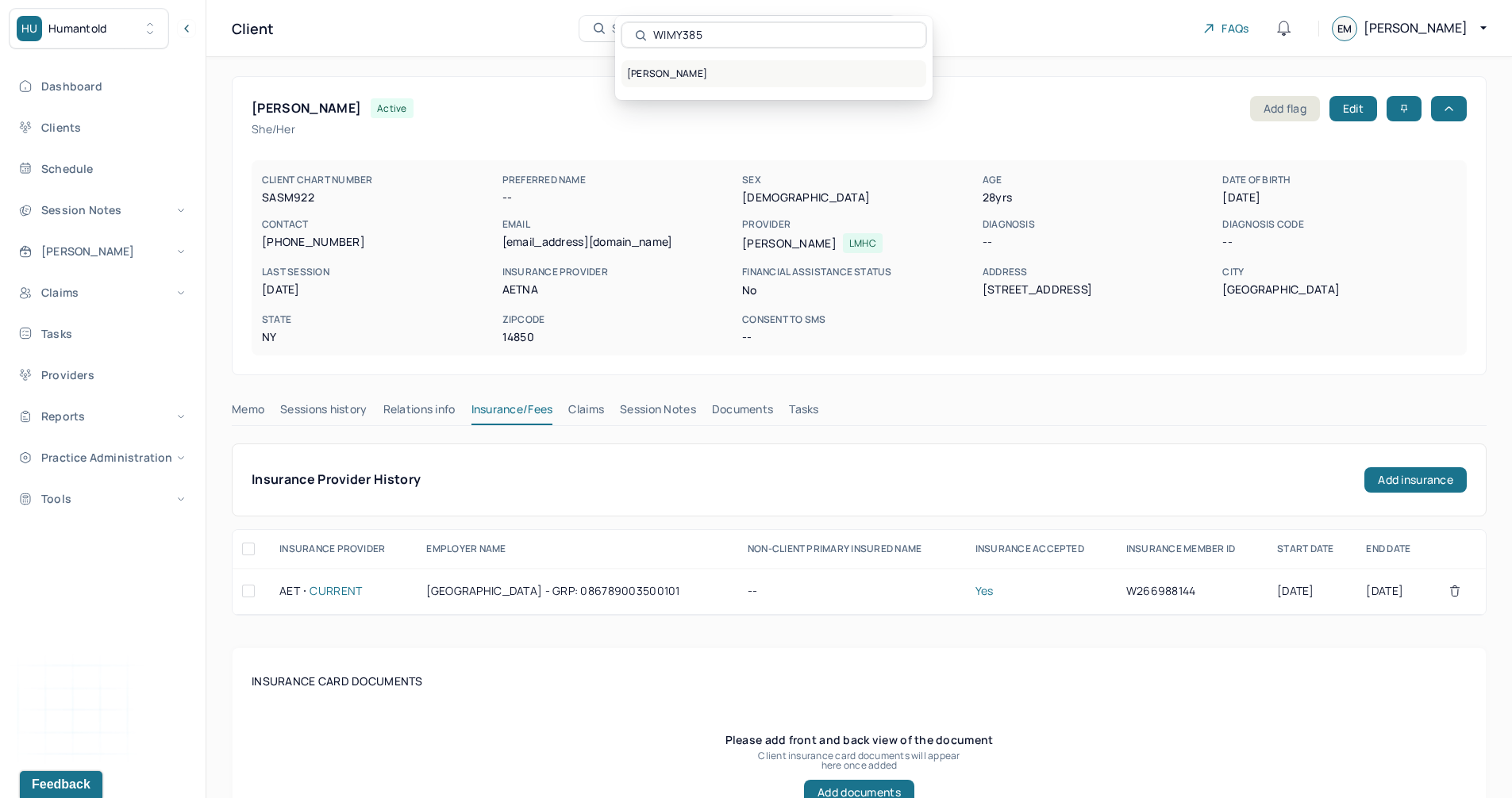 type on "WIMY385" 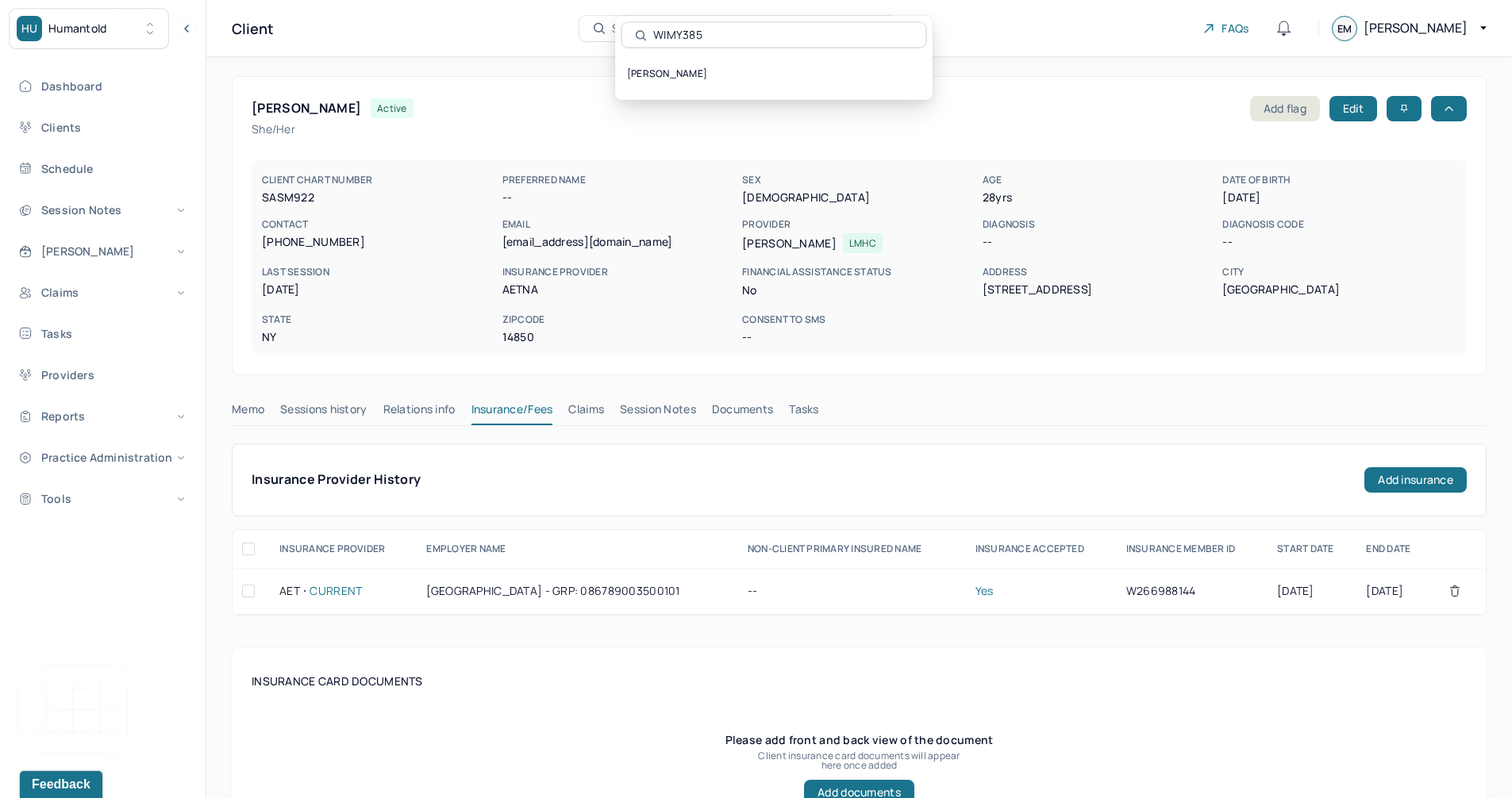 click on "[PERSON_NAME]" at bounding box center [774, 74] 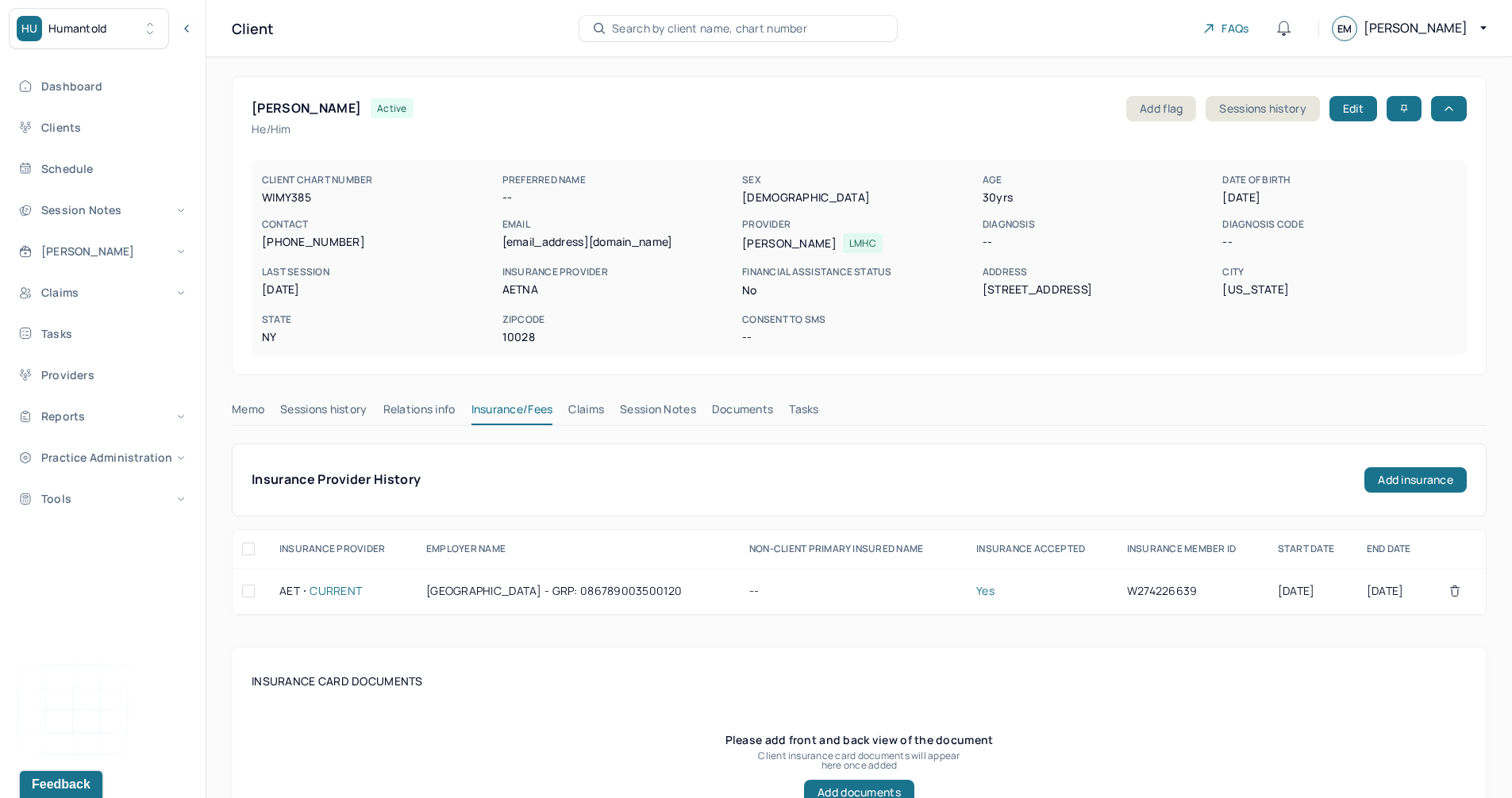 click on "Claims" at bounding box center [586, 412] 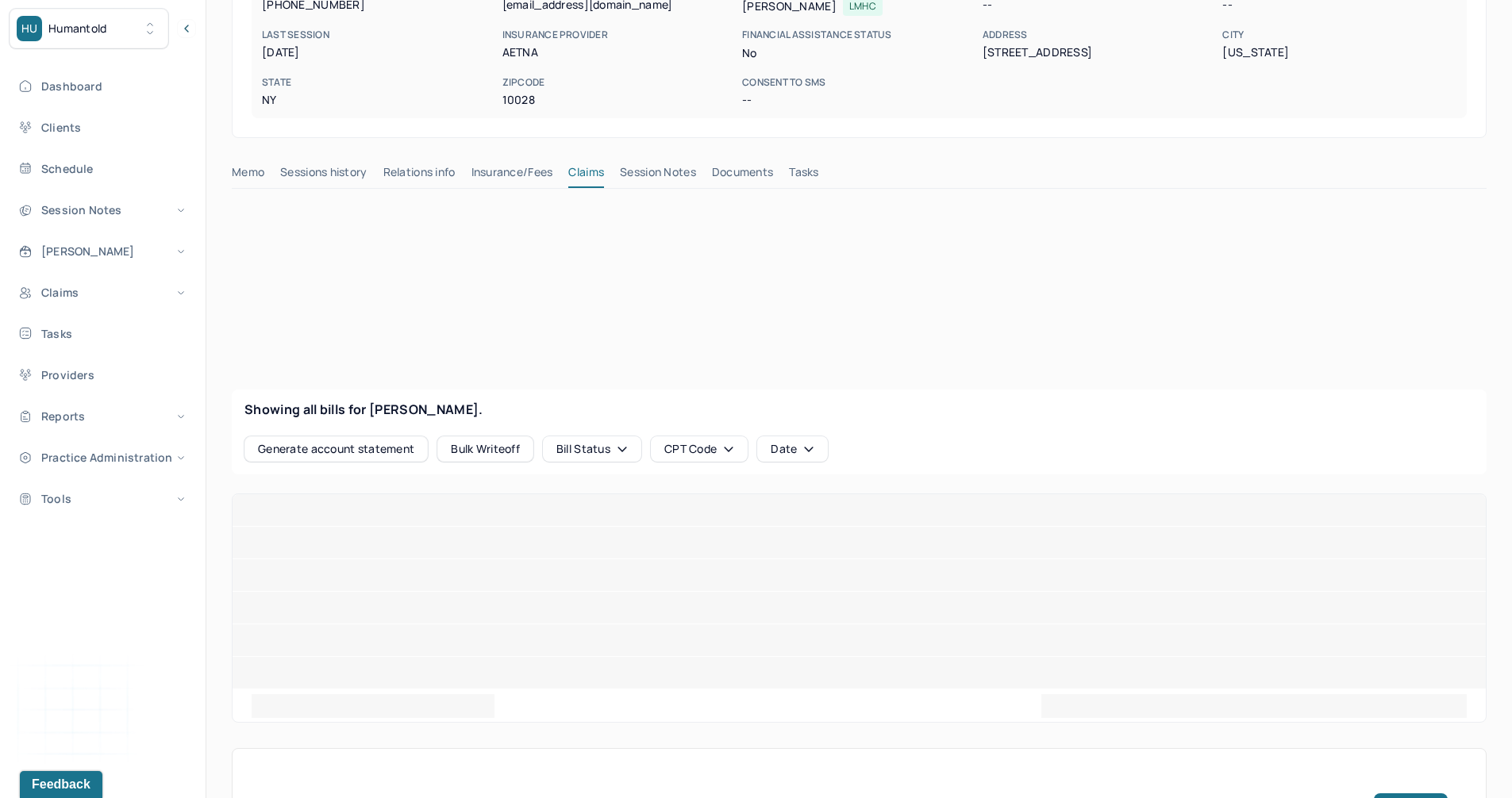 scroll, scrollTop: 238, scrollLeft: 0, axis: vertical 